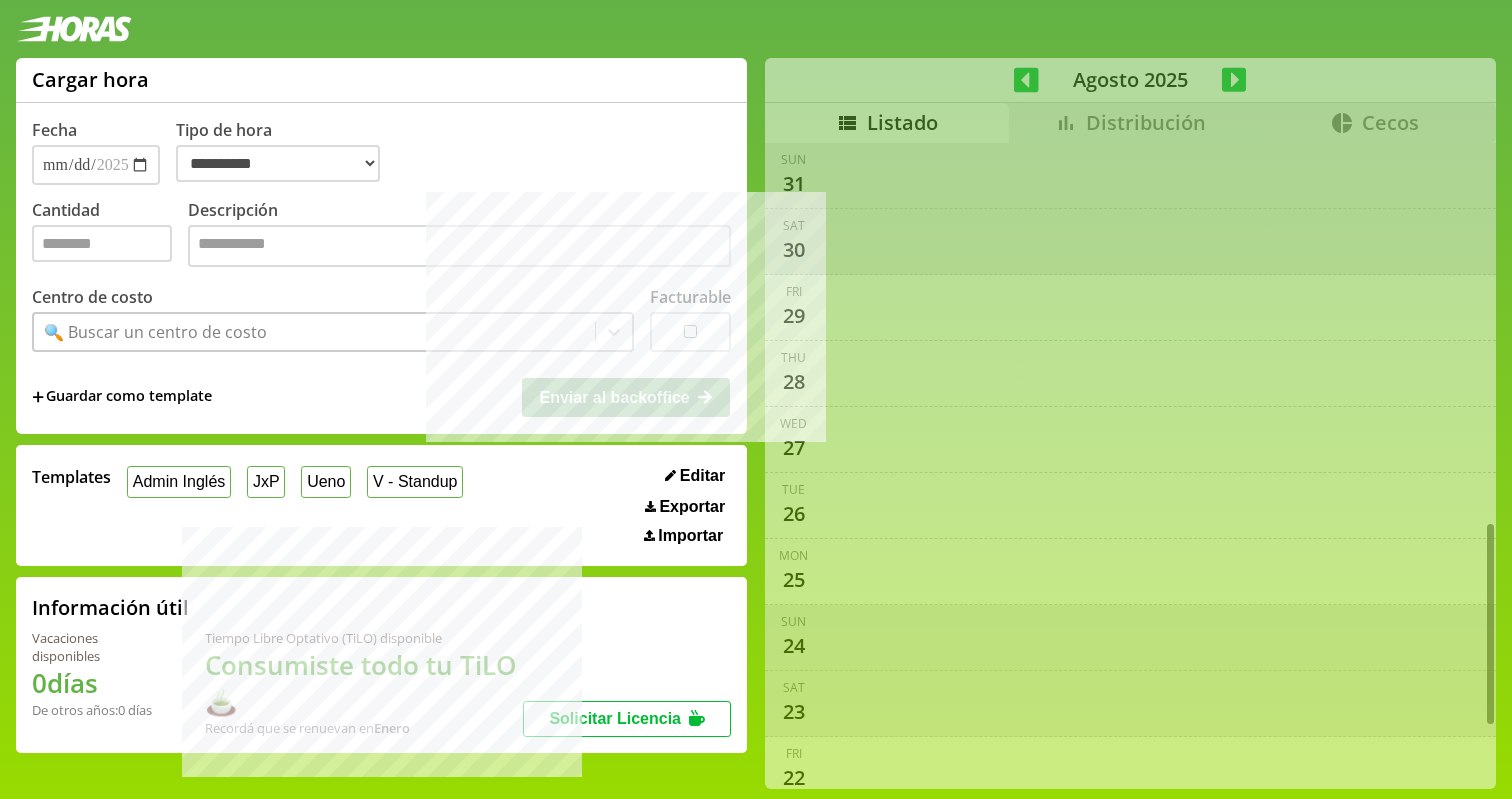 select on "**********" 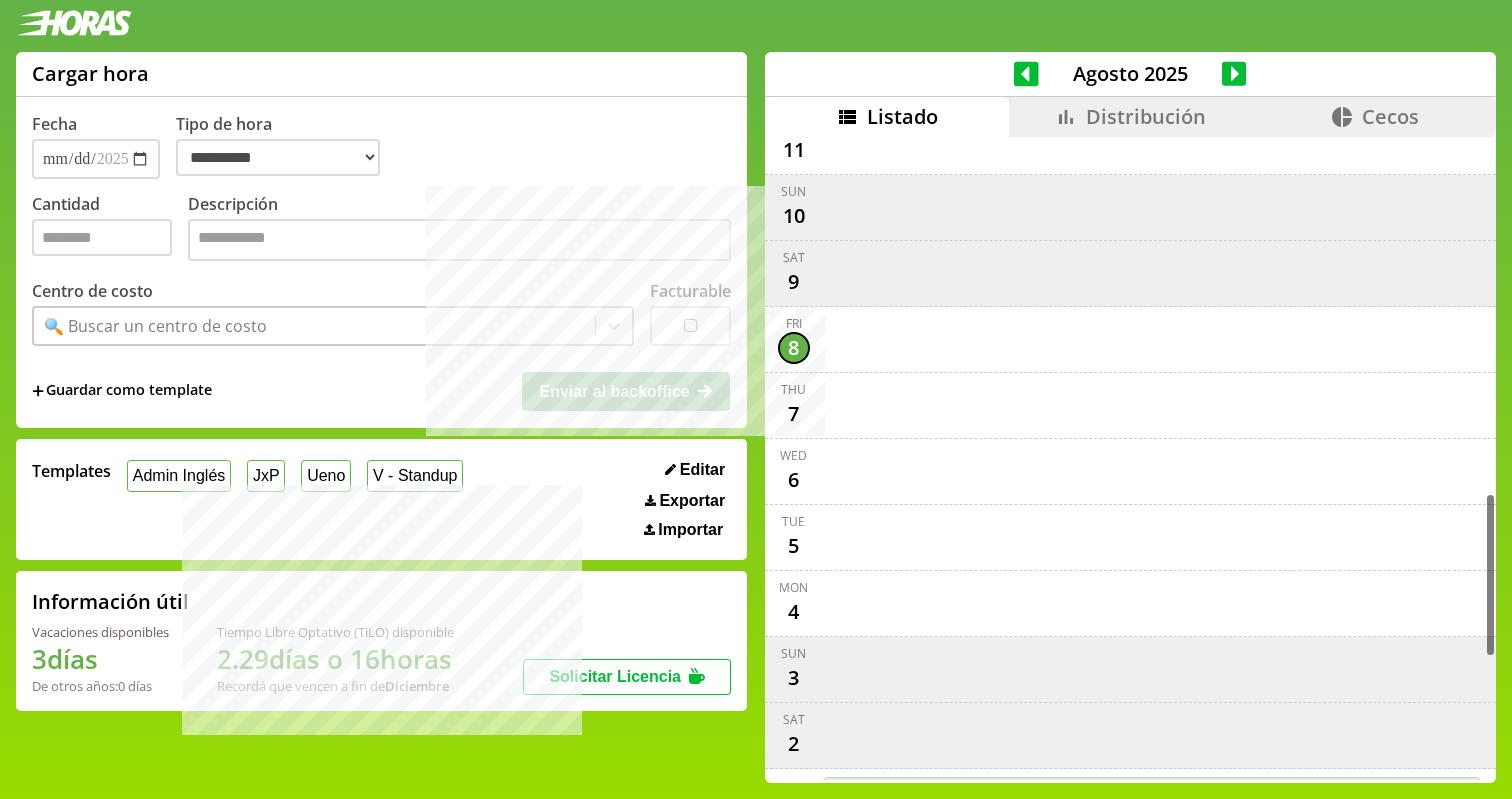 scroll, scrollTop: 1415, scrollLeft: 0, axis: vertical 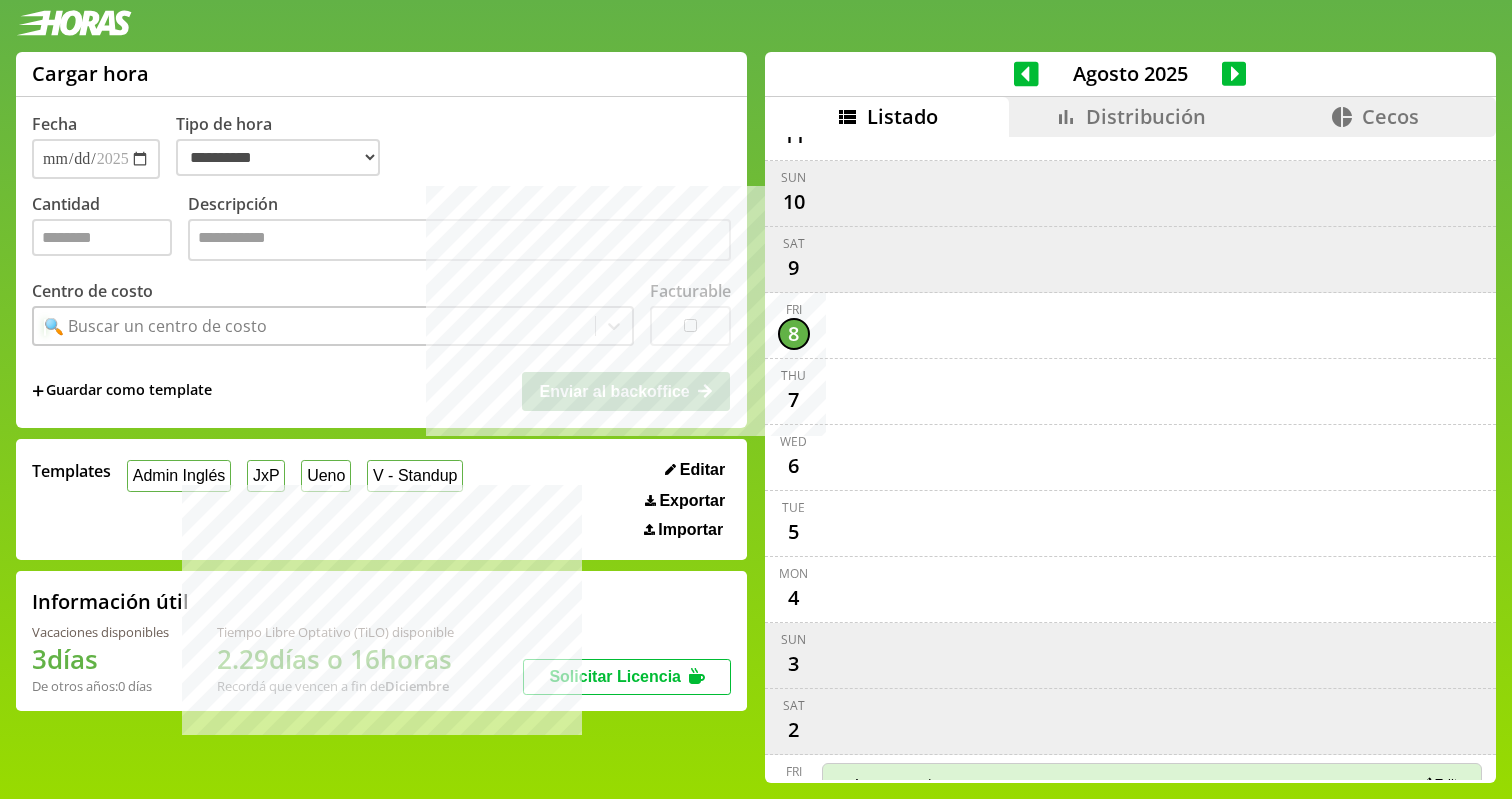 click on "🔍 Buscar un centro de costo" at bounding box center (155, 326) 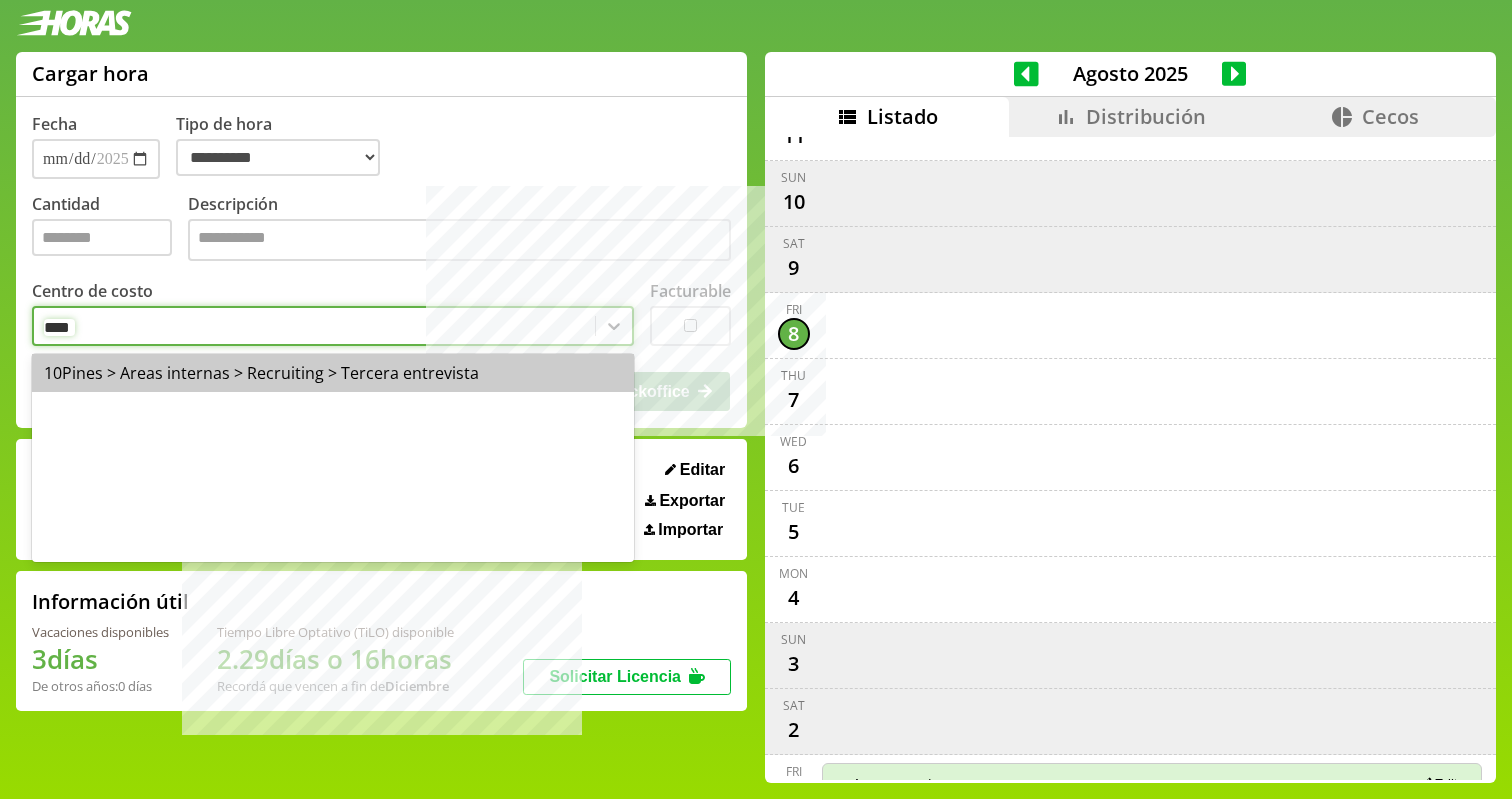 type on "*****" 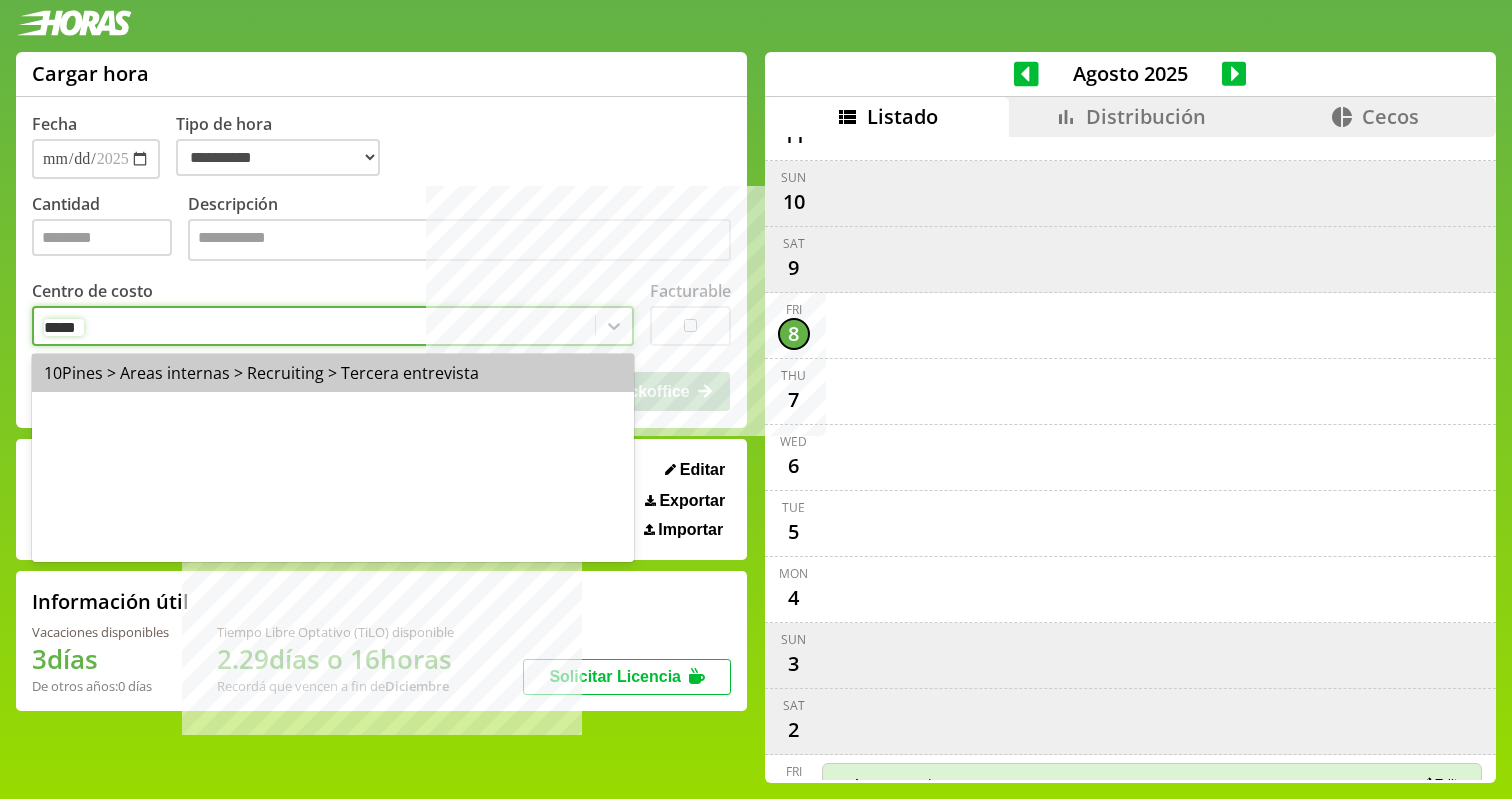 click on "10Pines > Areas internas > Recruiting > Tercera entrevista" at bounding box center [333, 373] 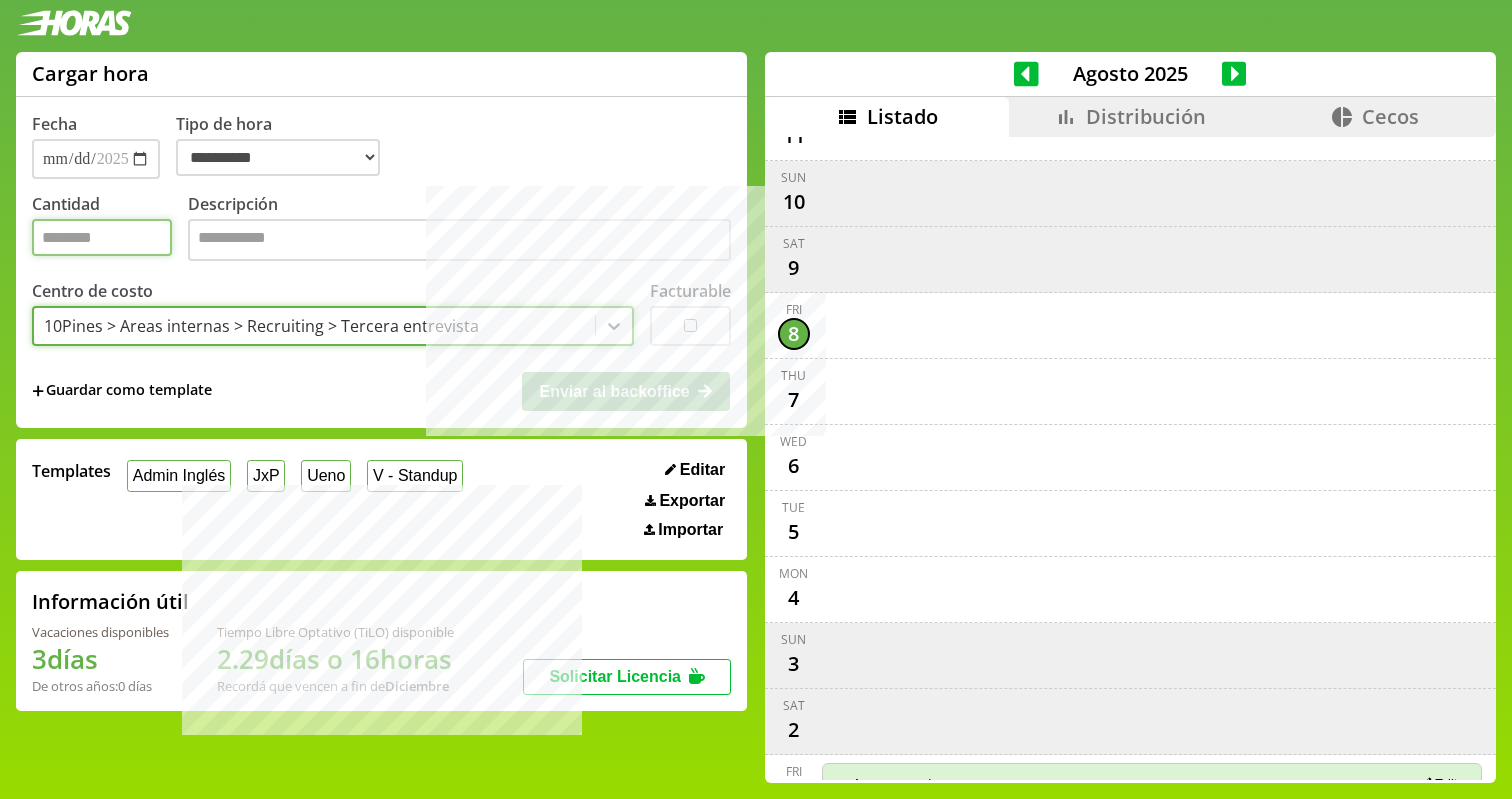 click on "Cantidad" at bounding box center (102, 237) 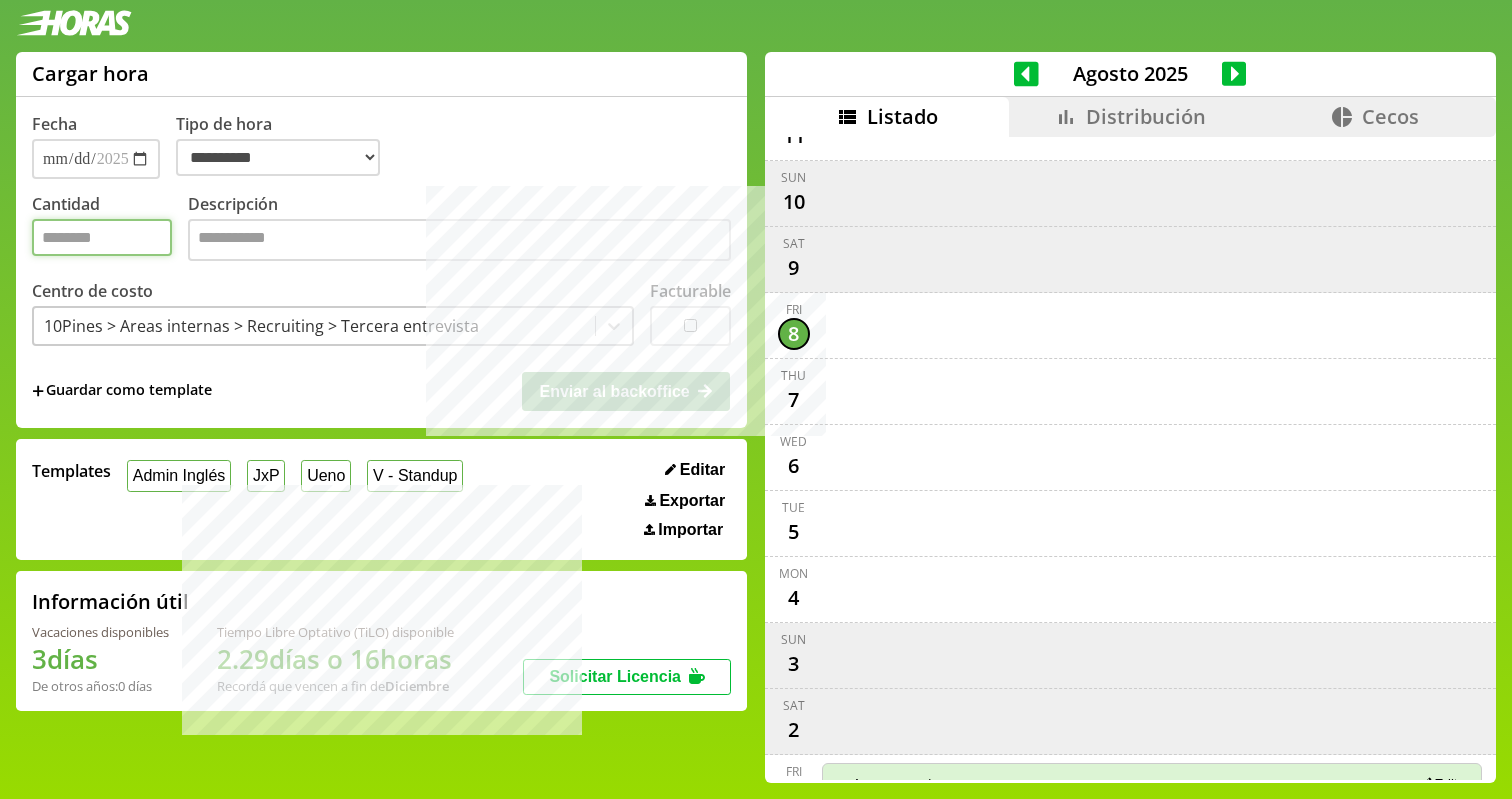 type on "*" 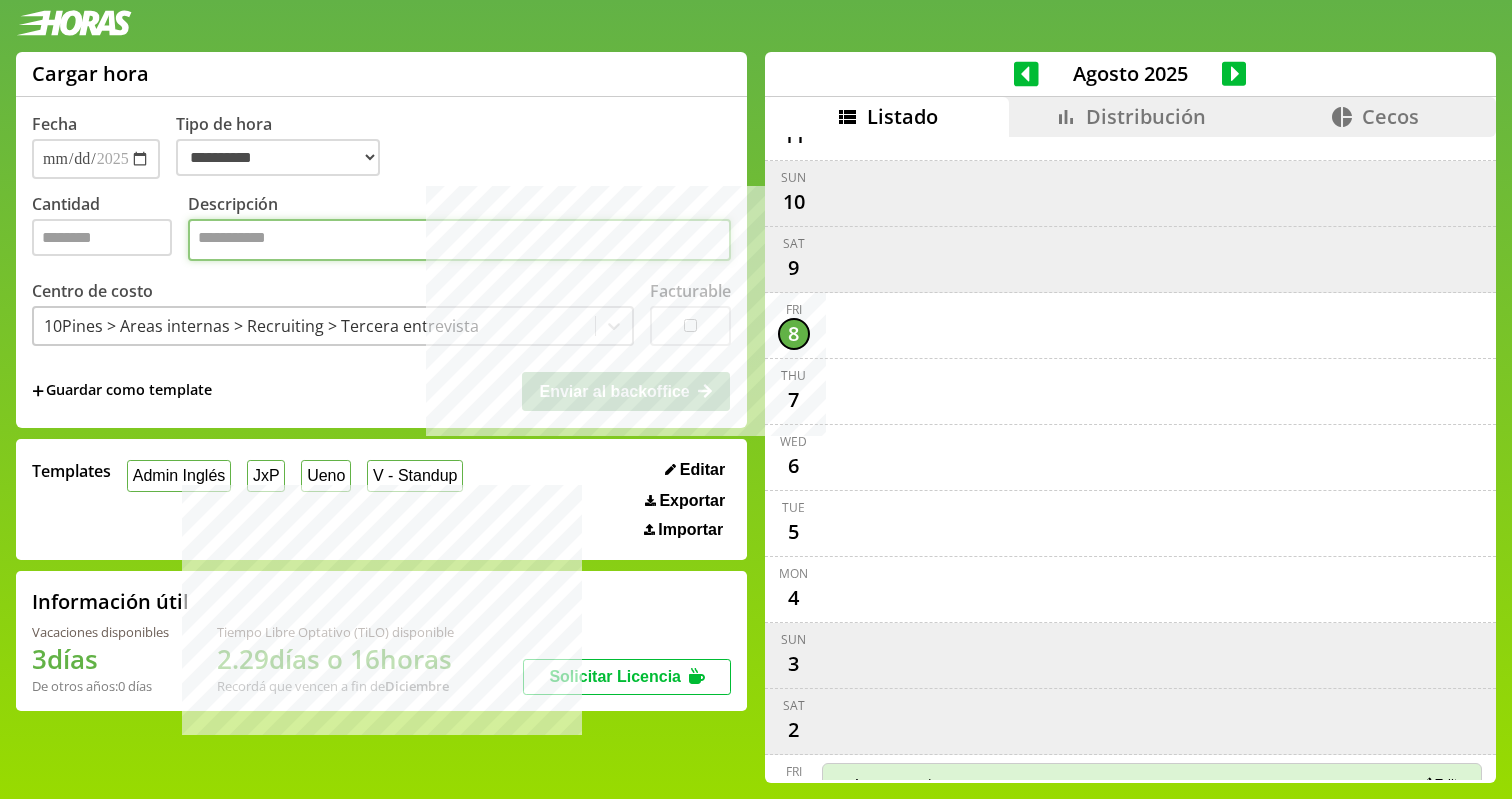 click on "Descripción" at bounding box center (459, 240) 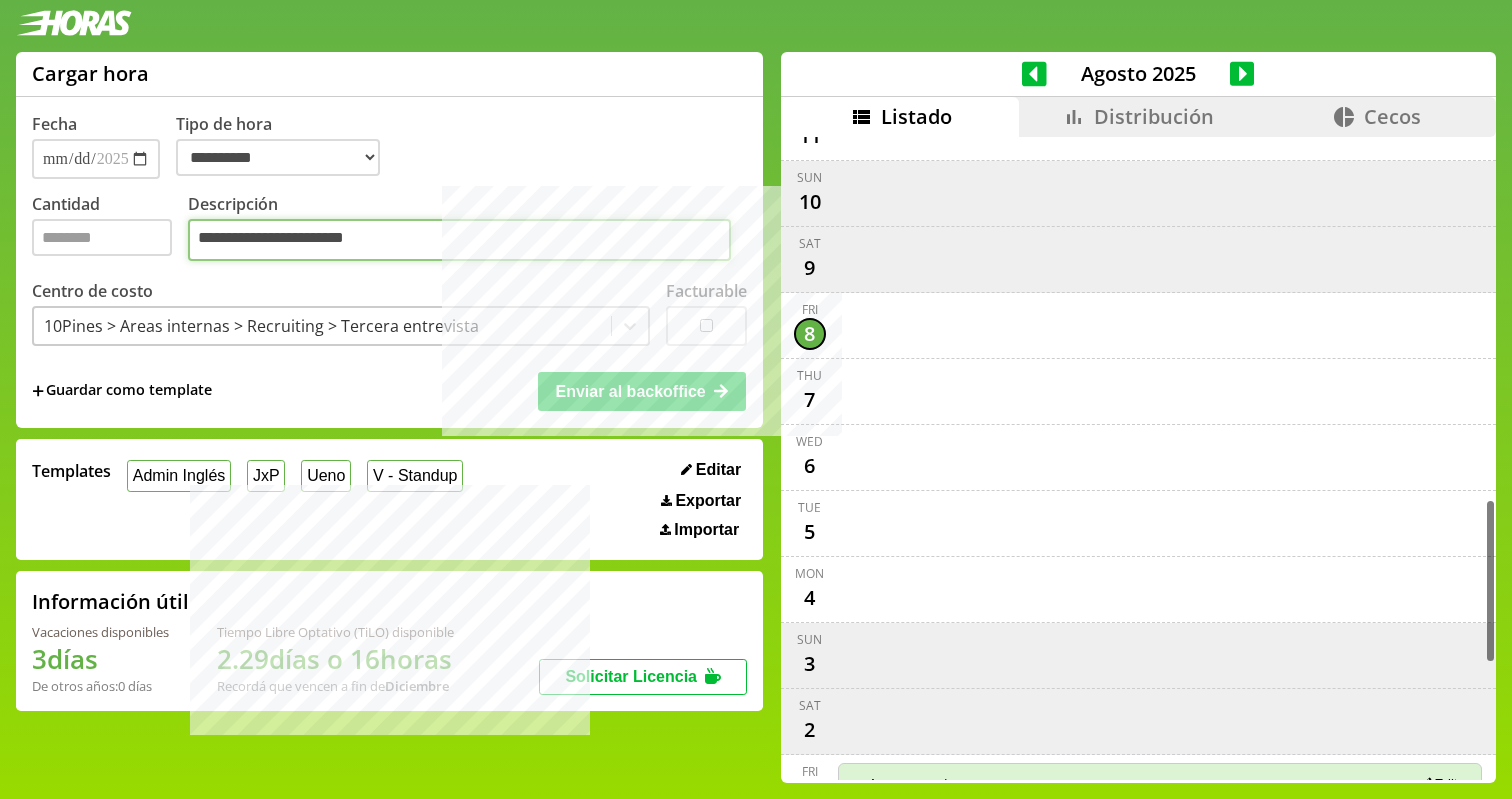 type on "**********" 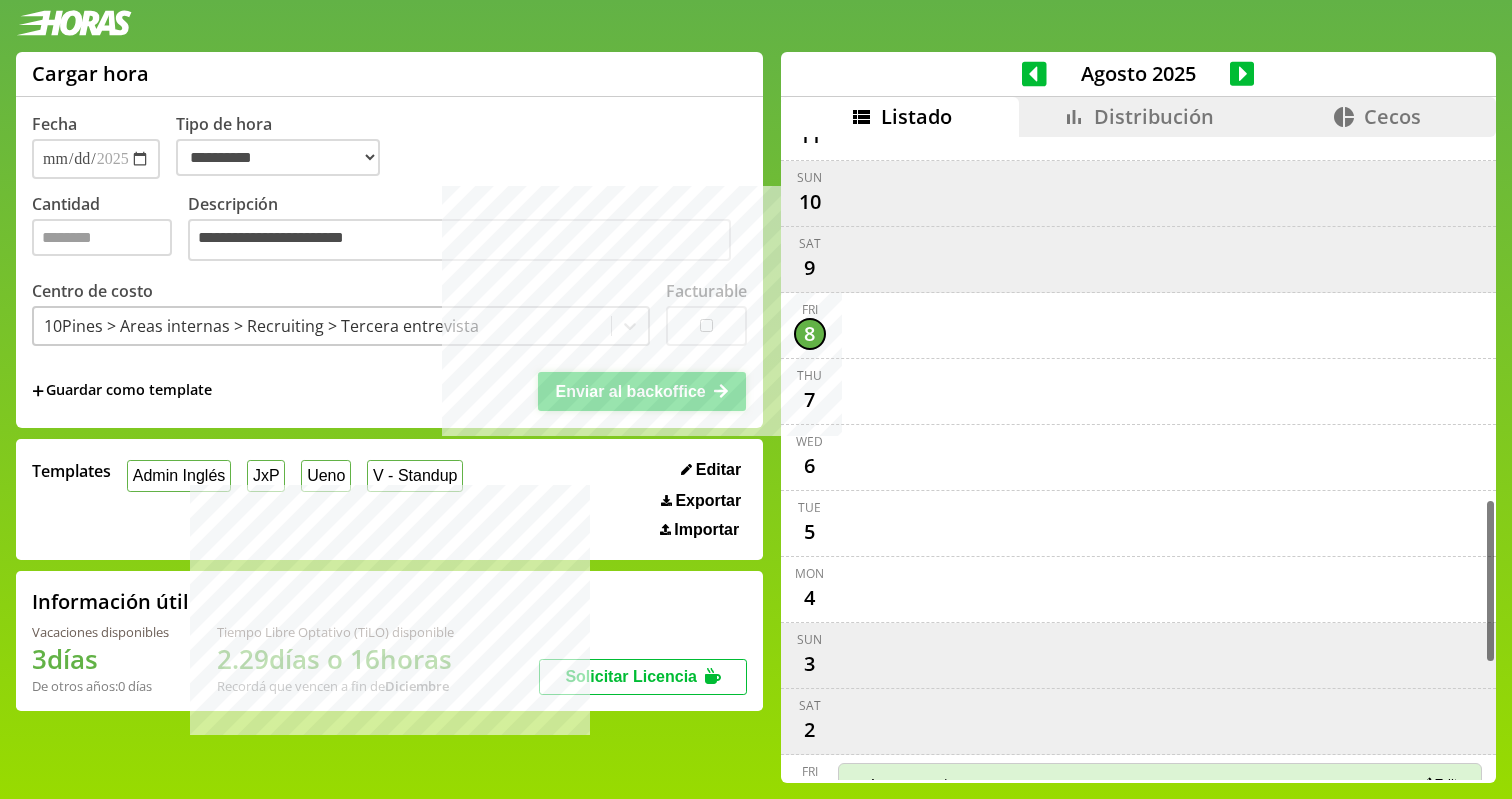 click on "Enviar al backoffice" at bounding box center (642, 391) 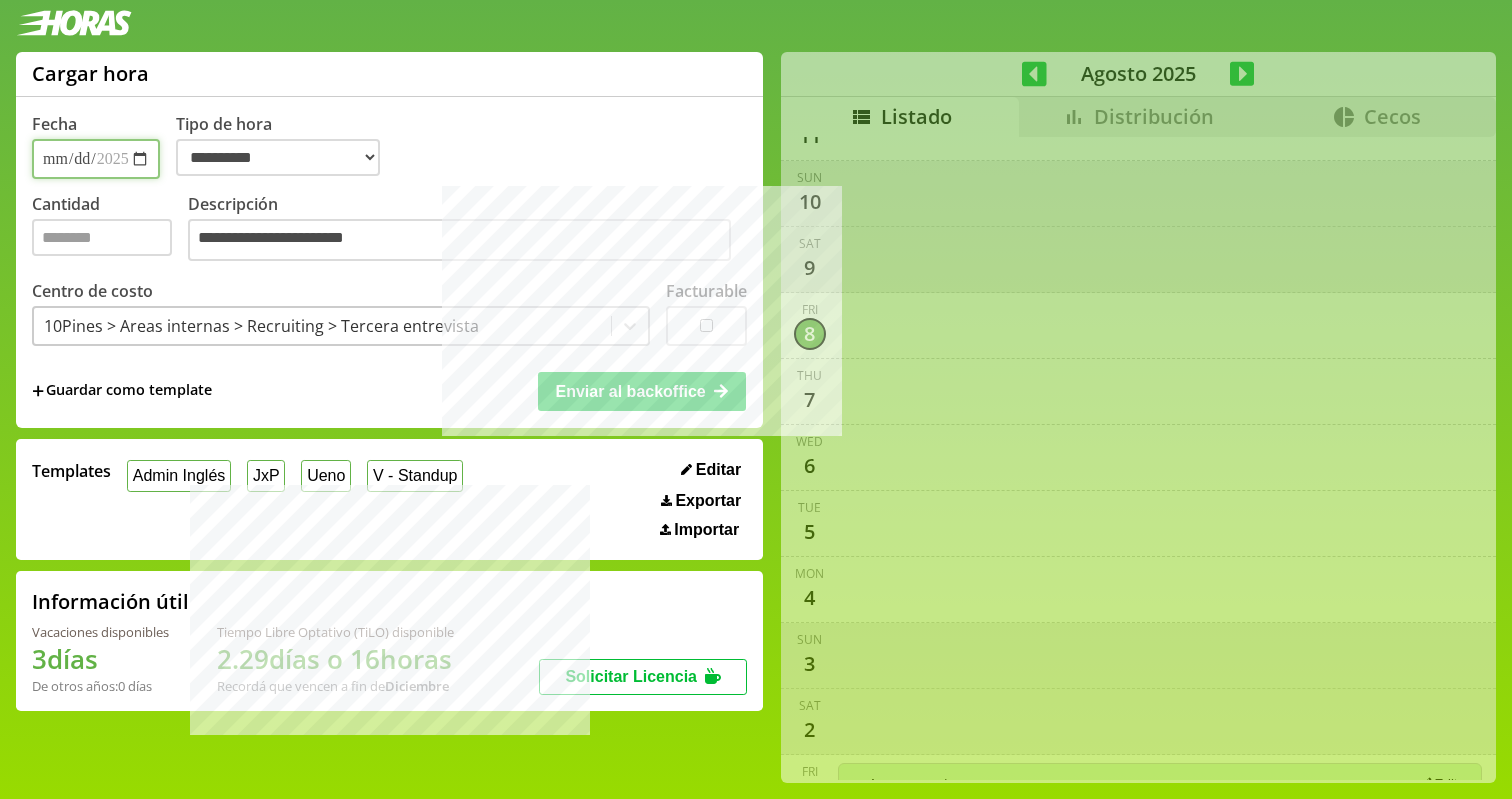 type 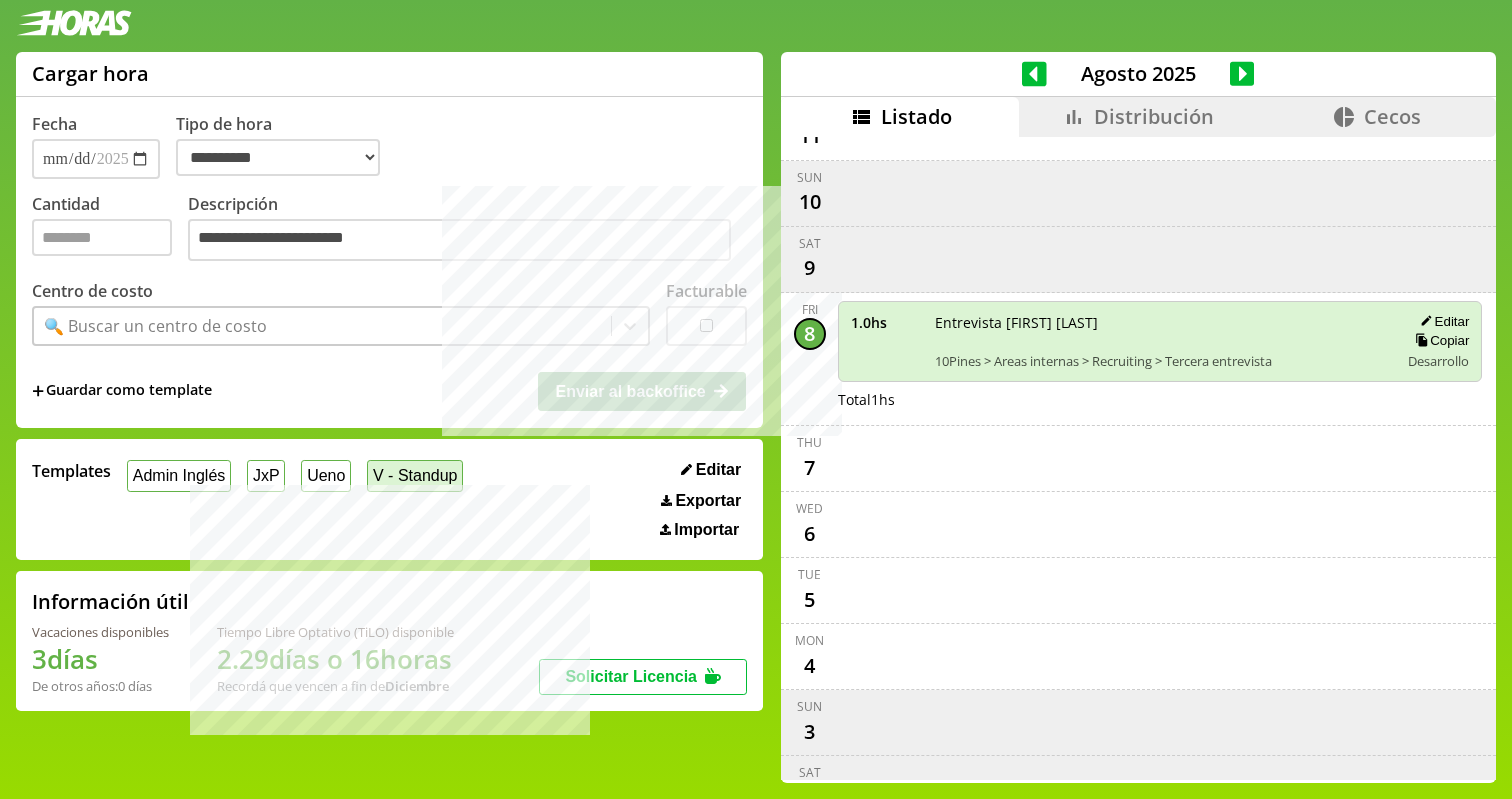click on "V - Standup" at bounding box center (415, 475) 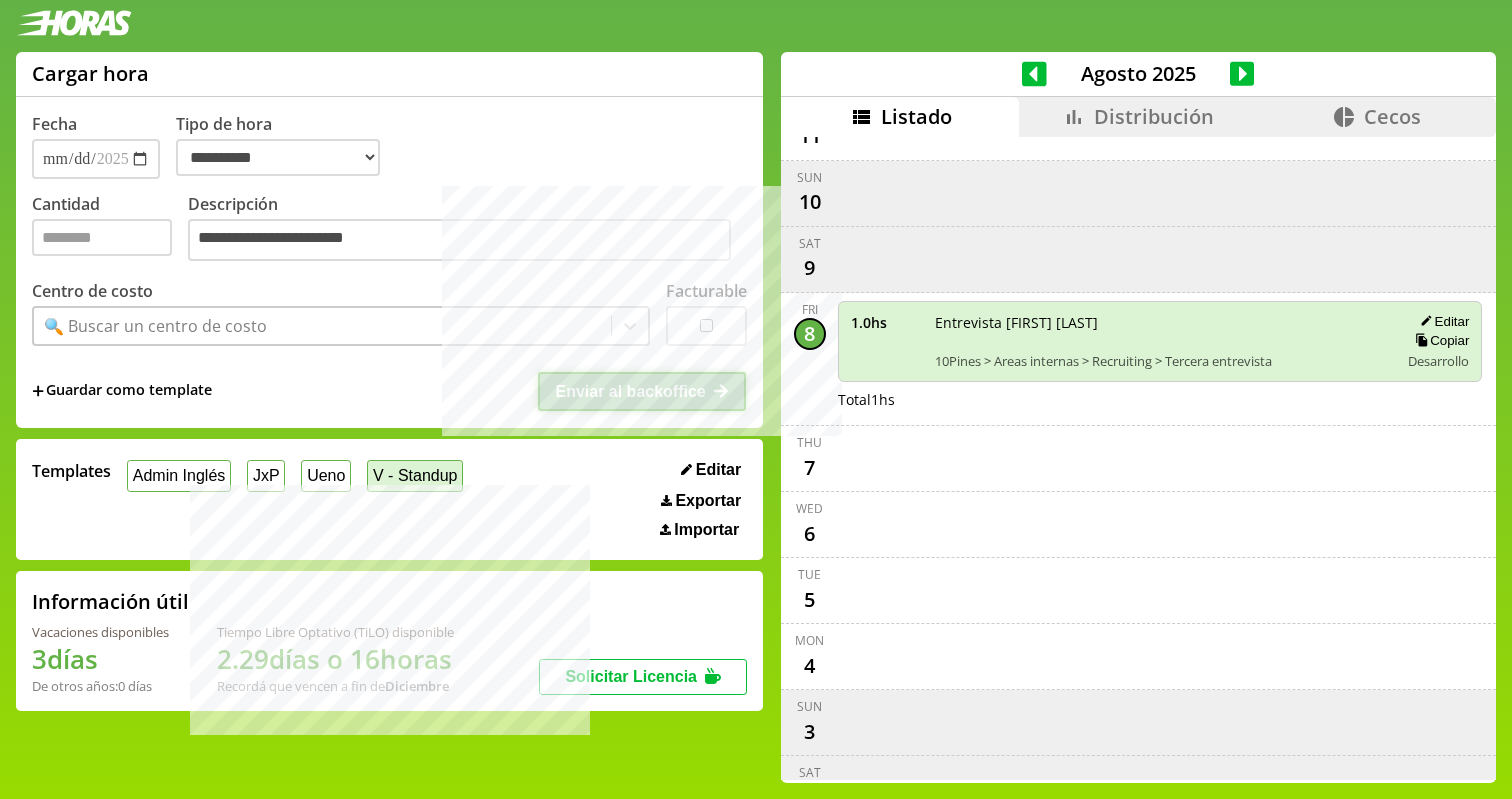 select on "**********" 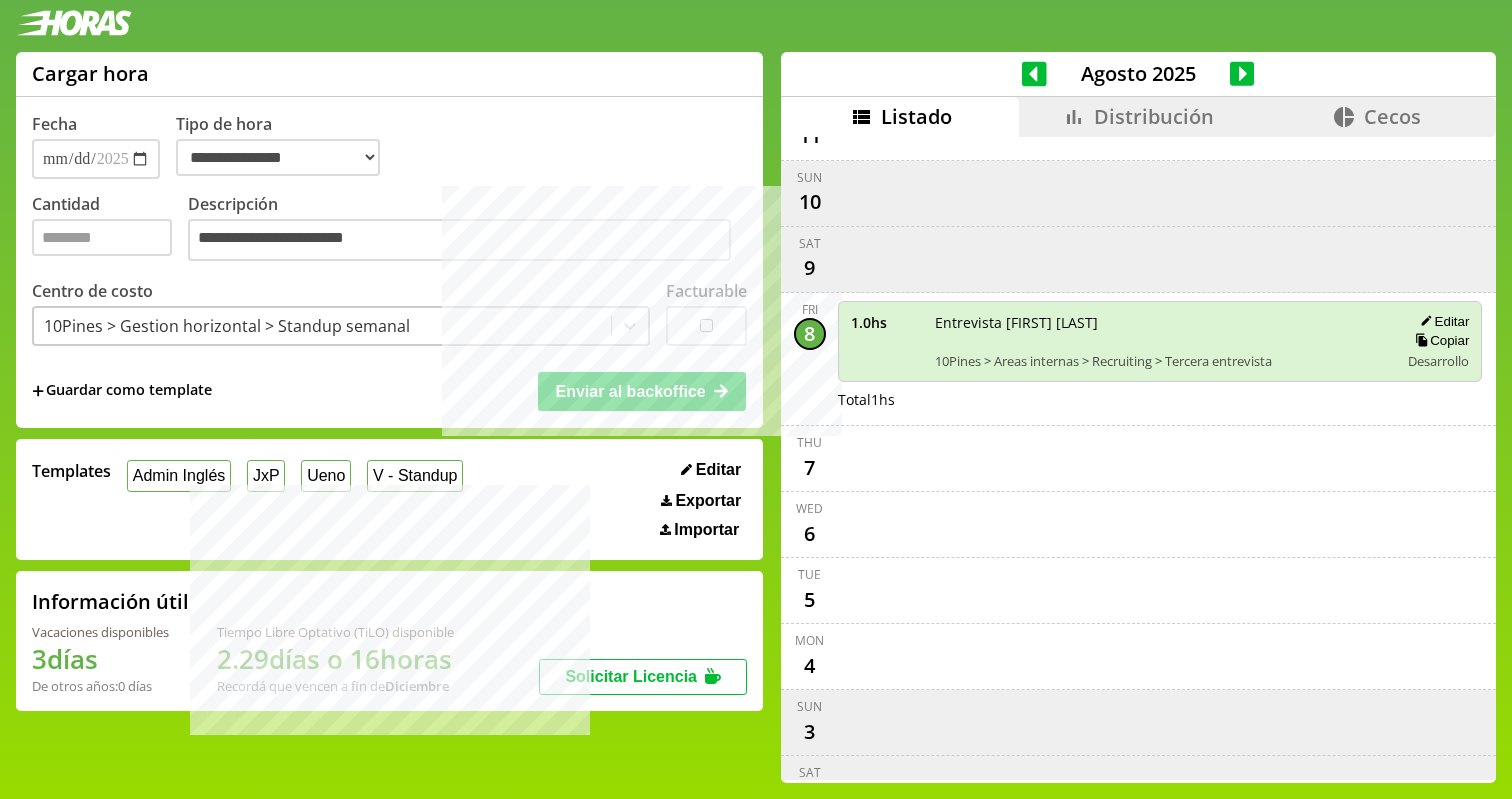 click on "**********" at bounding box center (389, 262) 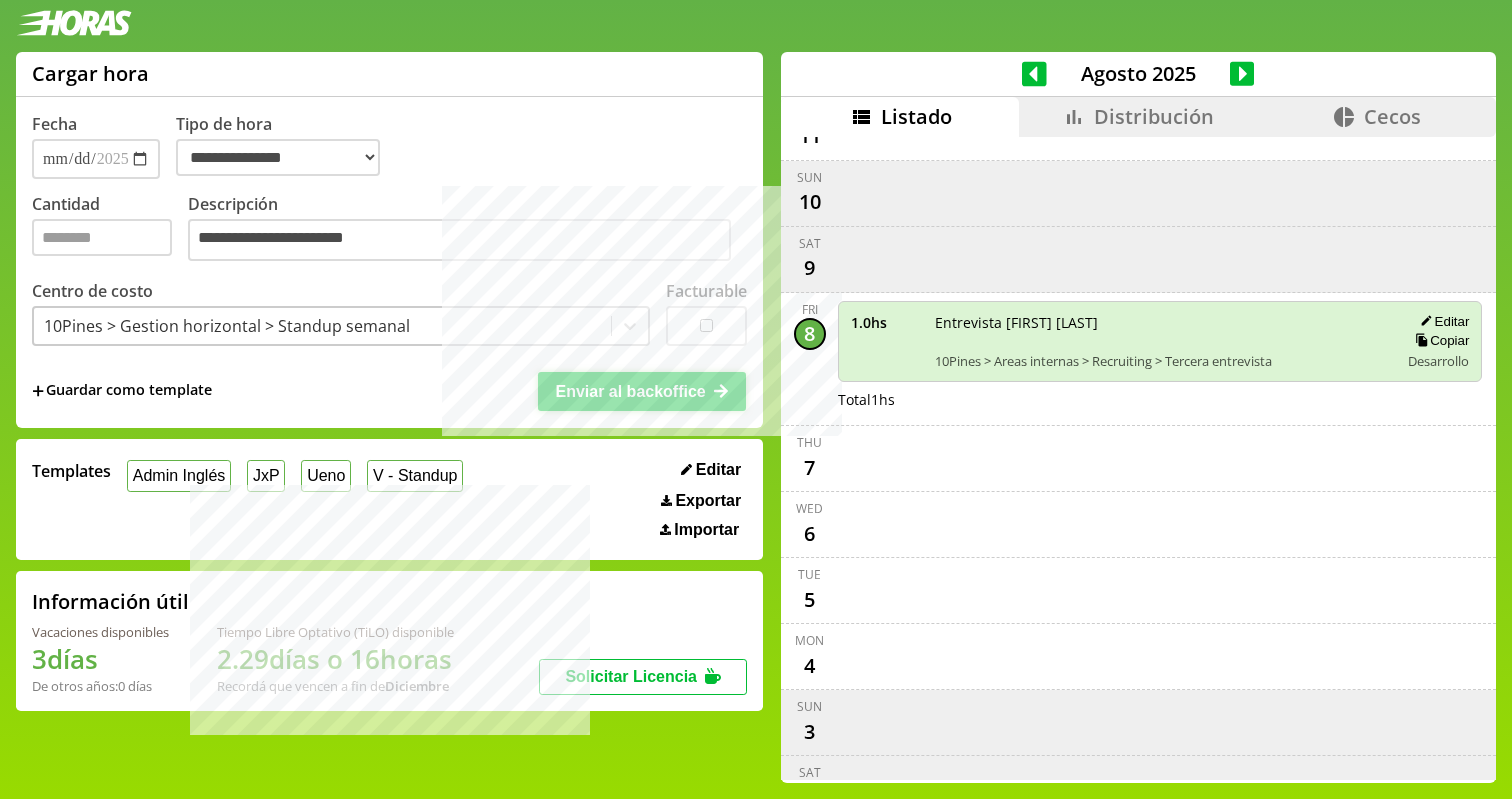 click on "Enviar al backoffice" at bounding box center (630, 391) 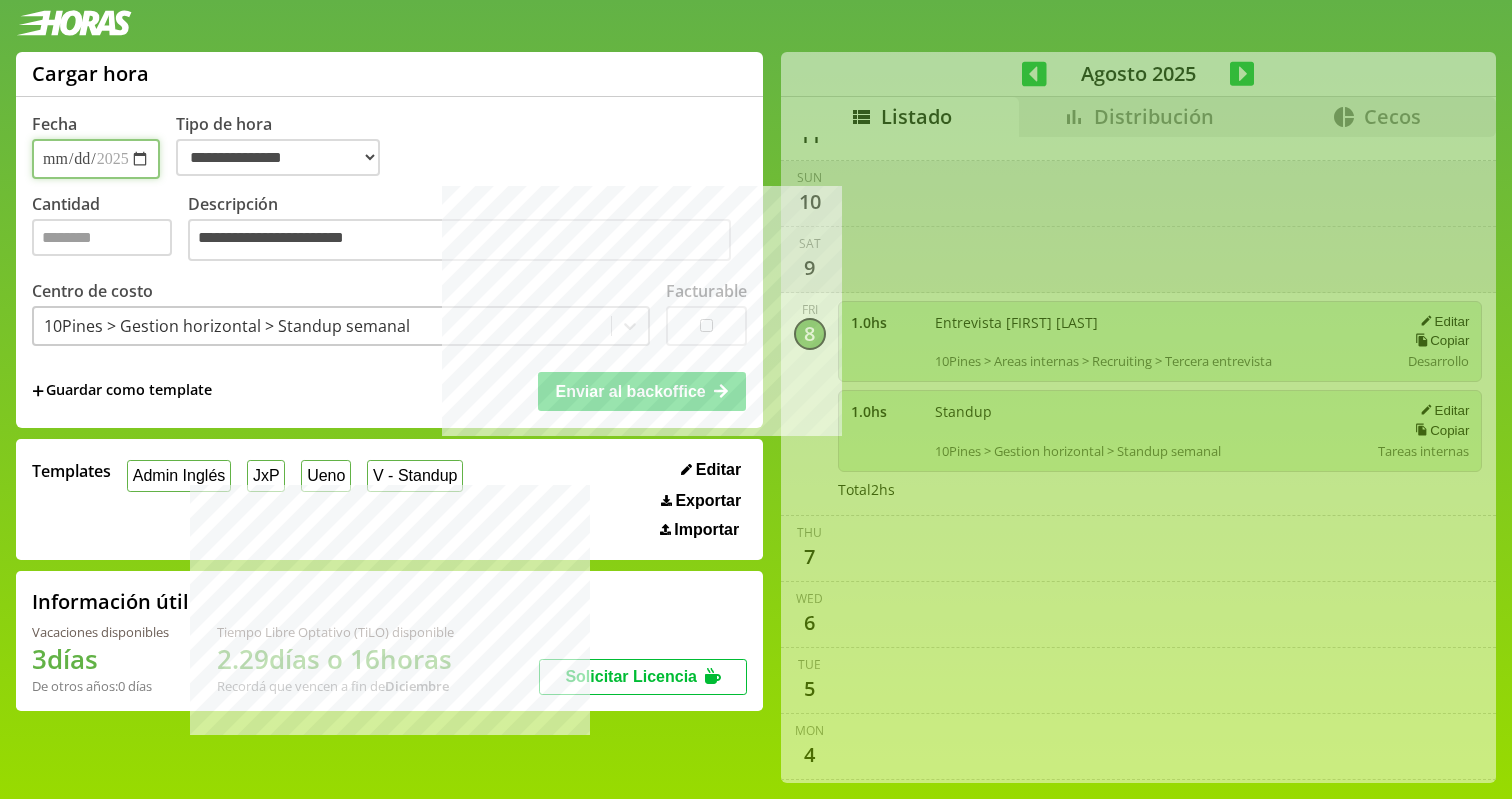 select on "**********" 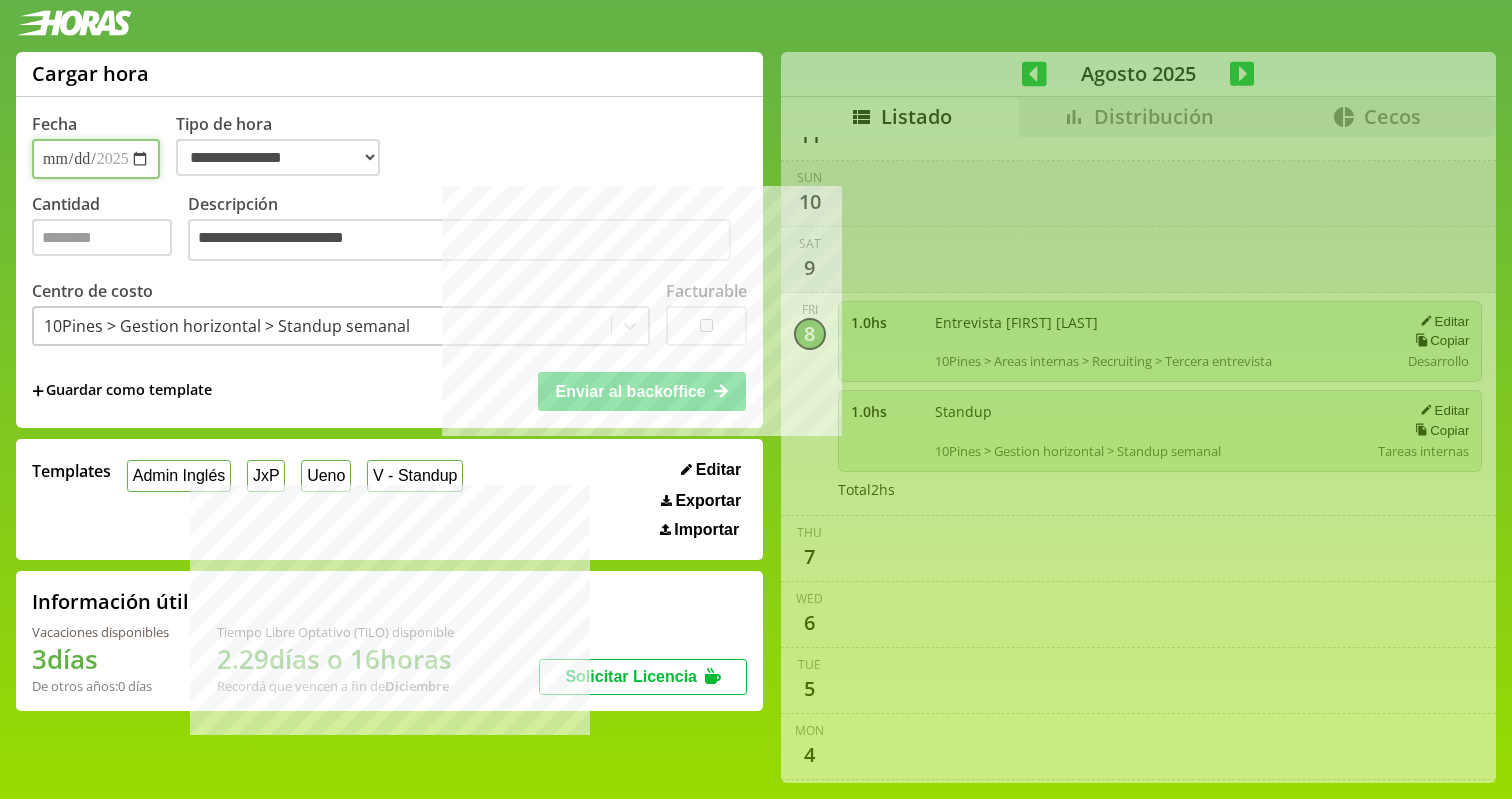 type 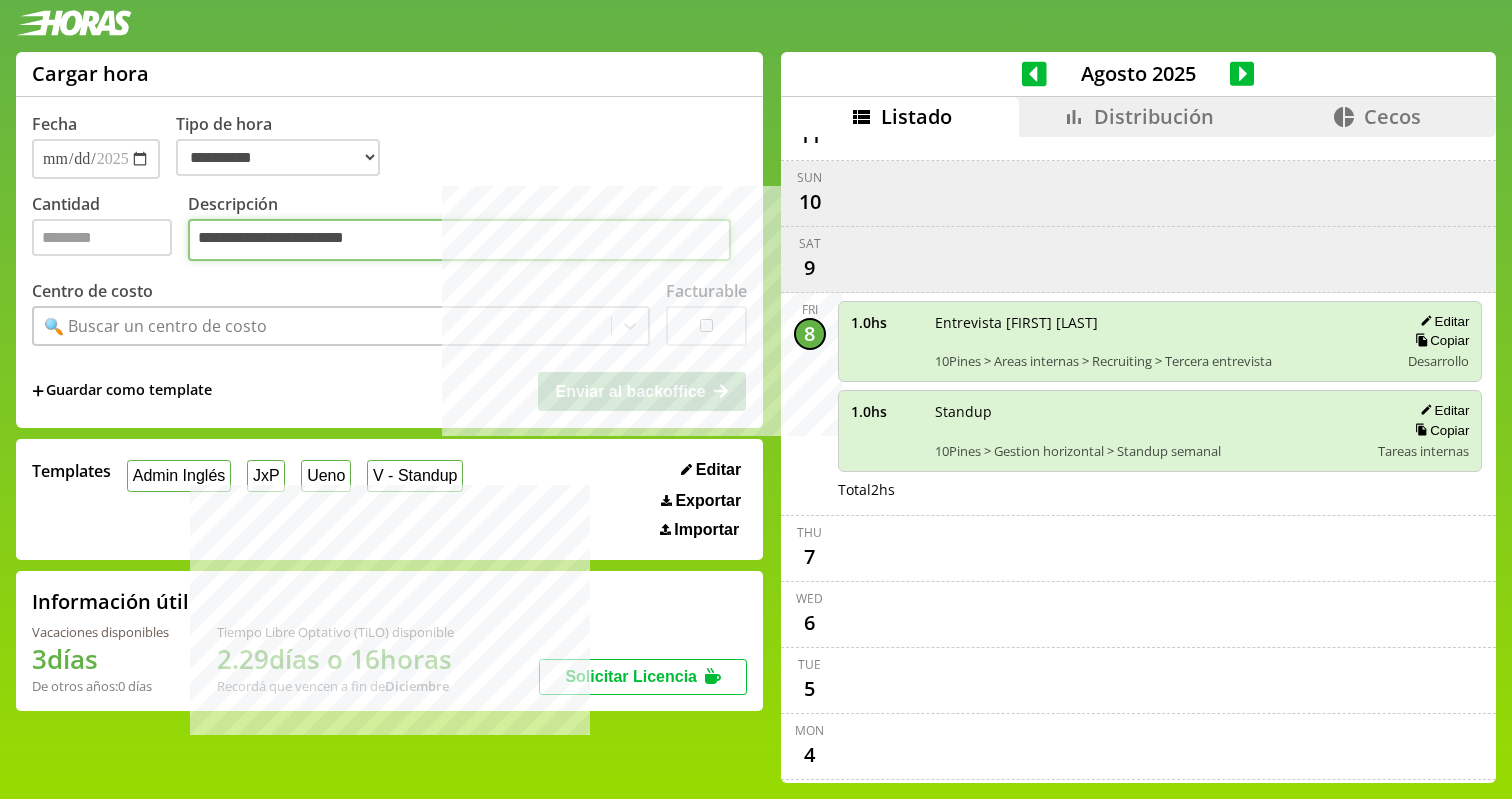 click on "**********" at bounding box center (459, 240) 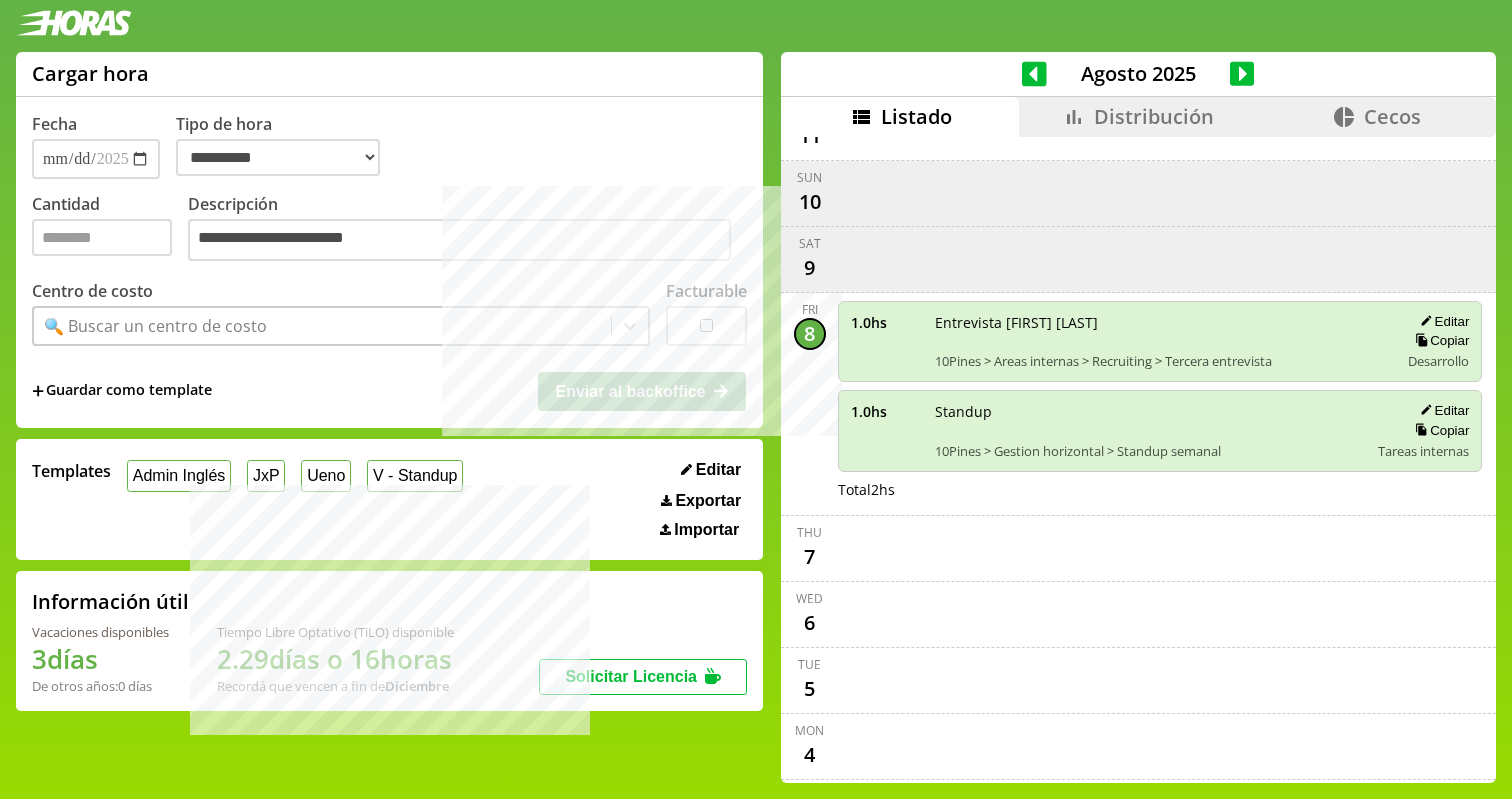 click on "**********" at bounding box center [389, 262] 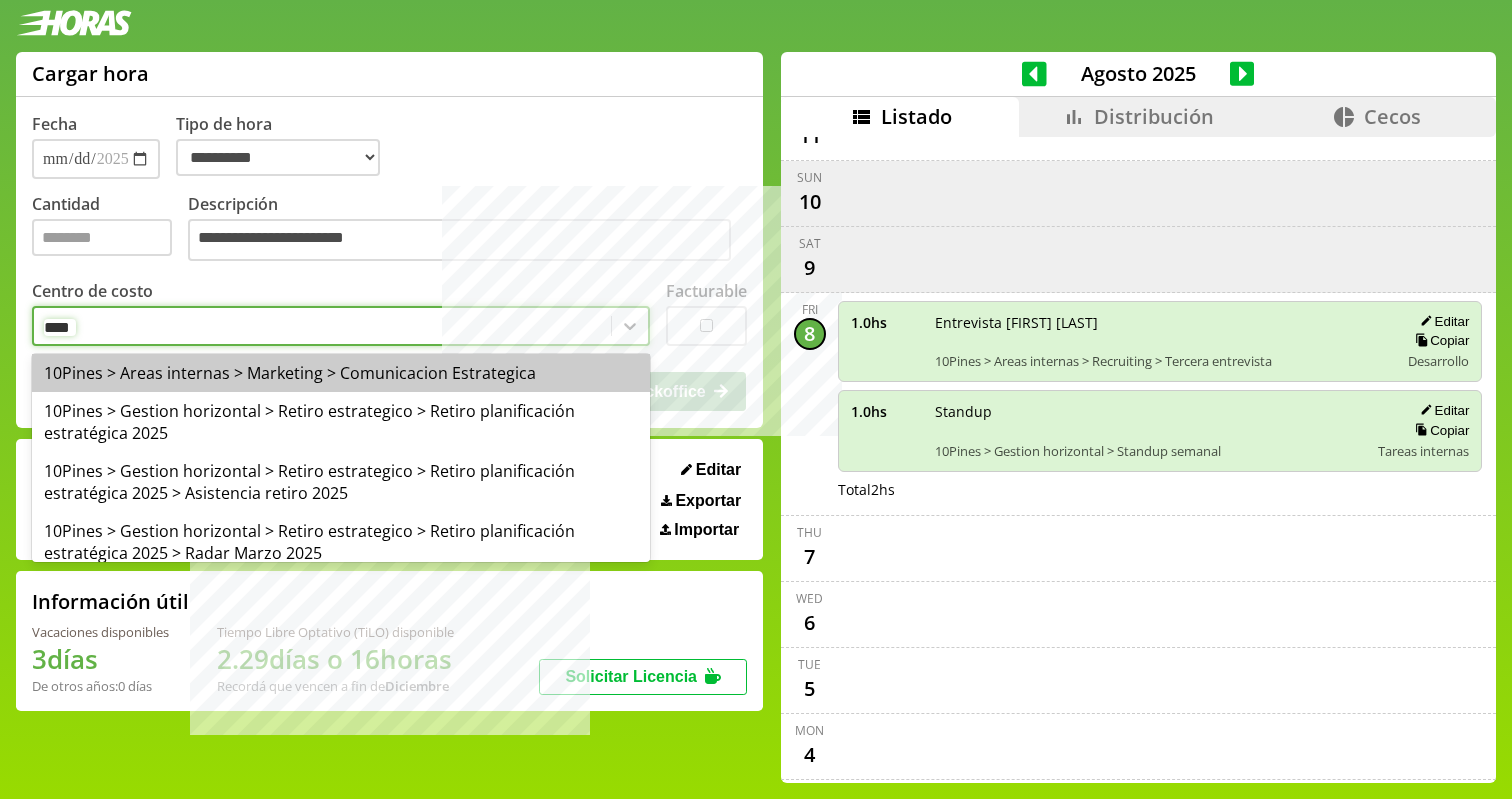 type on "*****" 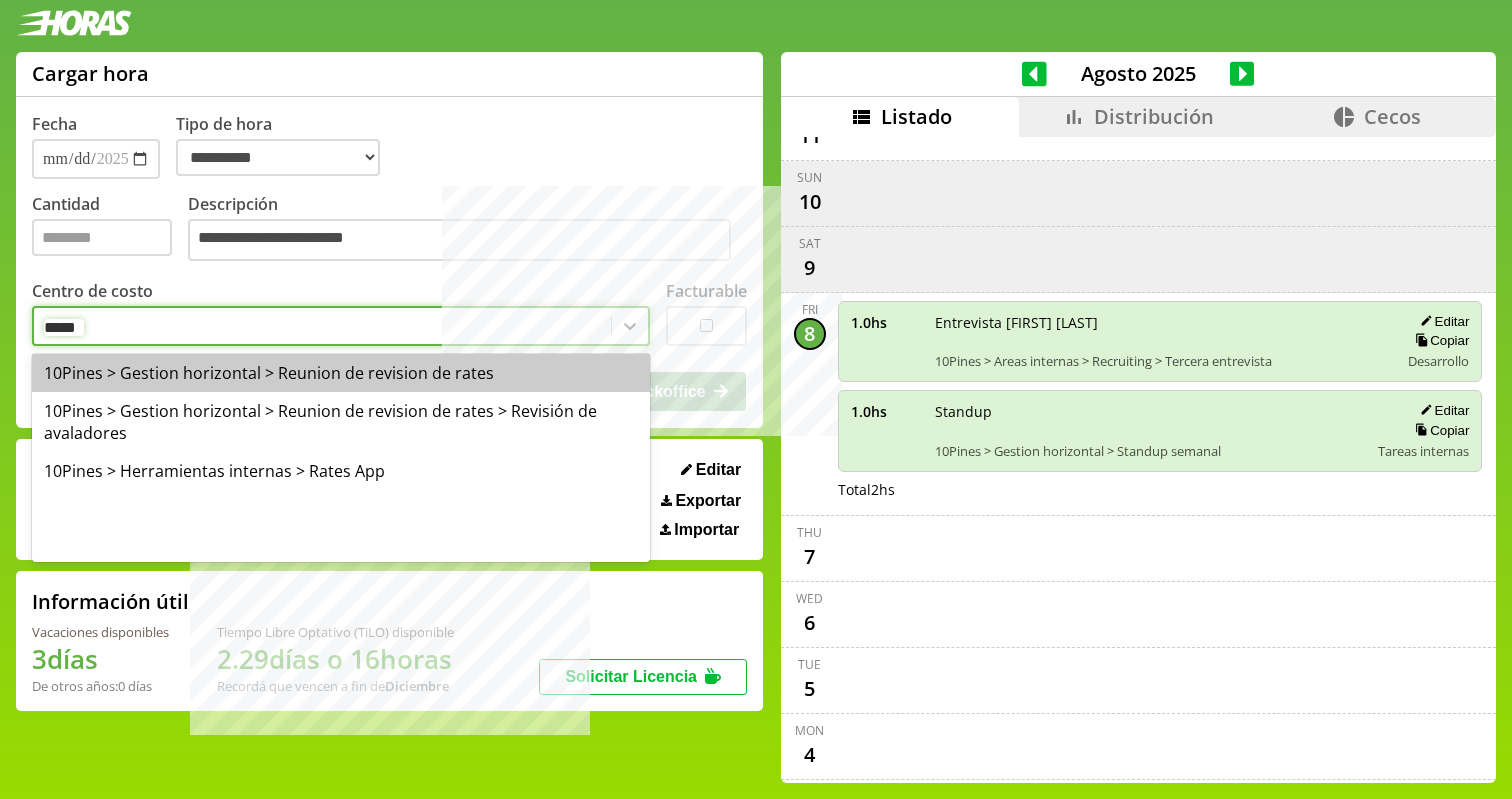 click on "10Pines > Gestion horizontal > Reunion de revision de rates" at bounding box center (341, 373) 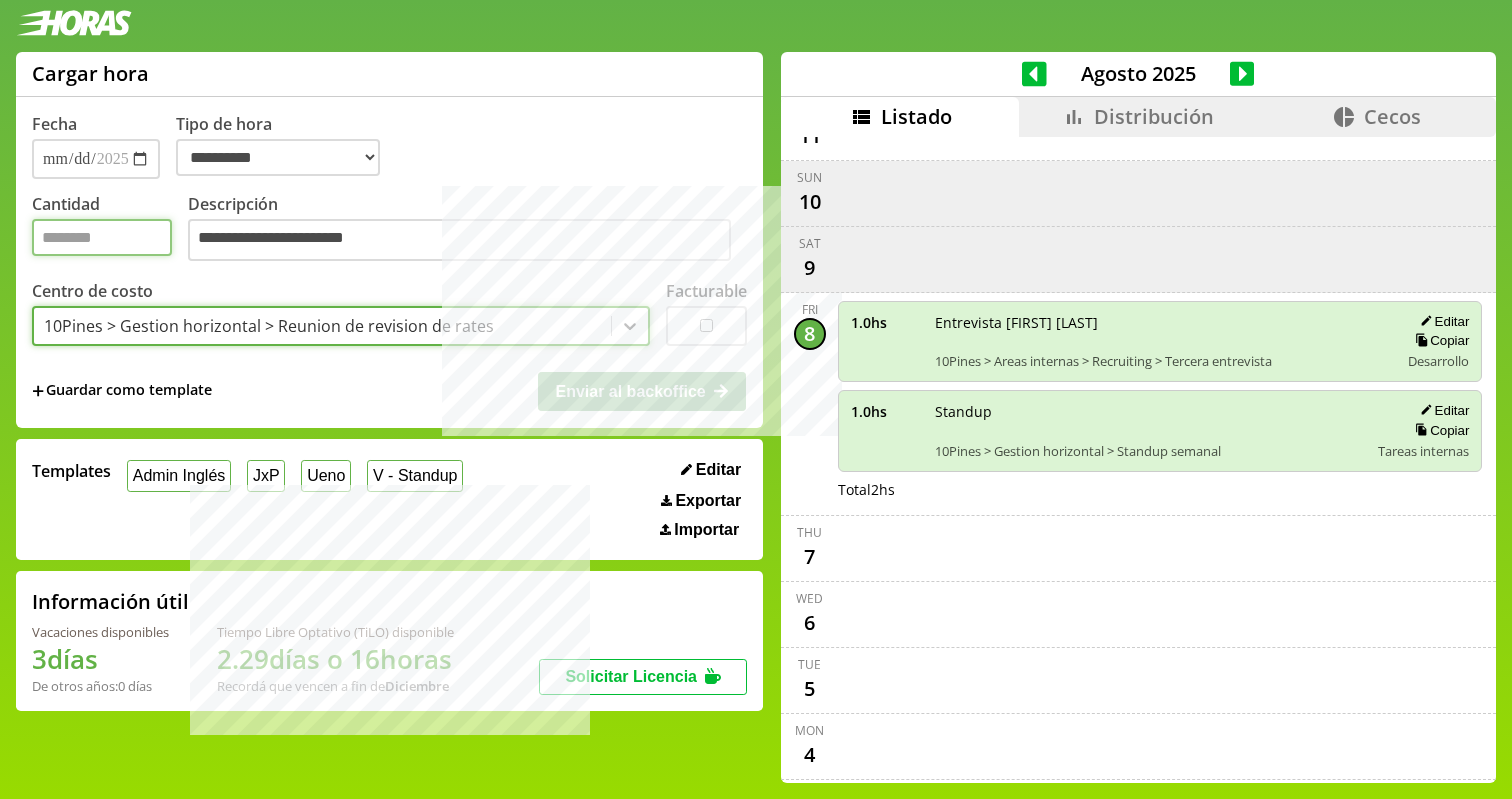 click on "Cantidad" at bounding box center [102, 237] 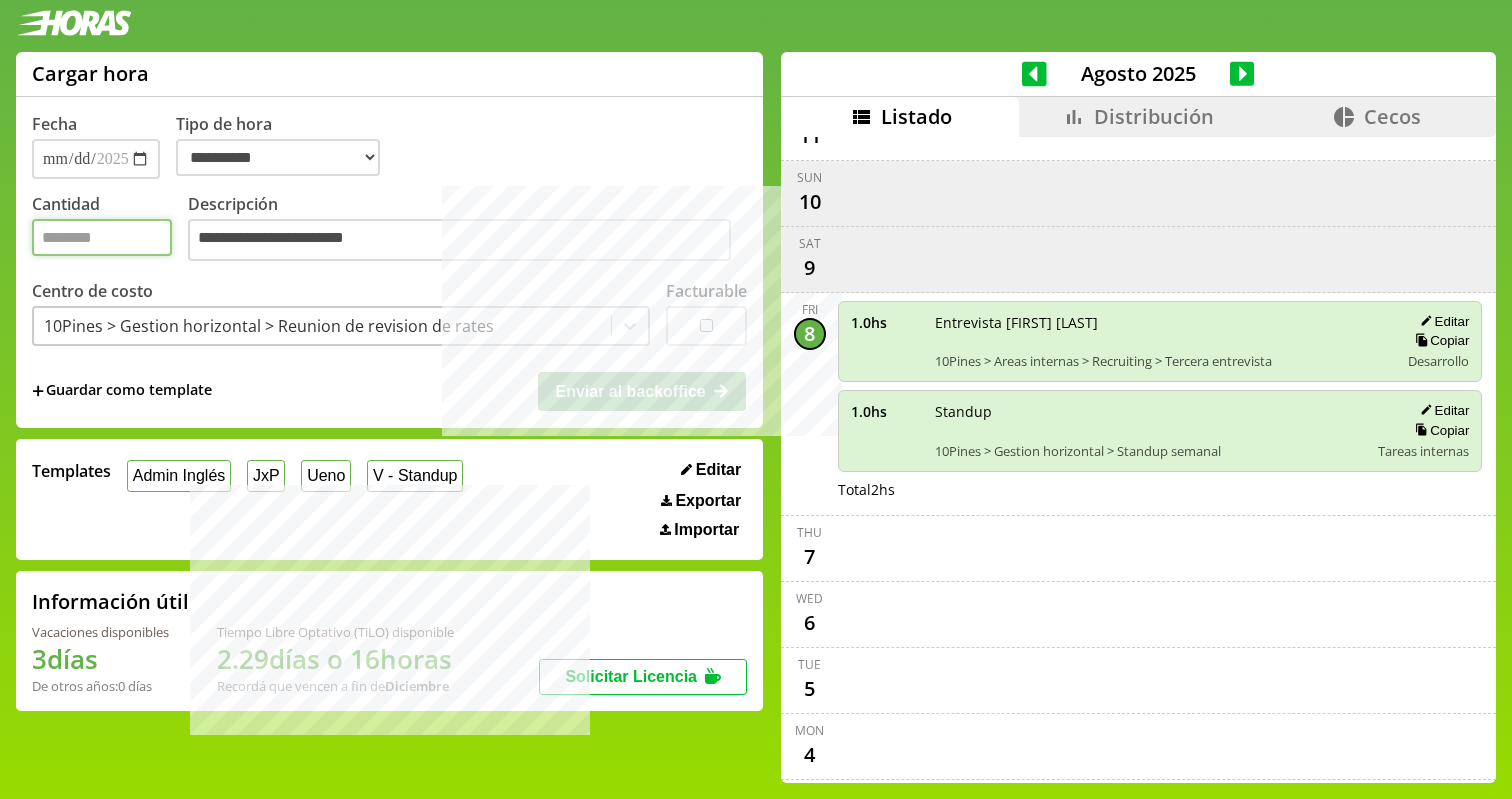 type on "*" 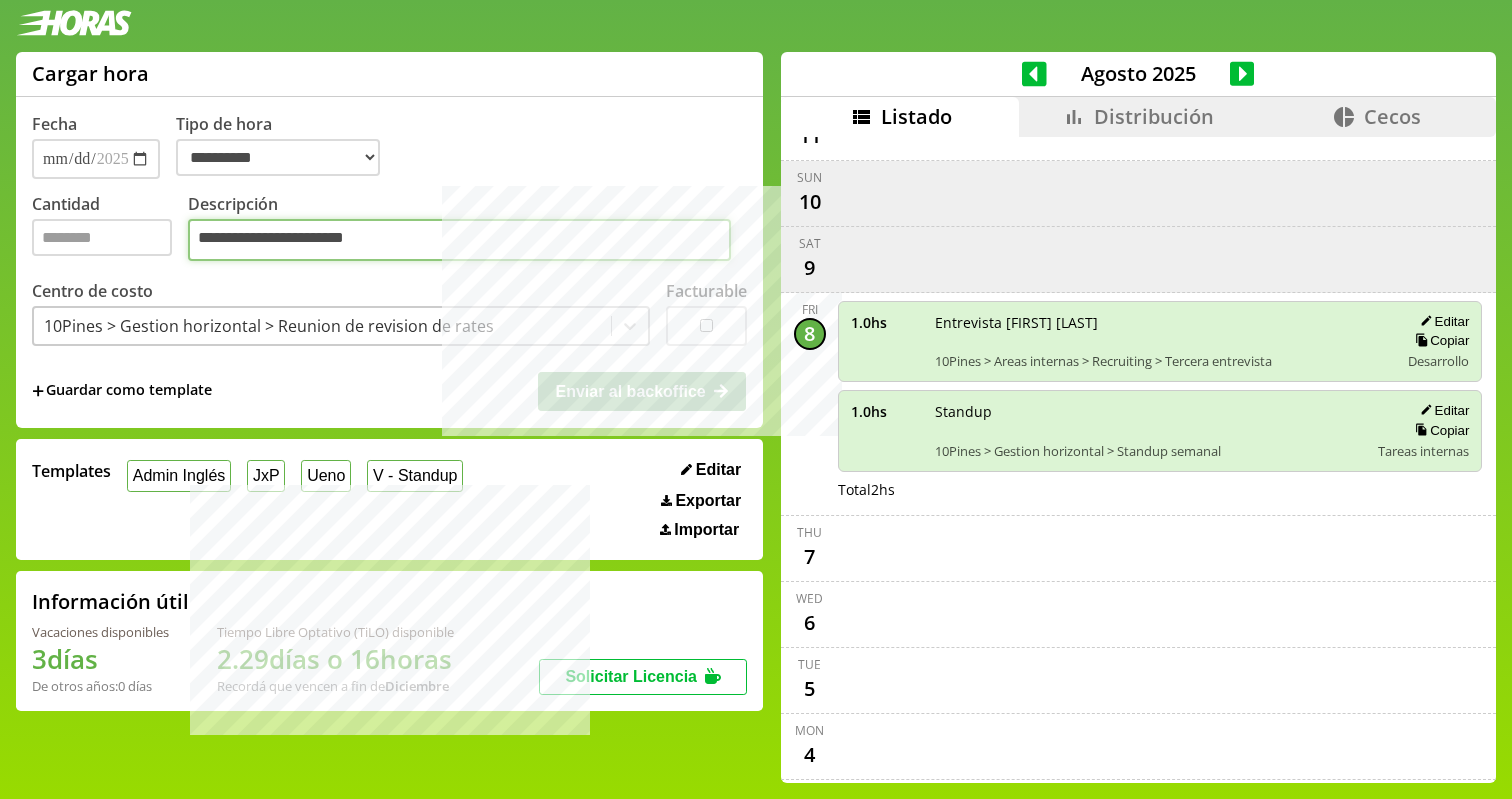 click on "**********" at bounding box center [459, 240] 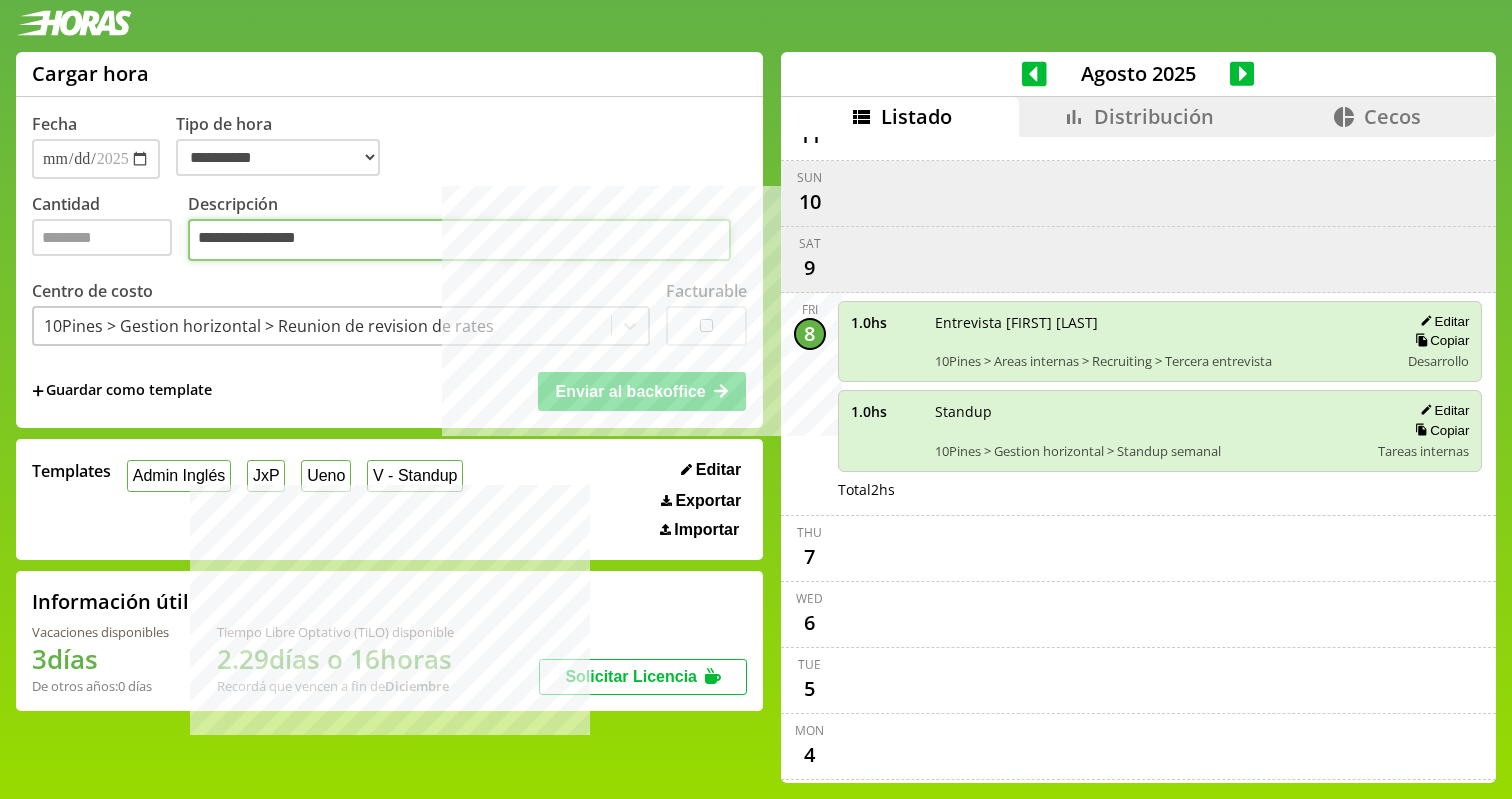 type on "**********" 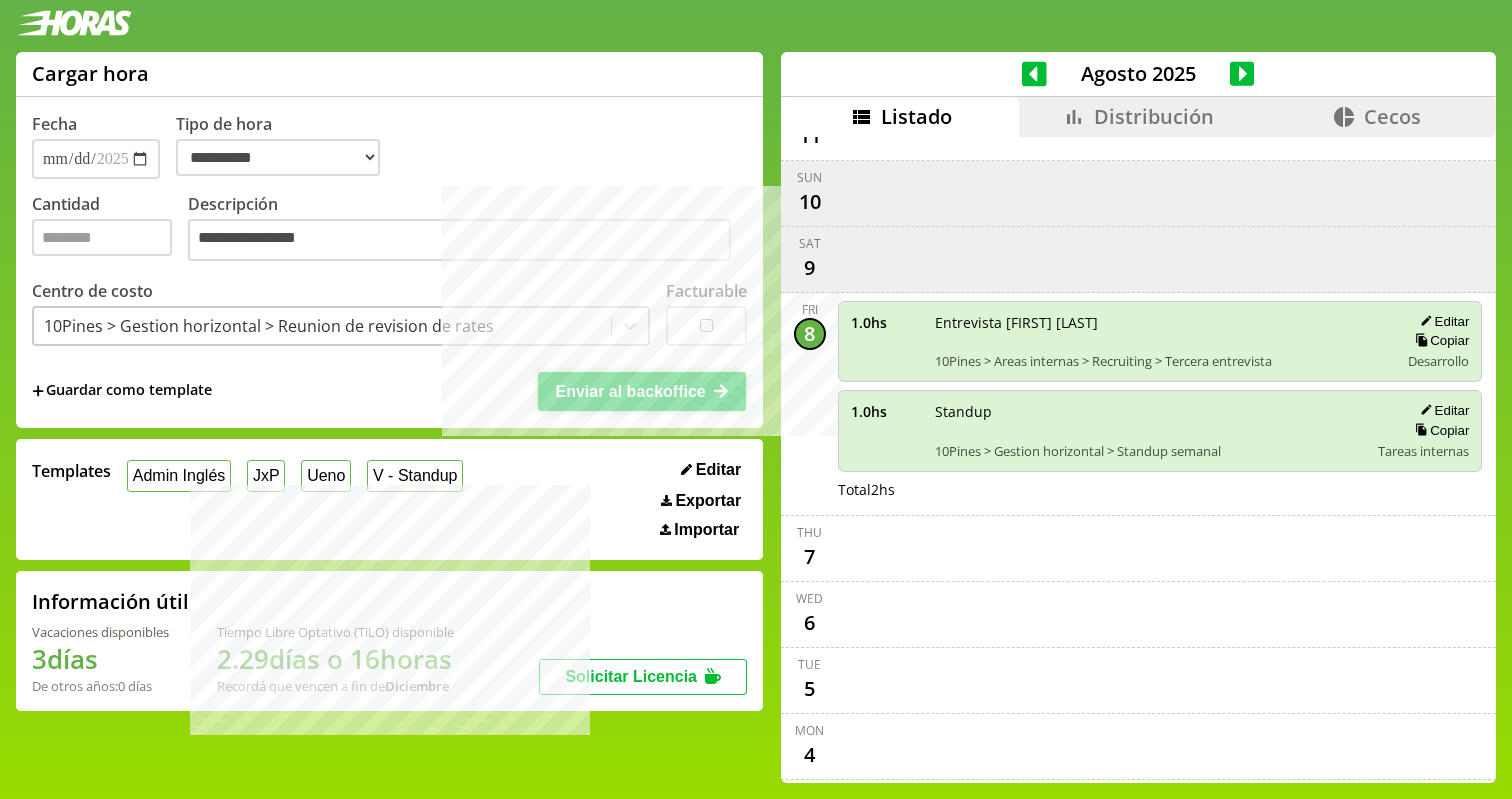 click on "Enviar al backoffice" at bounding box center [630, 391] 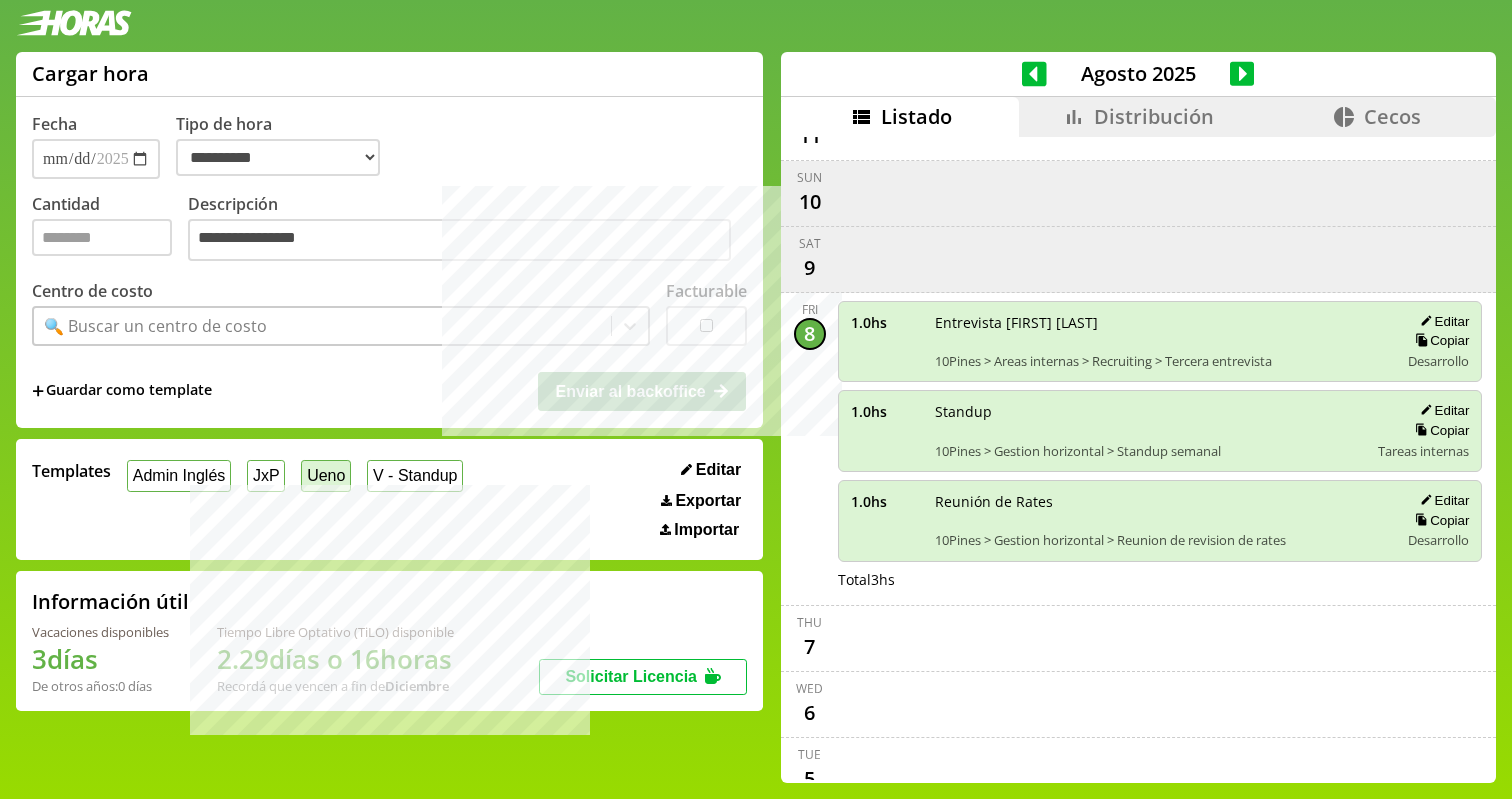 click on "Ueno" at bounding box center (326, 475) 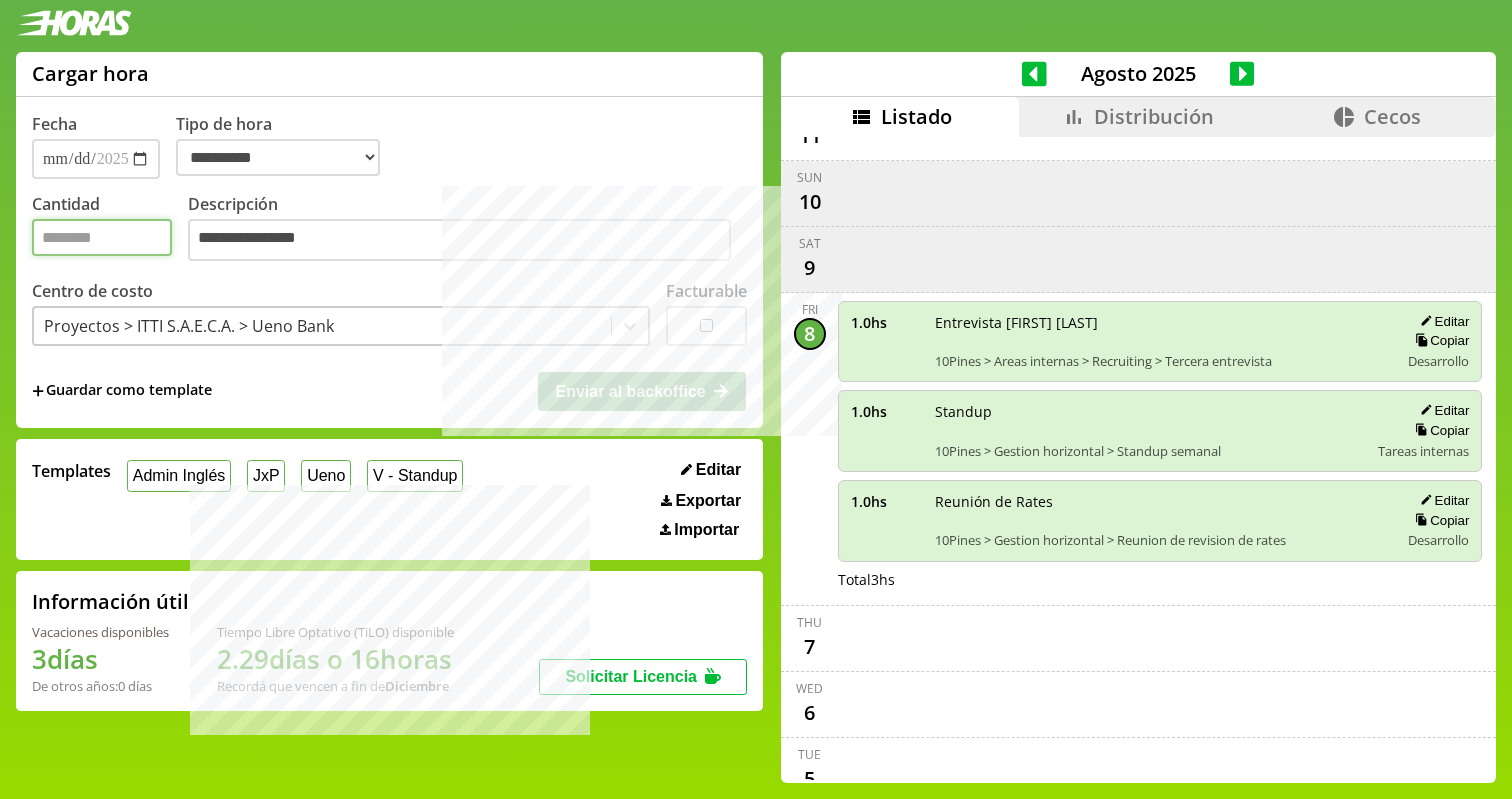 click on "Cantidad" at bounding box center [102, 237] 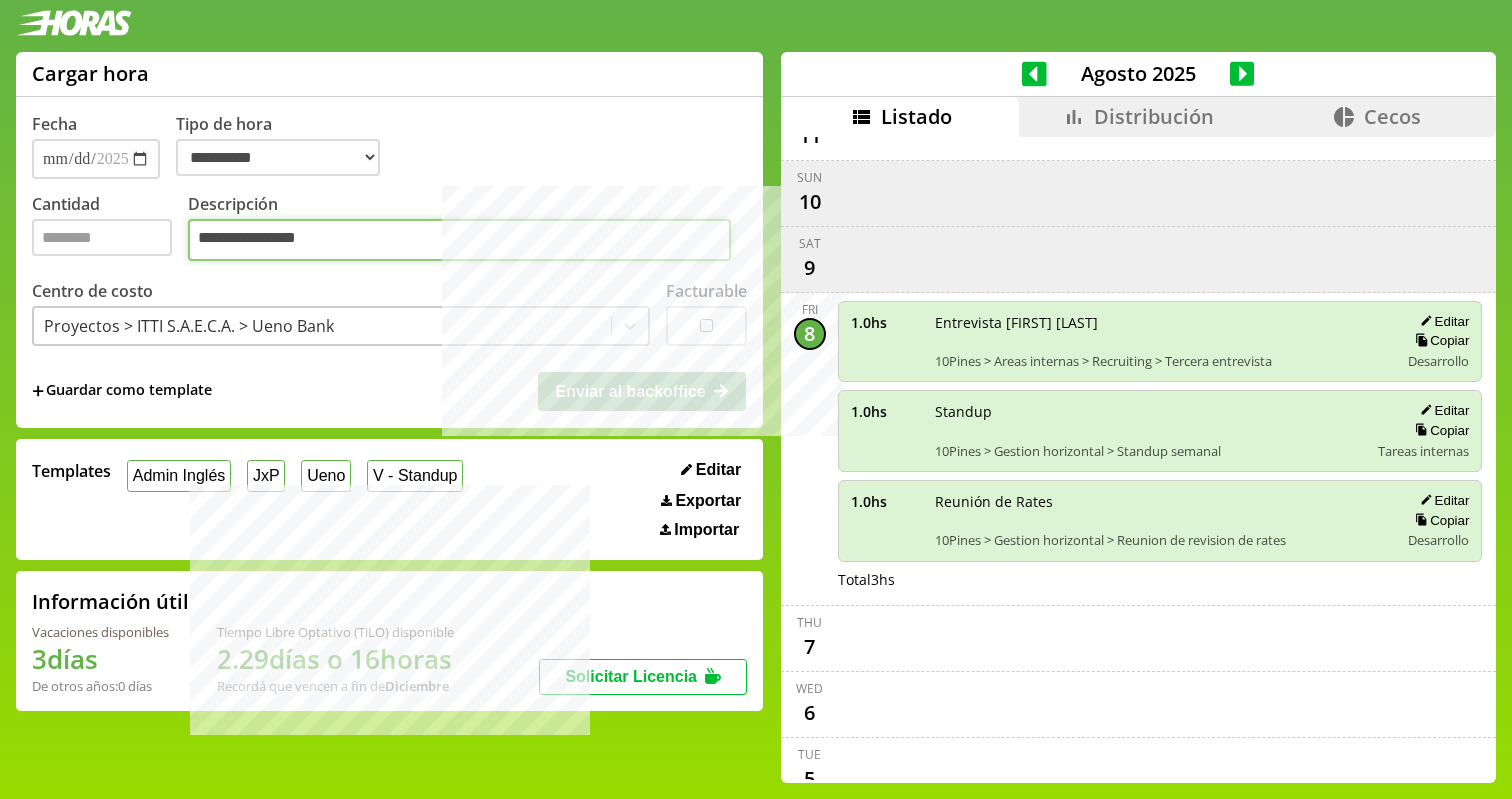 click on "**********" at bounding box center (459, 240) 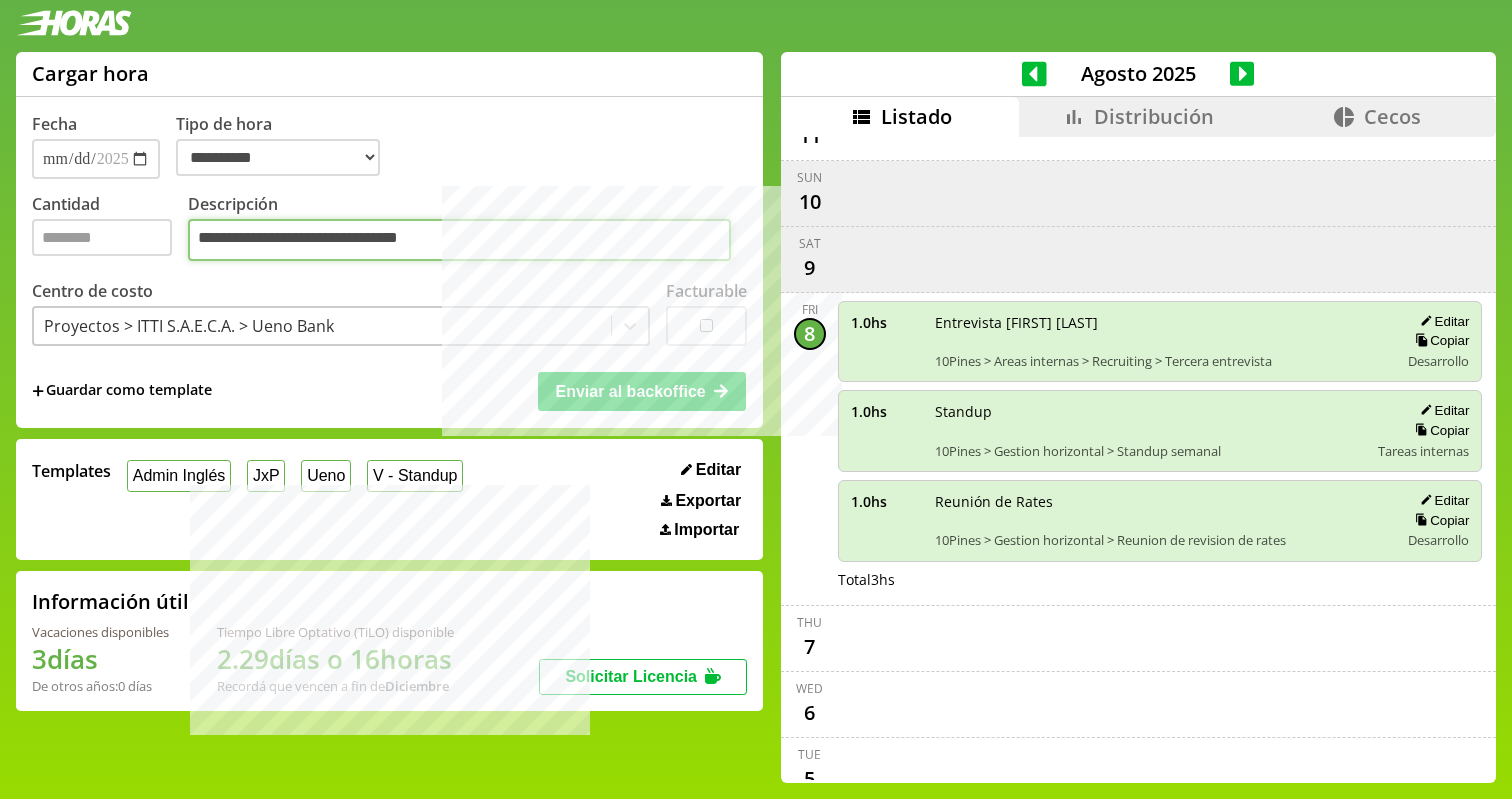 type on "**********" 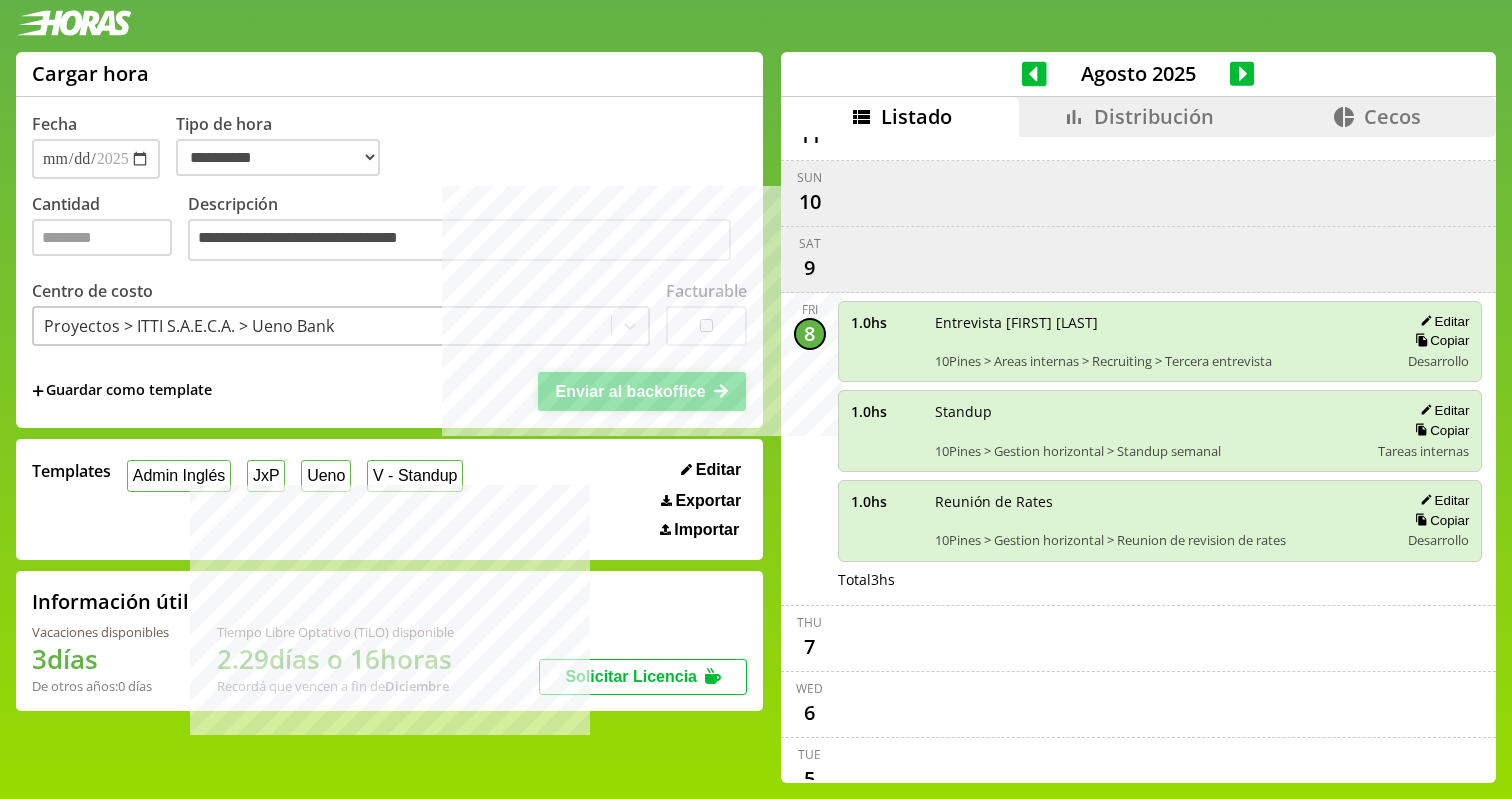 click on "Enviar al backoffice" at bounding box center (630, 391) 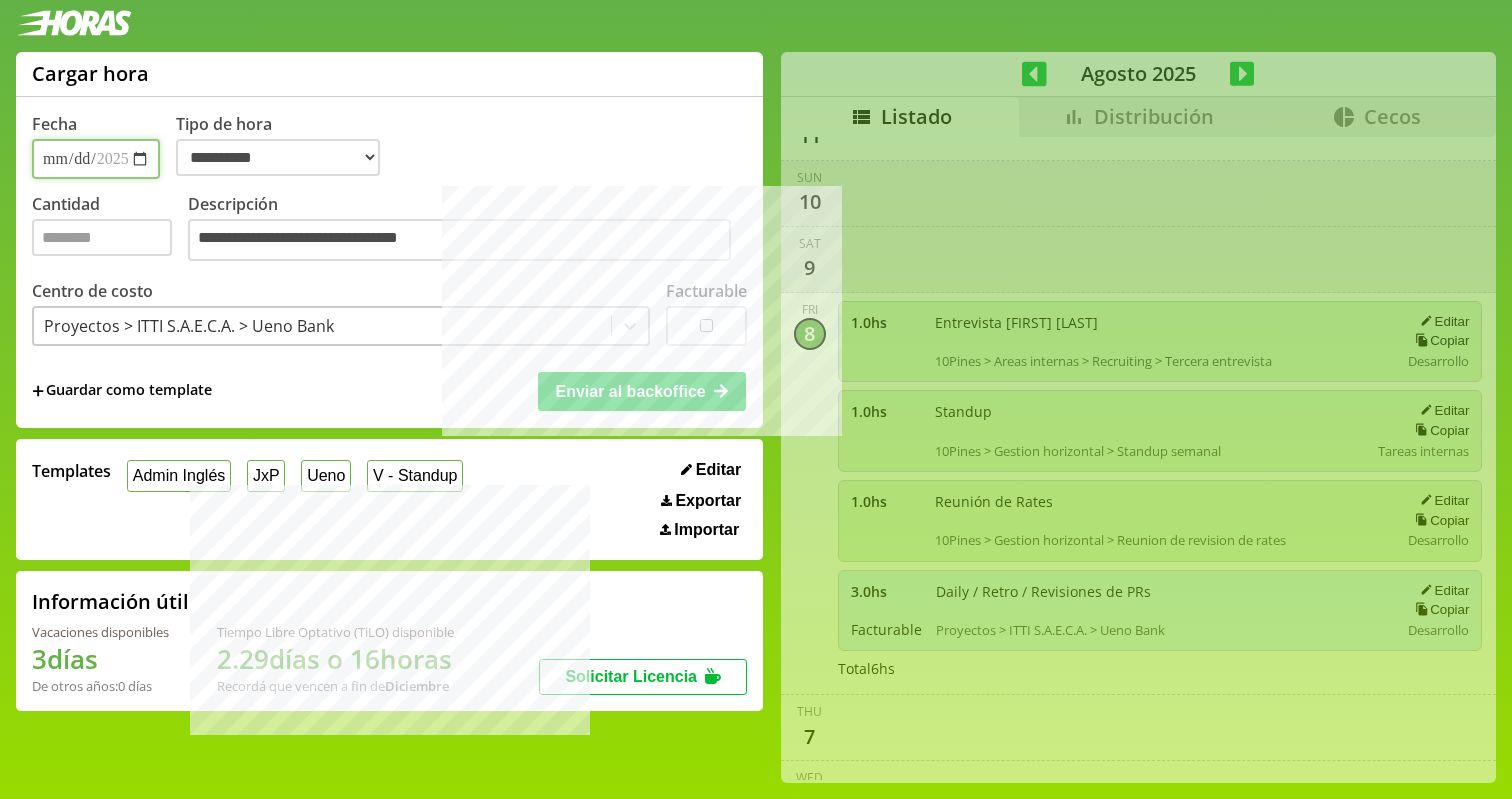 type 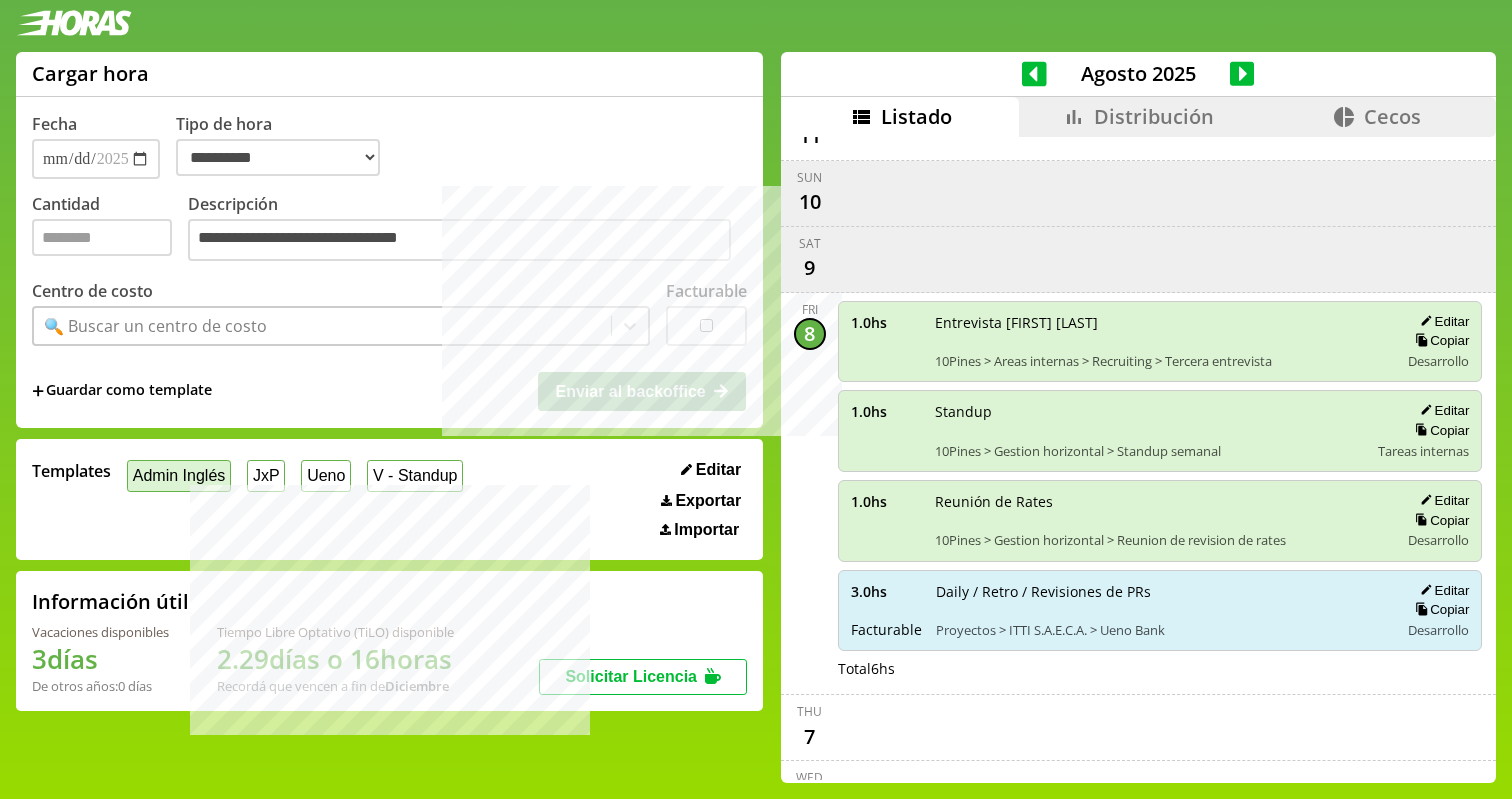 click on "Admin Inglés" at bounding box center (179, 475) 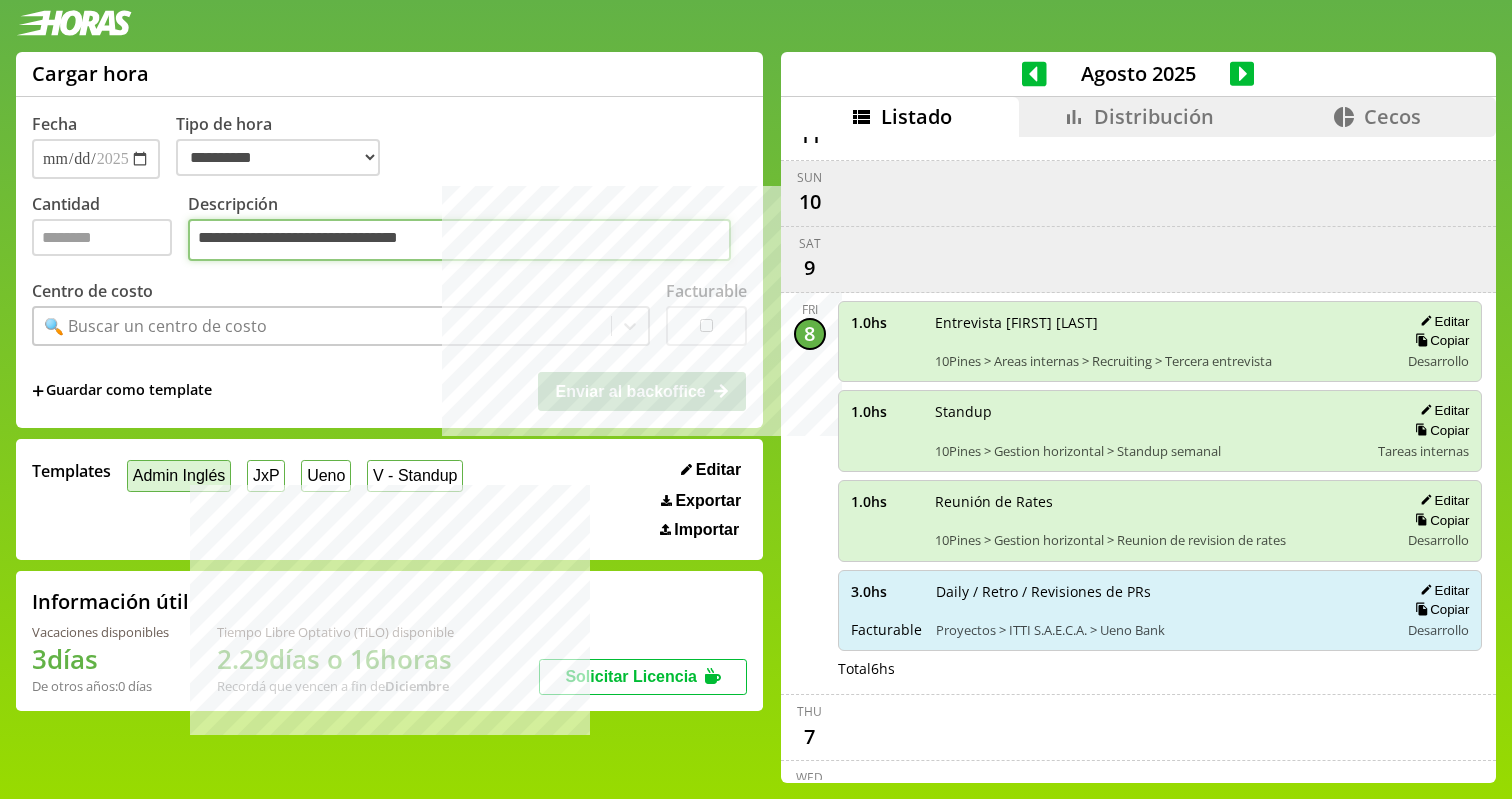 select on "**********" 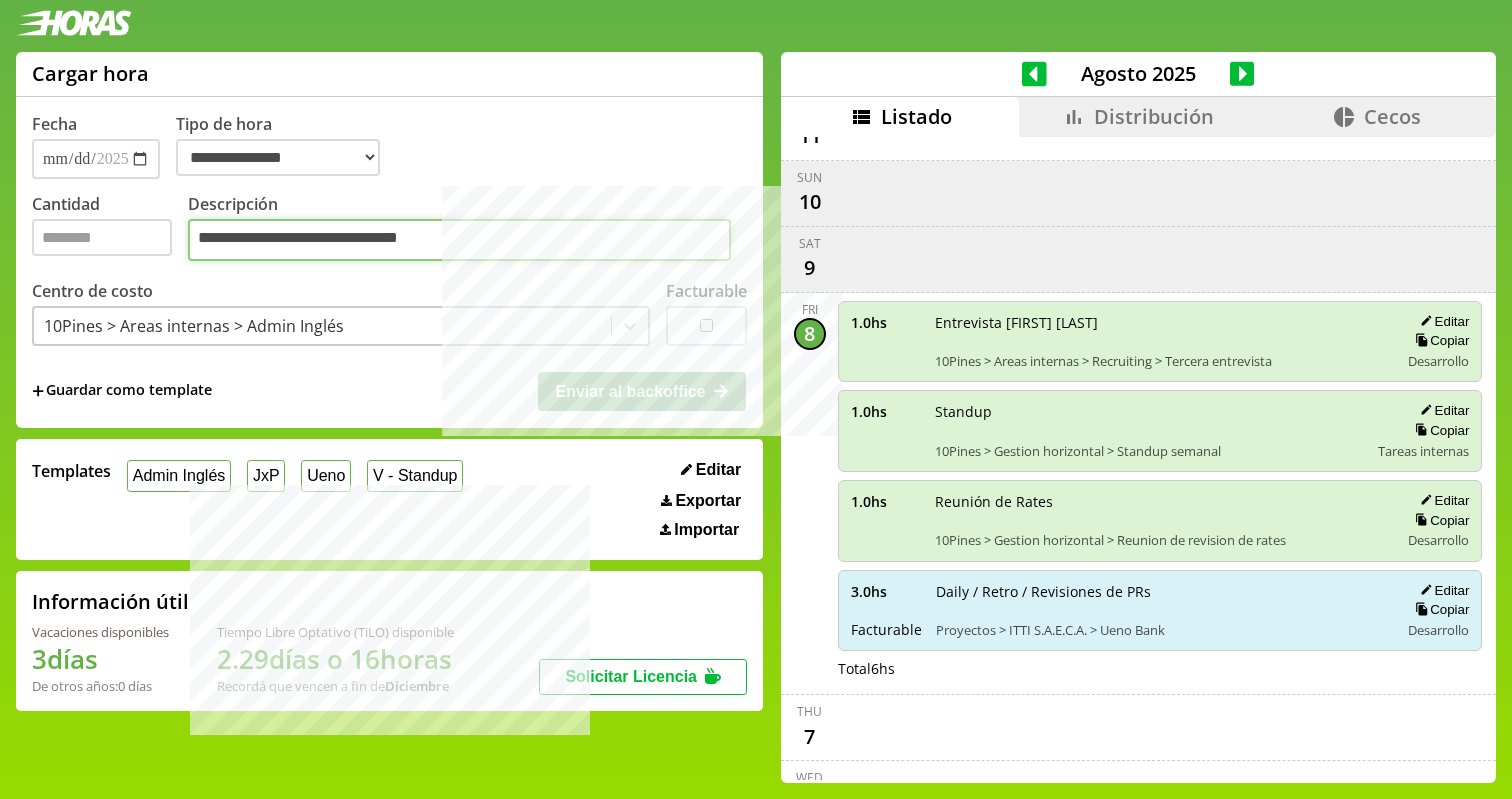 click on "**********" at bounding box center [459, 240] 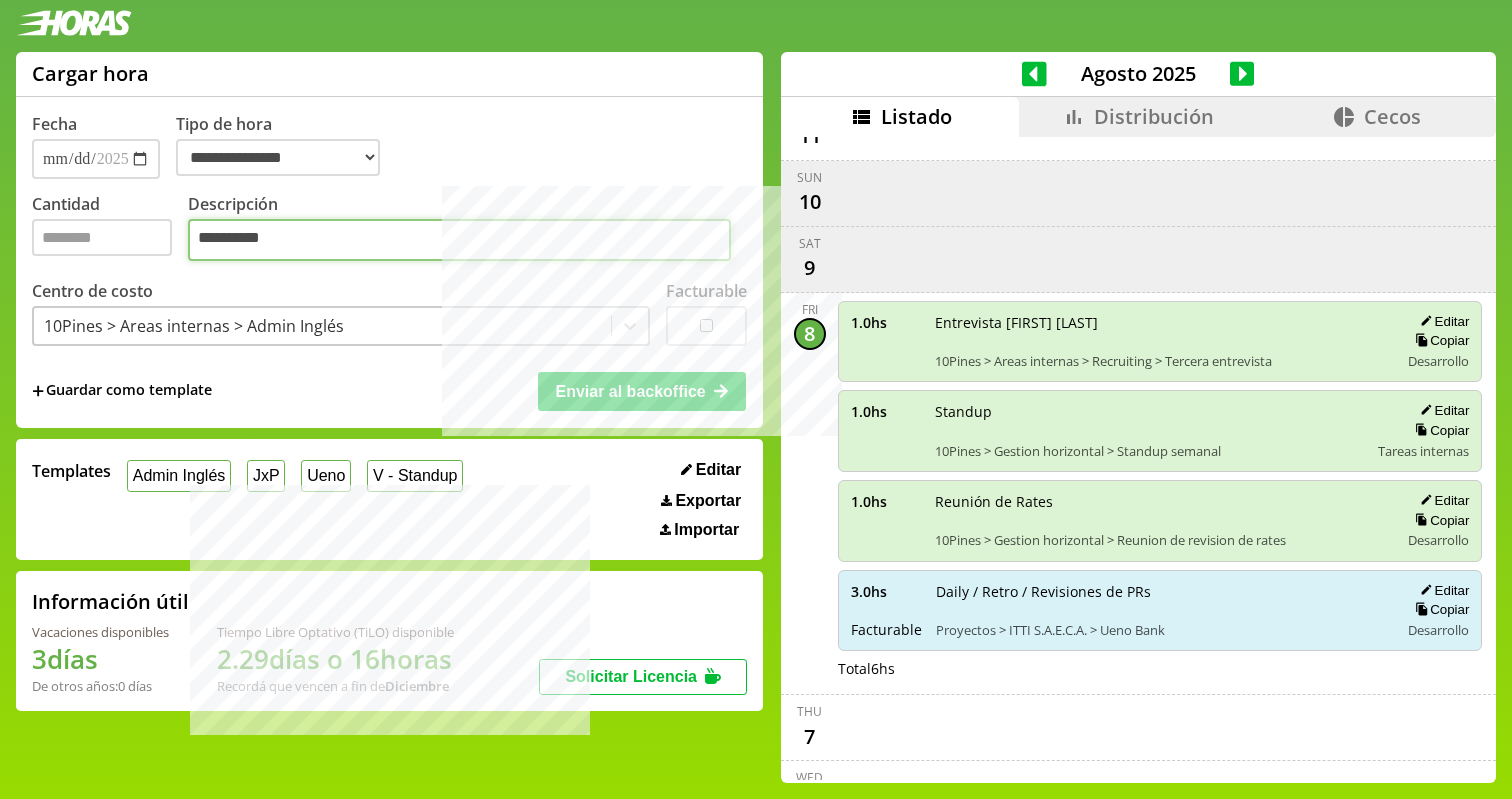 drag, startPoint x: 285, startPoint y: 243, endPoint x: 145, endPoint y: 243, distance: 140 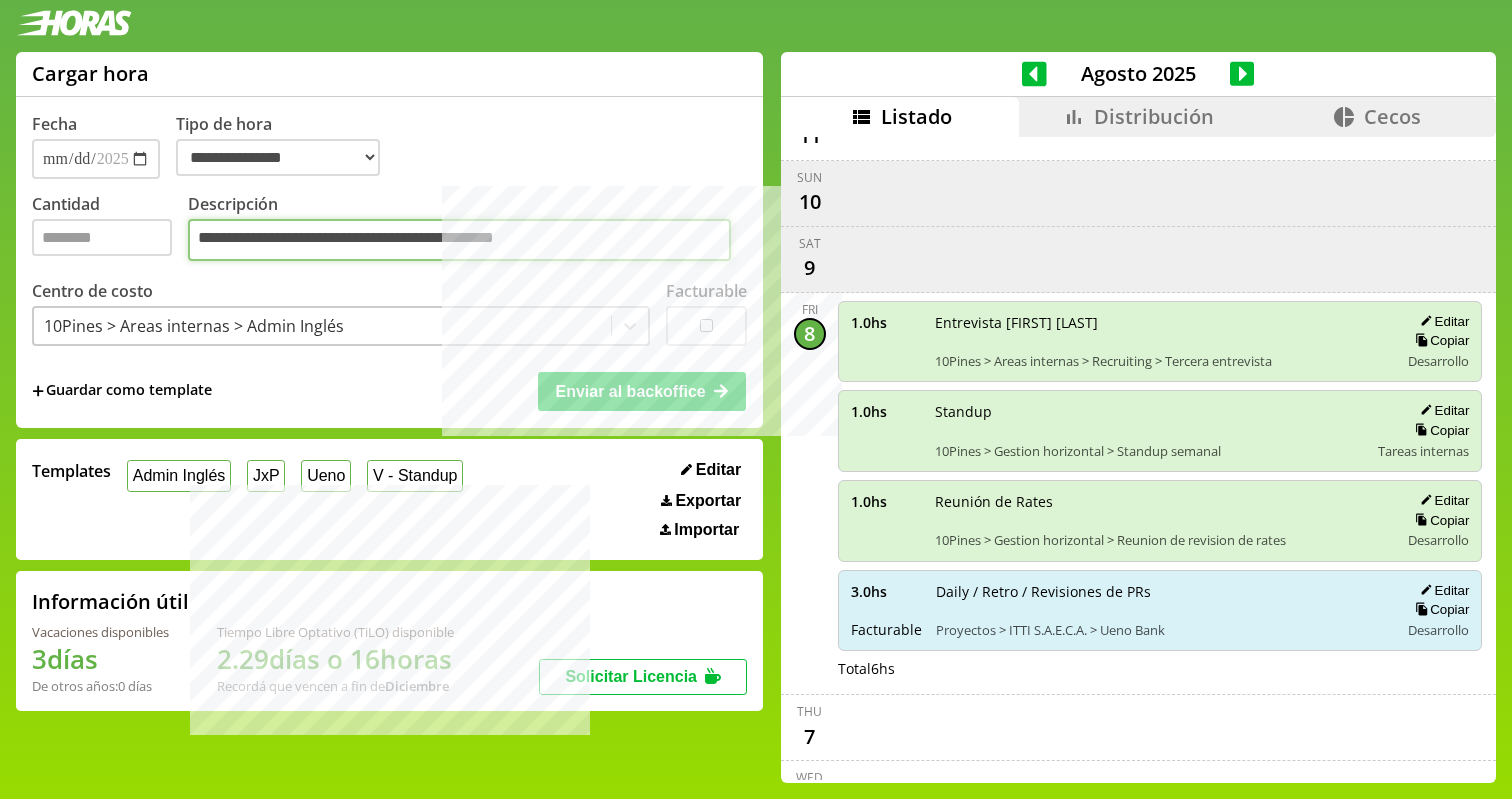 type on "**********" 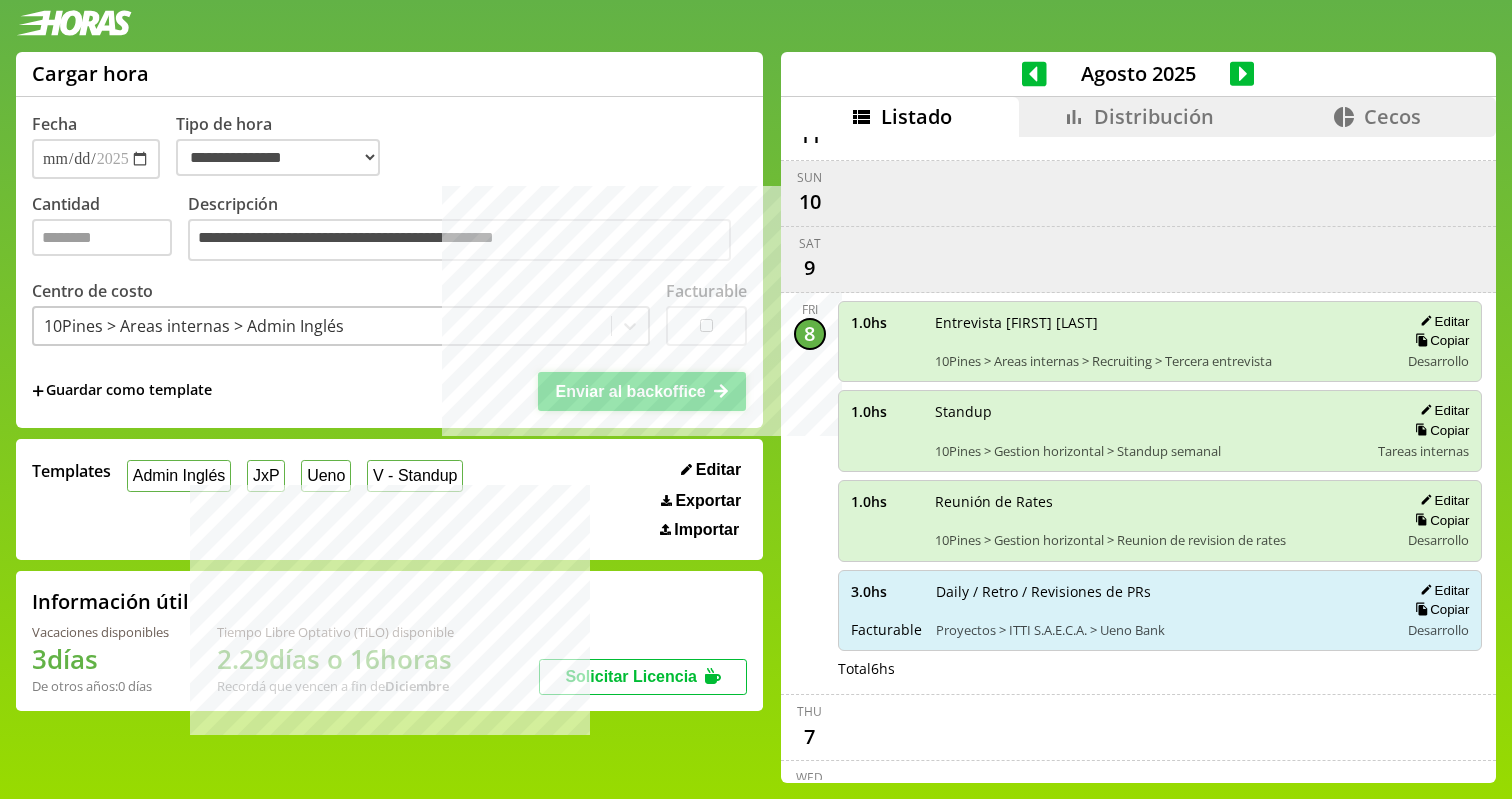 click on "Enviar al backoffice" at bounding box center (630, 391) 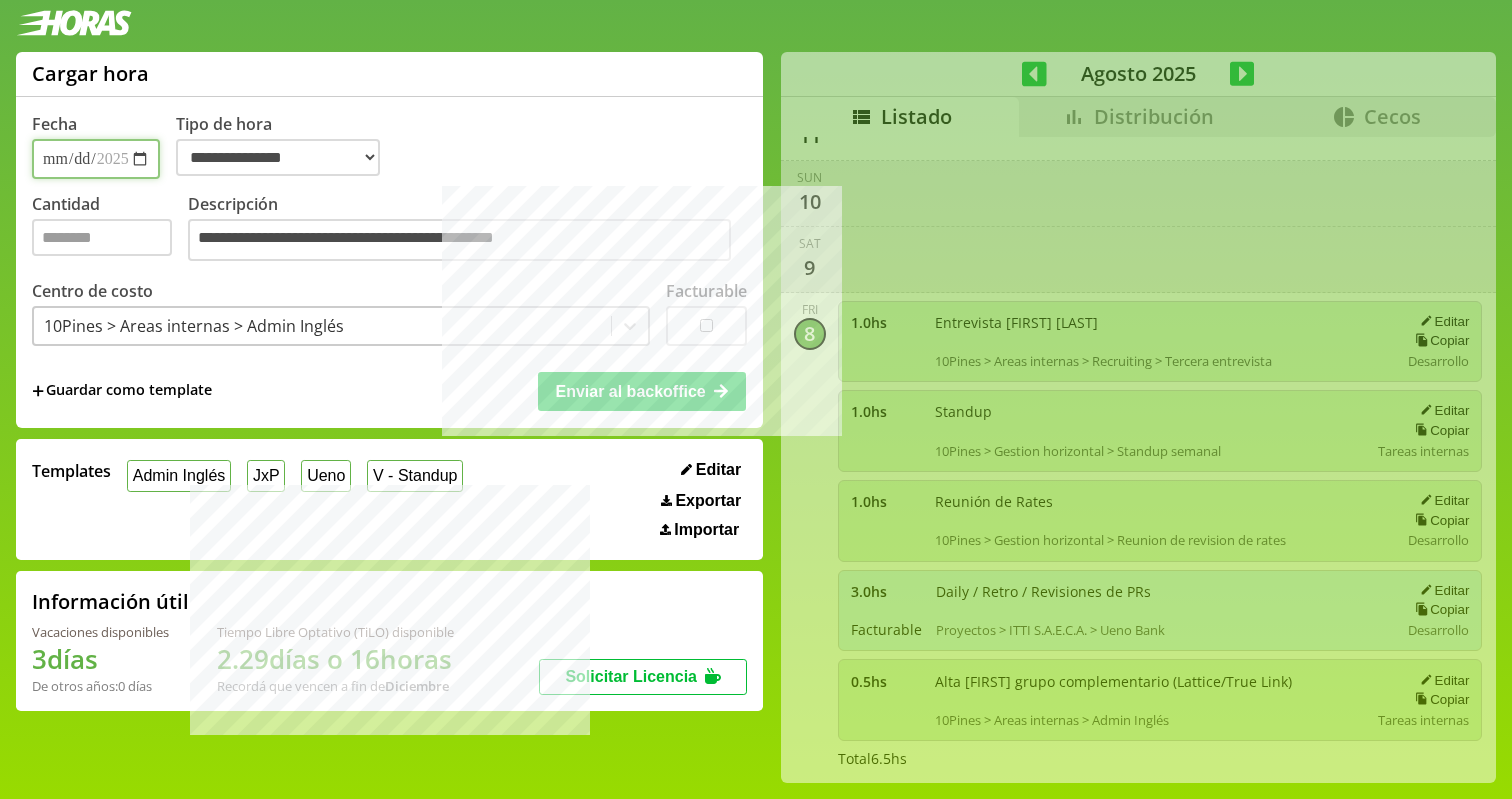 select on "**********" 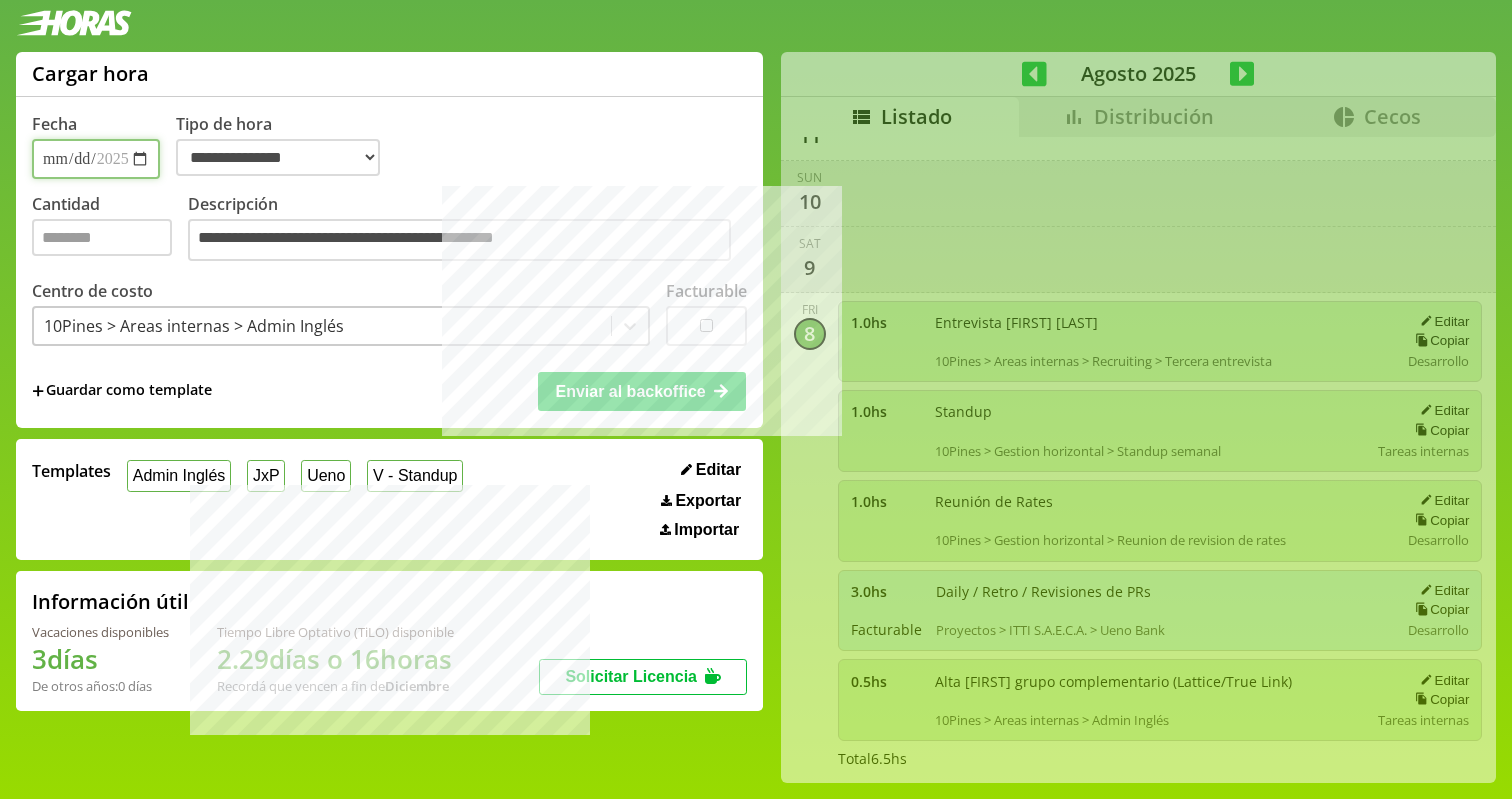 type 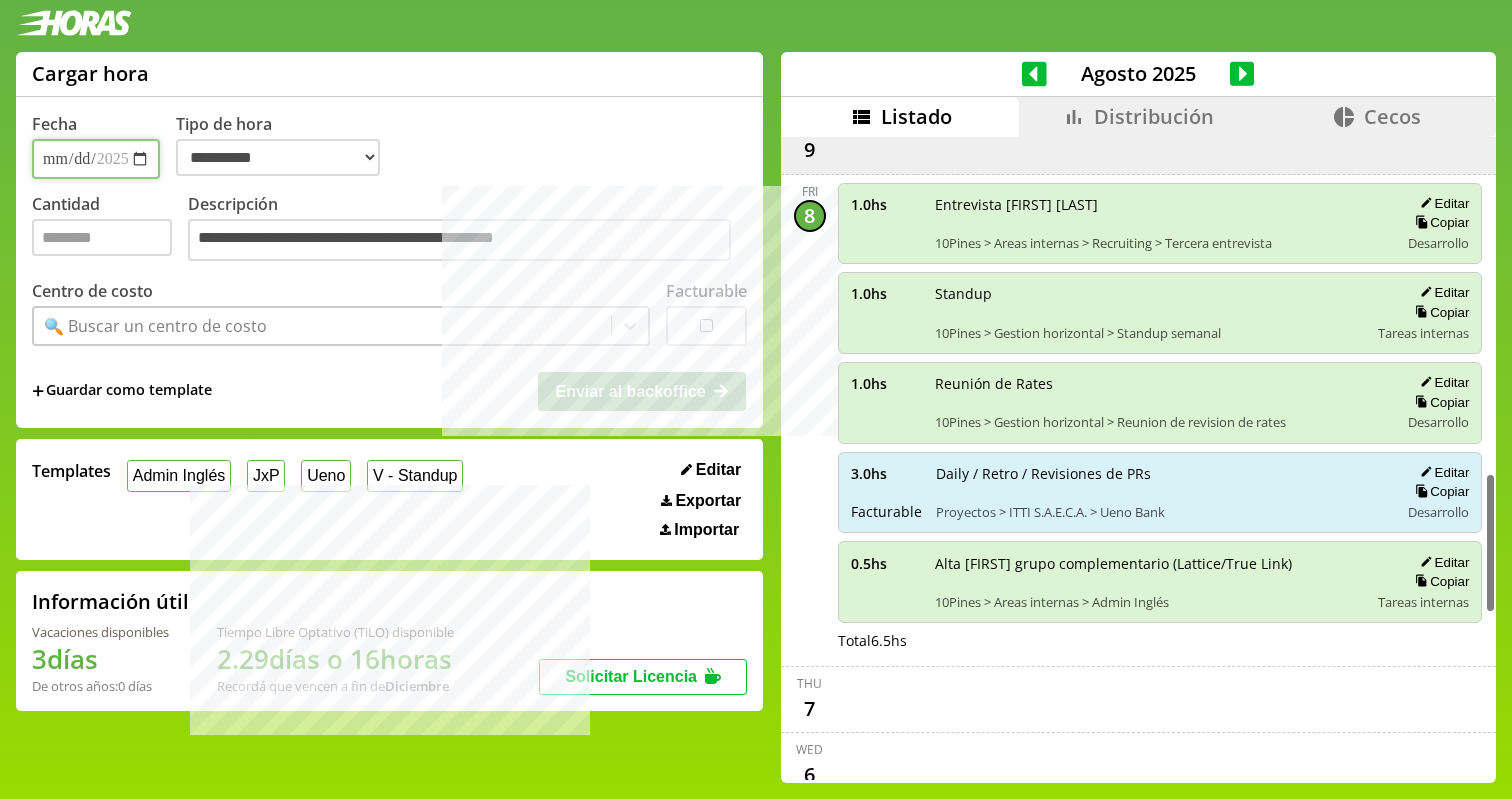 scroll, scrollTop: 1502, scrollLeft: 0, axis: vertical 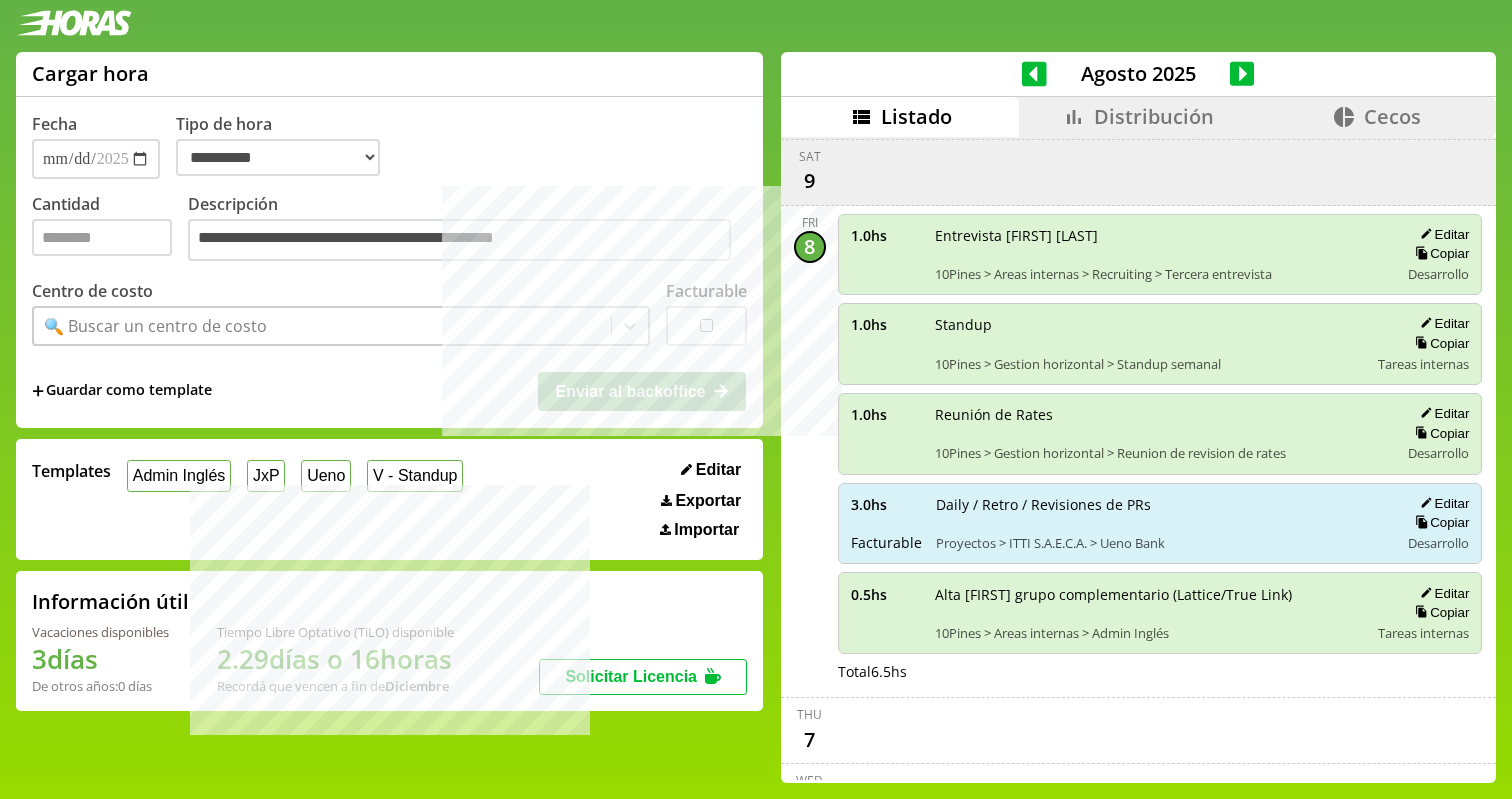 click on "🔍 Buscar un centro de costo" at bounding box center [322, 326] 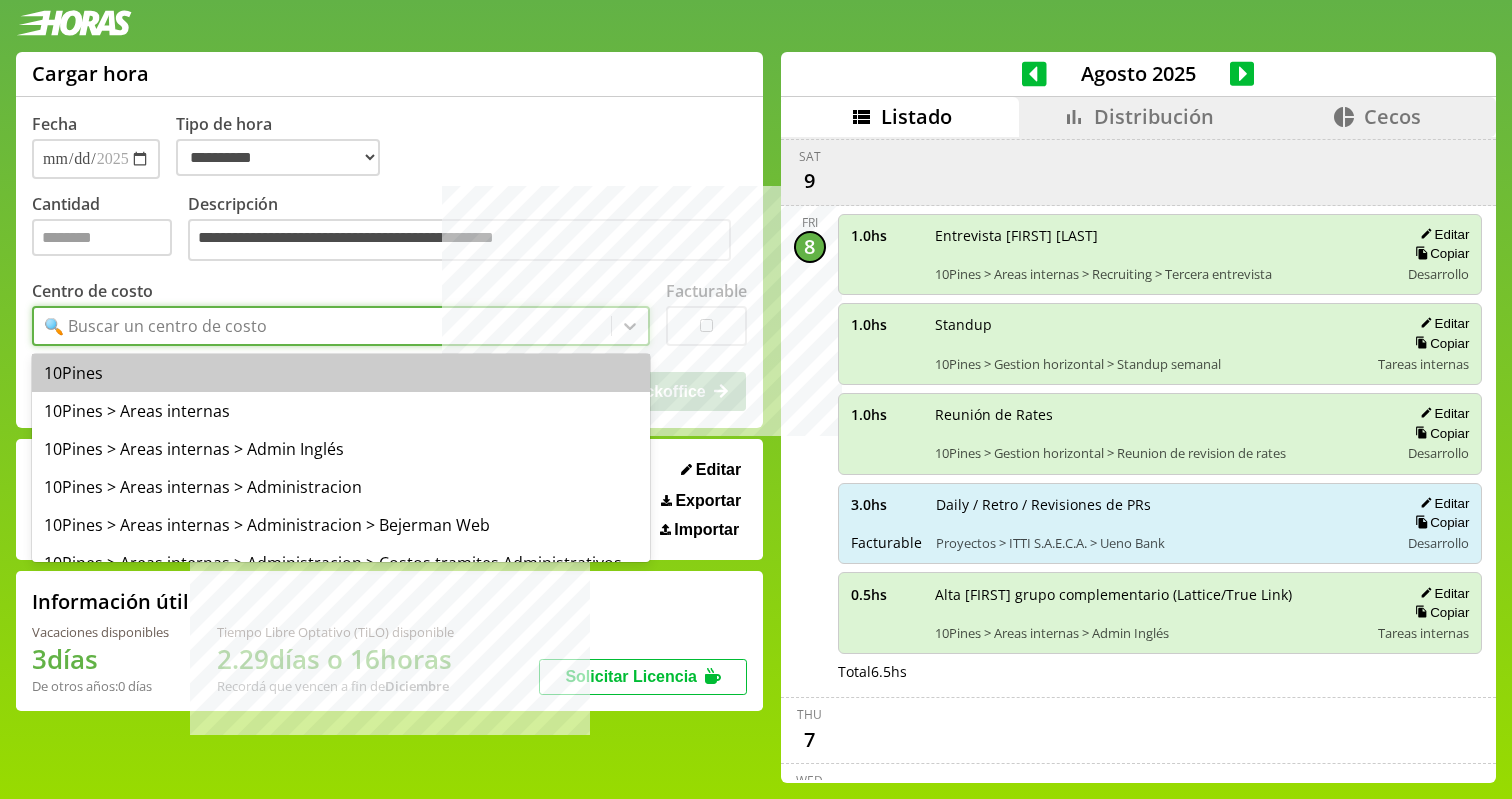 click on "Centro de costo option 10Pines > Gestion horizontal > Reunion de revision de rates, selected. option 10Pines focused, 1 of 711. 711 results available. Use Up and Down to choose options, press Enter to select the currently focused option, press Escape to exit the menu, press Tab to select the option and exit the menu. 🔍 Buscar un centro de costo 10Pines 10Pines > Areas internas 10Pines > Areas internas > Admin Inglés 10Pines > Areas internas > Administracion 10Pines > Areas internas > Administracion > Bejerman Web 10Pines > Areas internas > Administracion > Costos tramites Administrativos 10Pines > Areas internas > Administracion > Firma Digital Certificada 10Pines > Areas internas > Administracion > Liquidacion de Sueldos 10Pines > Areas internas > Administracion > Rubrica digital 10Pines > Areas internas > Bench 10Pines > Areas internas > Bench > Formateo de maquina 10Pines > Areas internas > Bench > Shadowing Lattice 10Pines > Areas internas > Bench > Standup de bench" at bounding box center [341, 313] 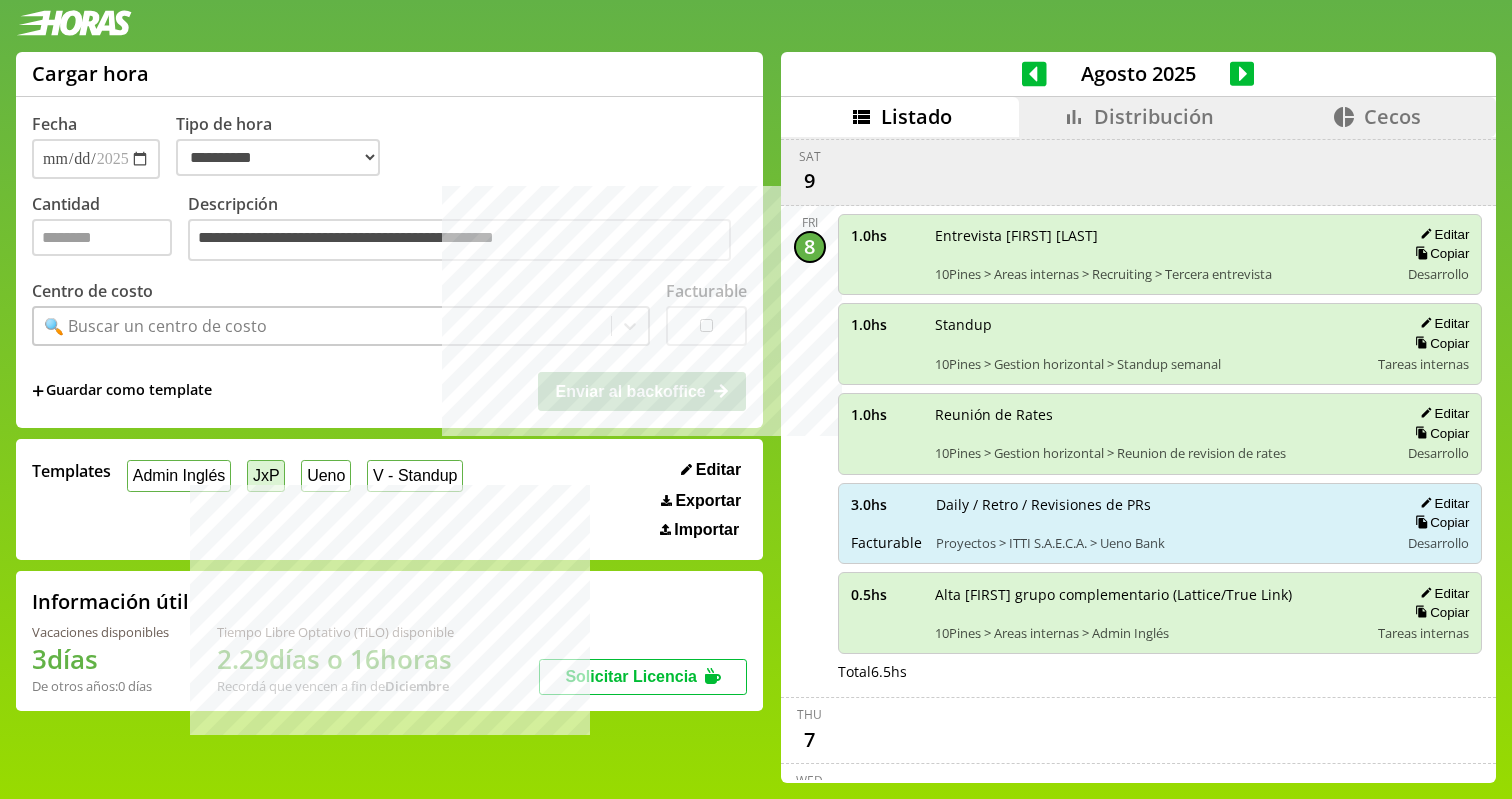 click on "JxP" at bounding box center [266, 475] 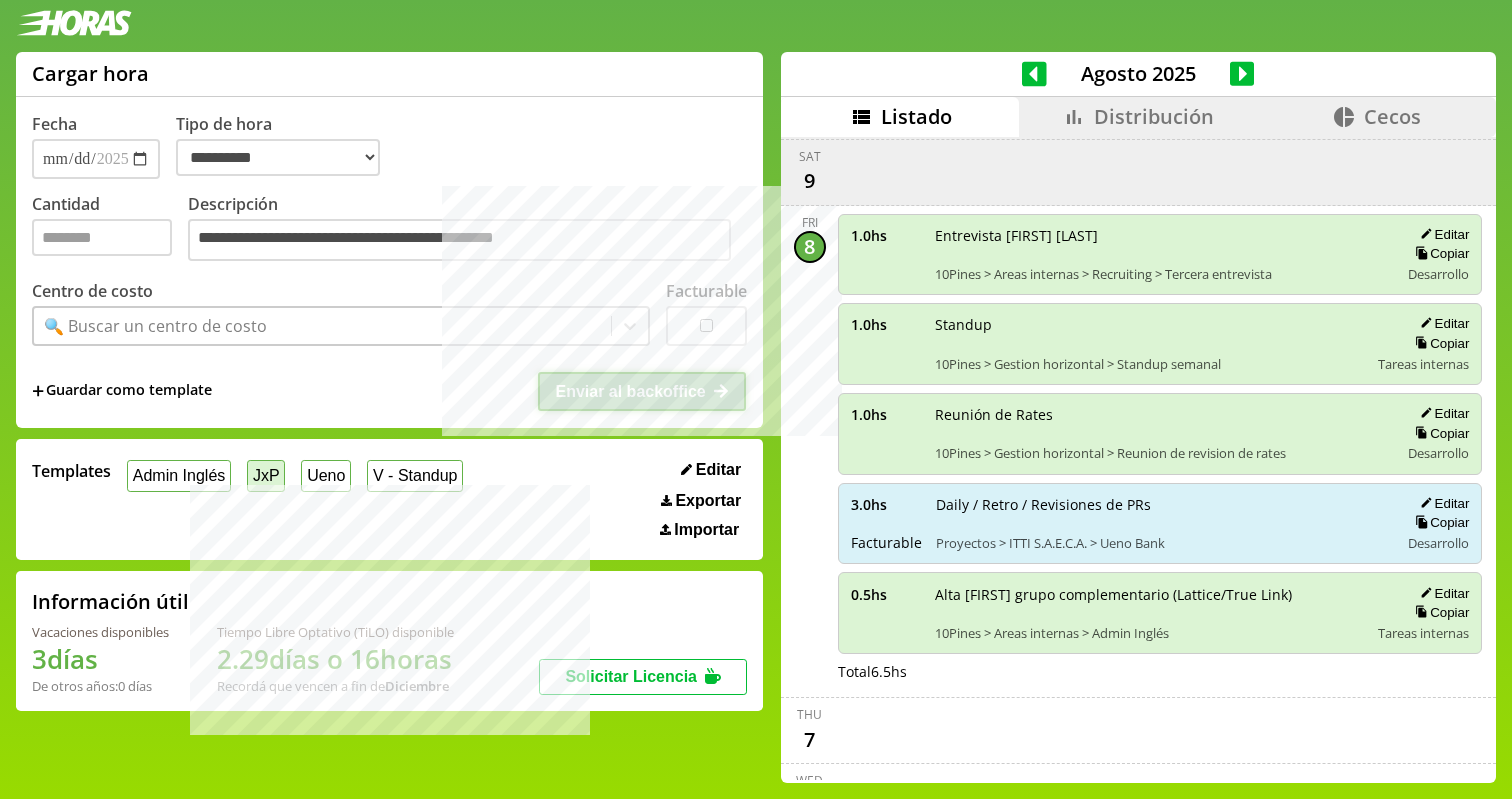 select on "**********" 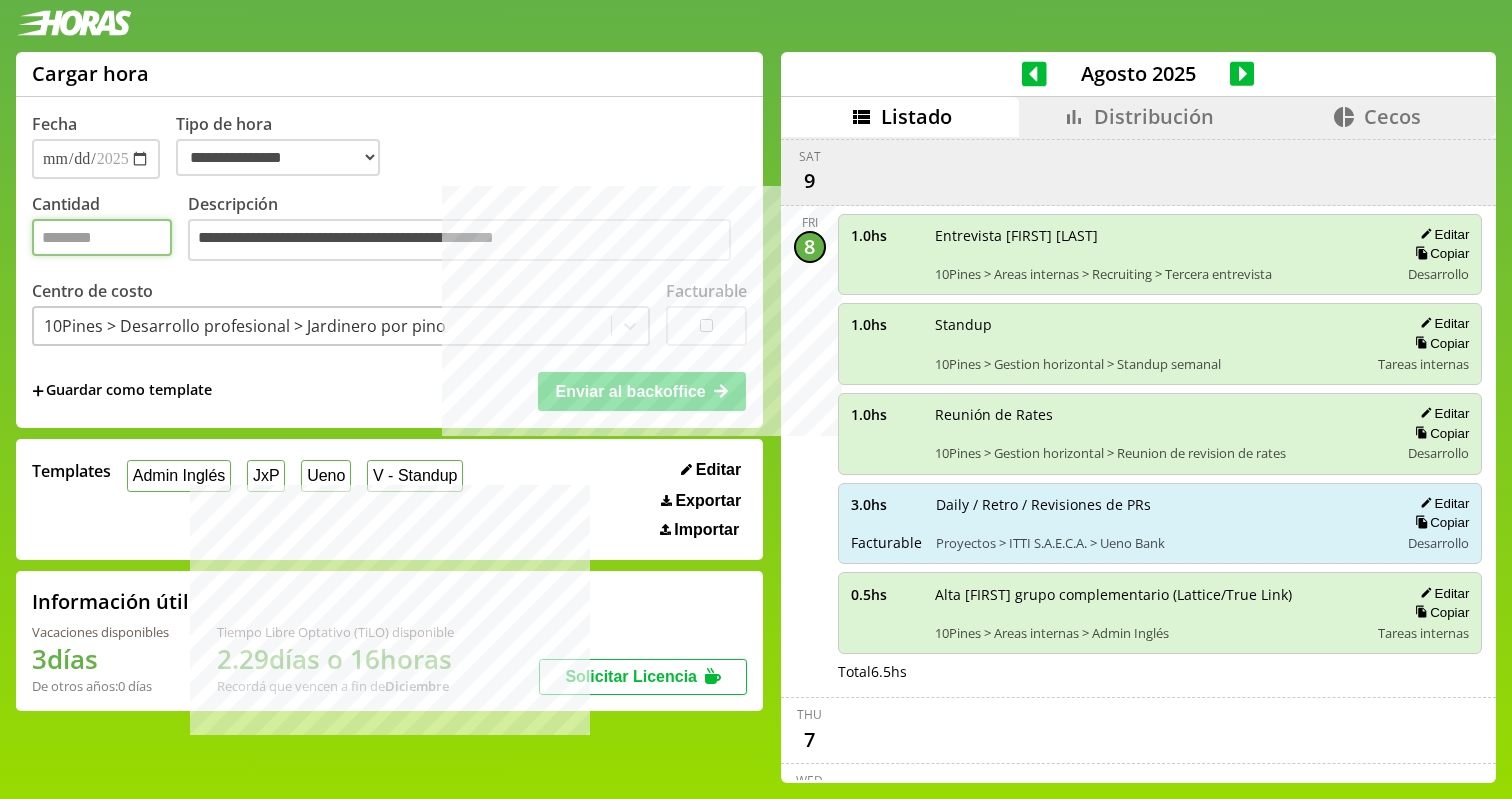 drag, startPoint x: 111, startPoint y: 248, endPoint x: 0, endPoint y: 248, distance: 111 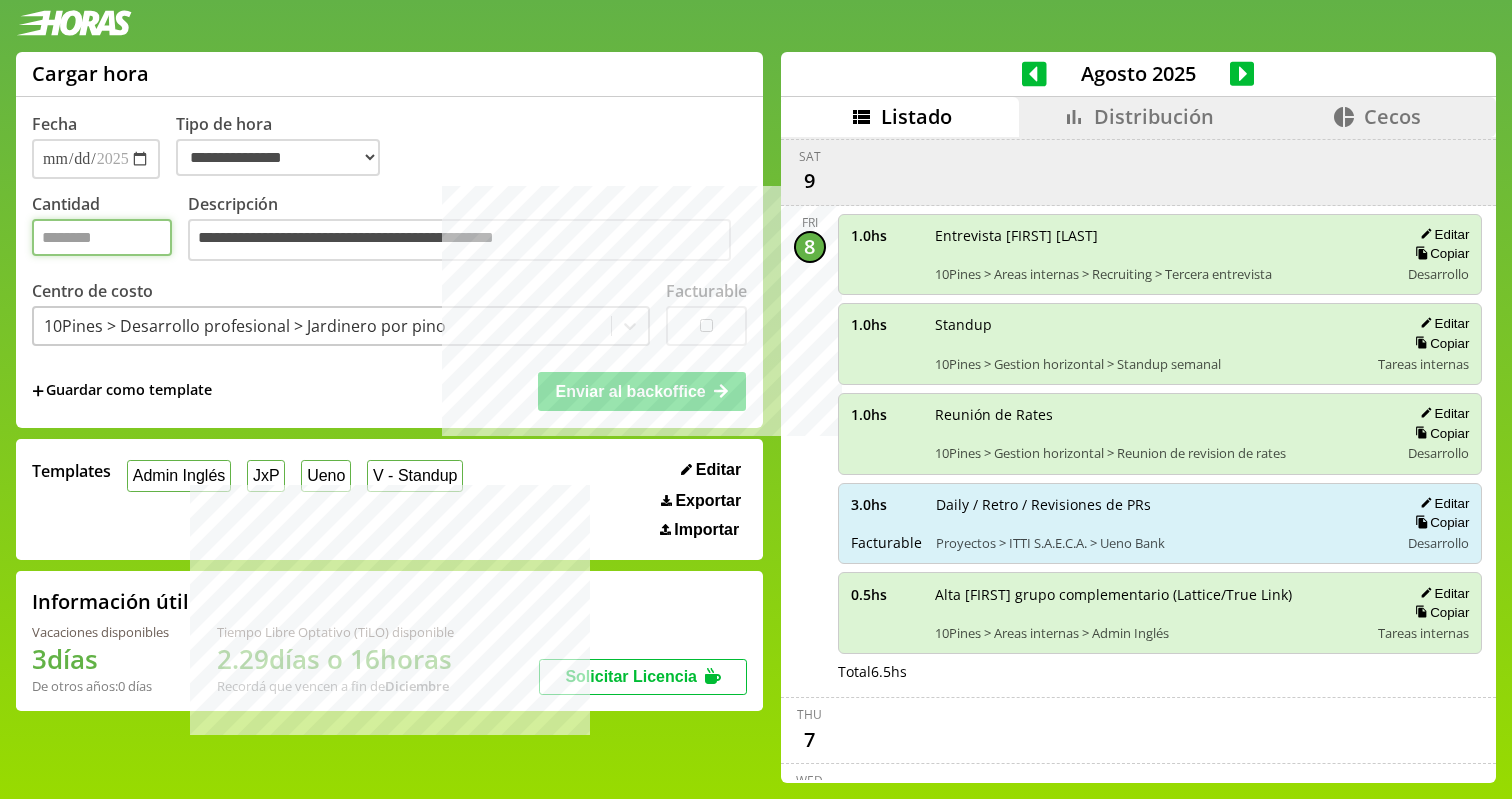 type on "*" 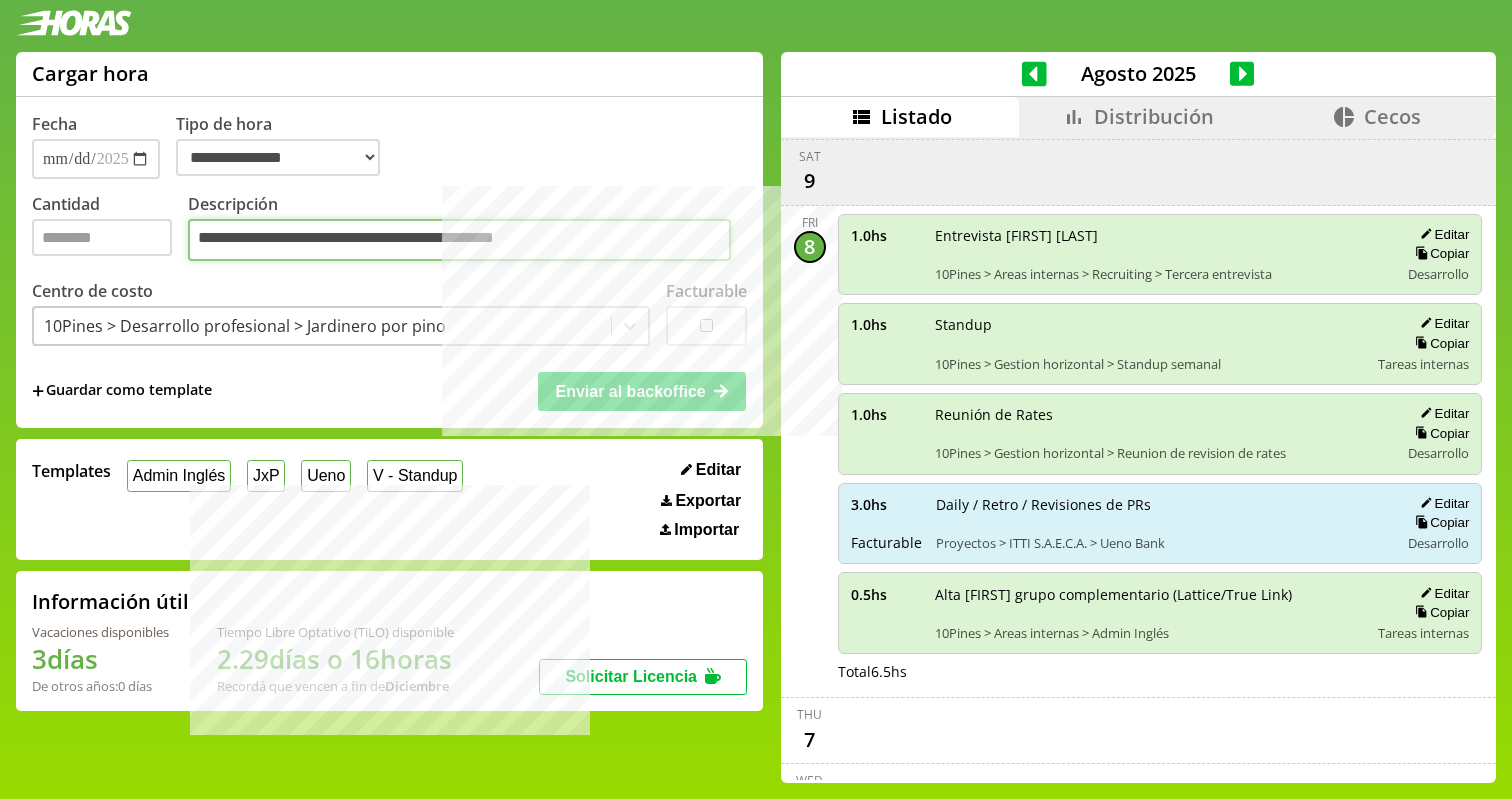click on "***" at bounding box center (459, 240) 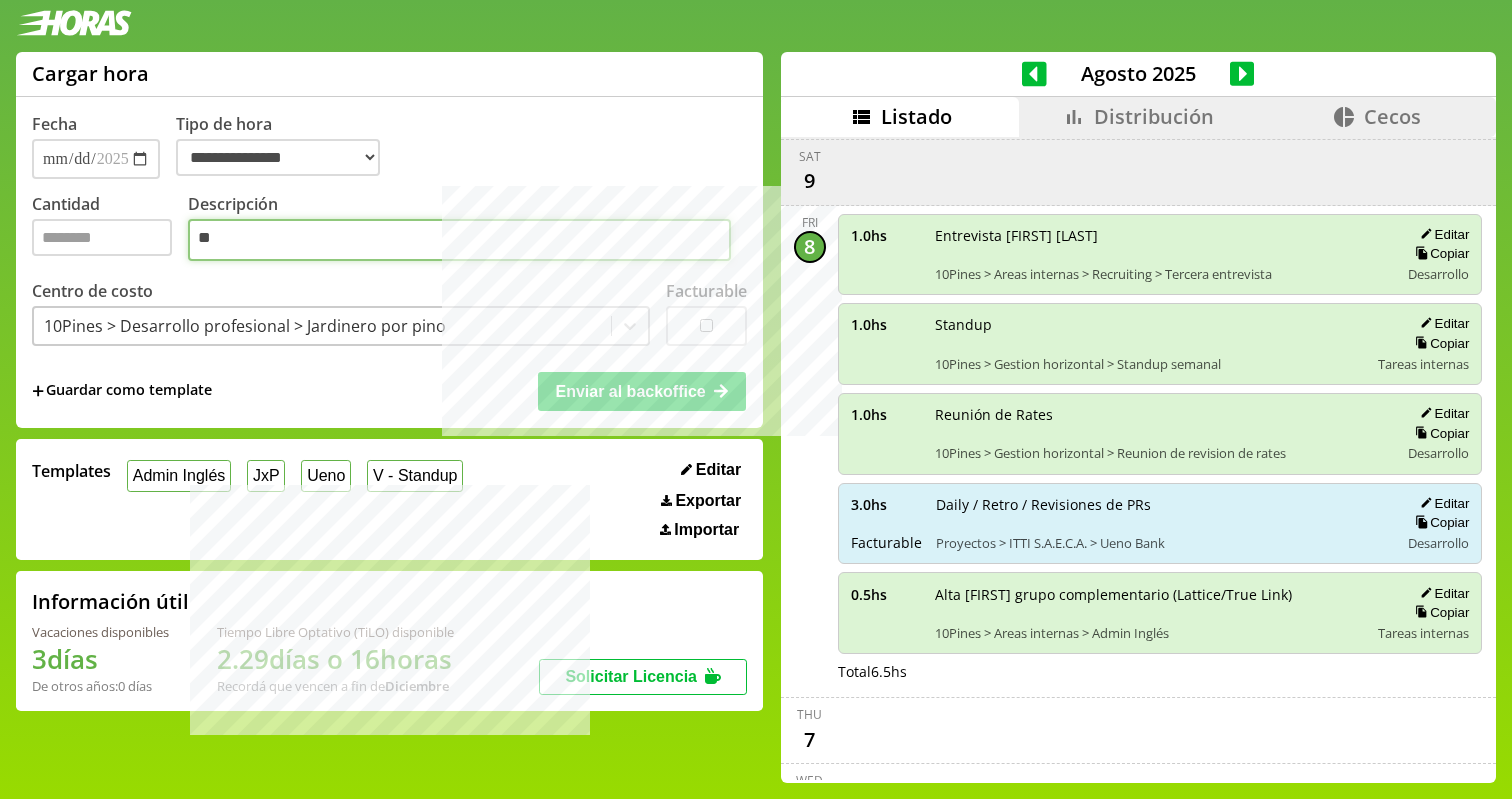 type on "*" 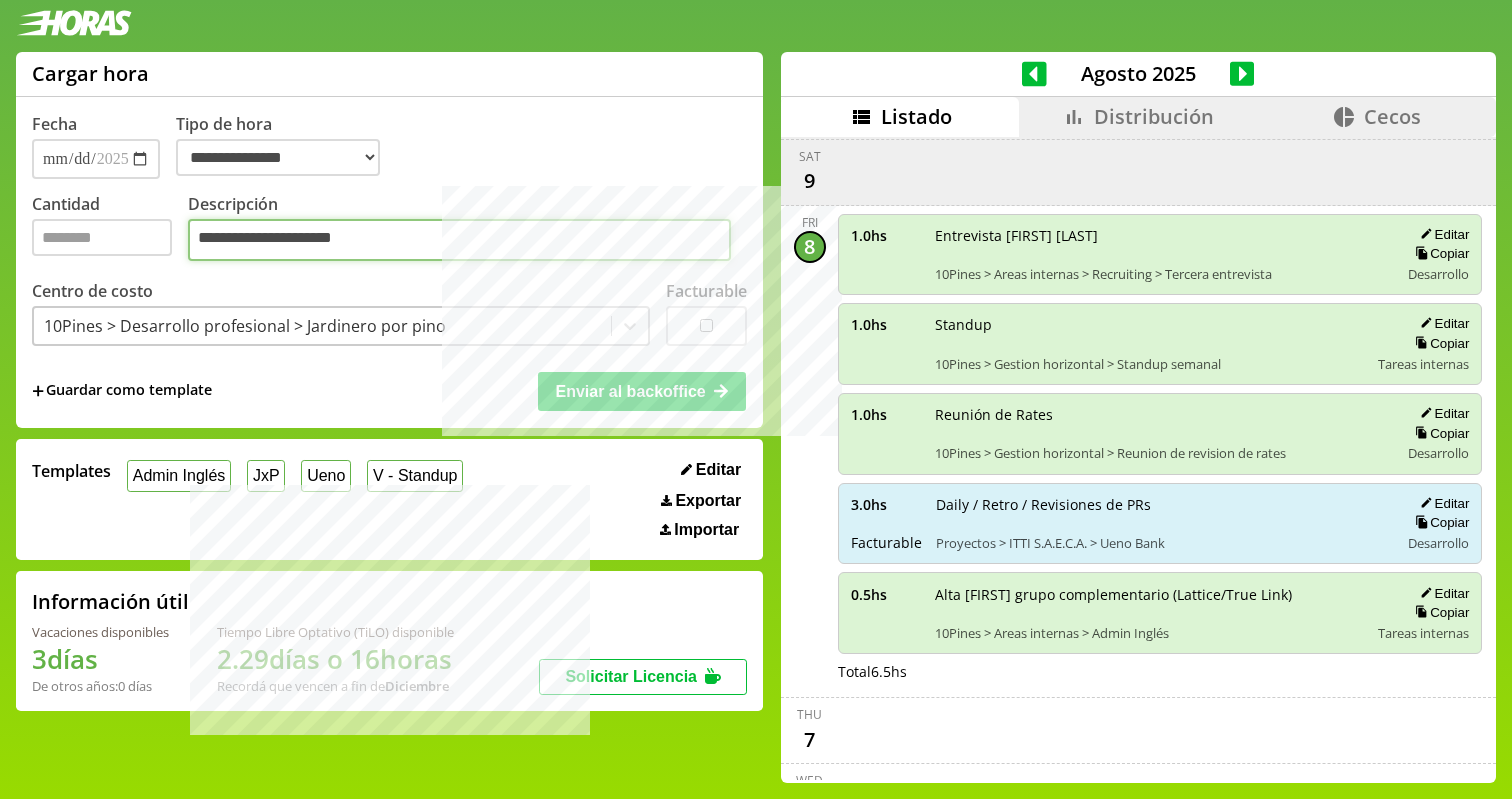 type on "**********" 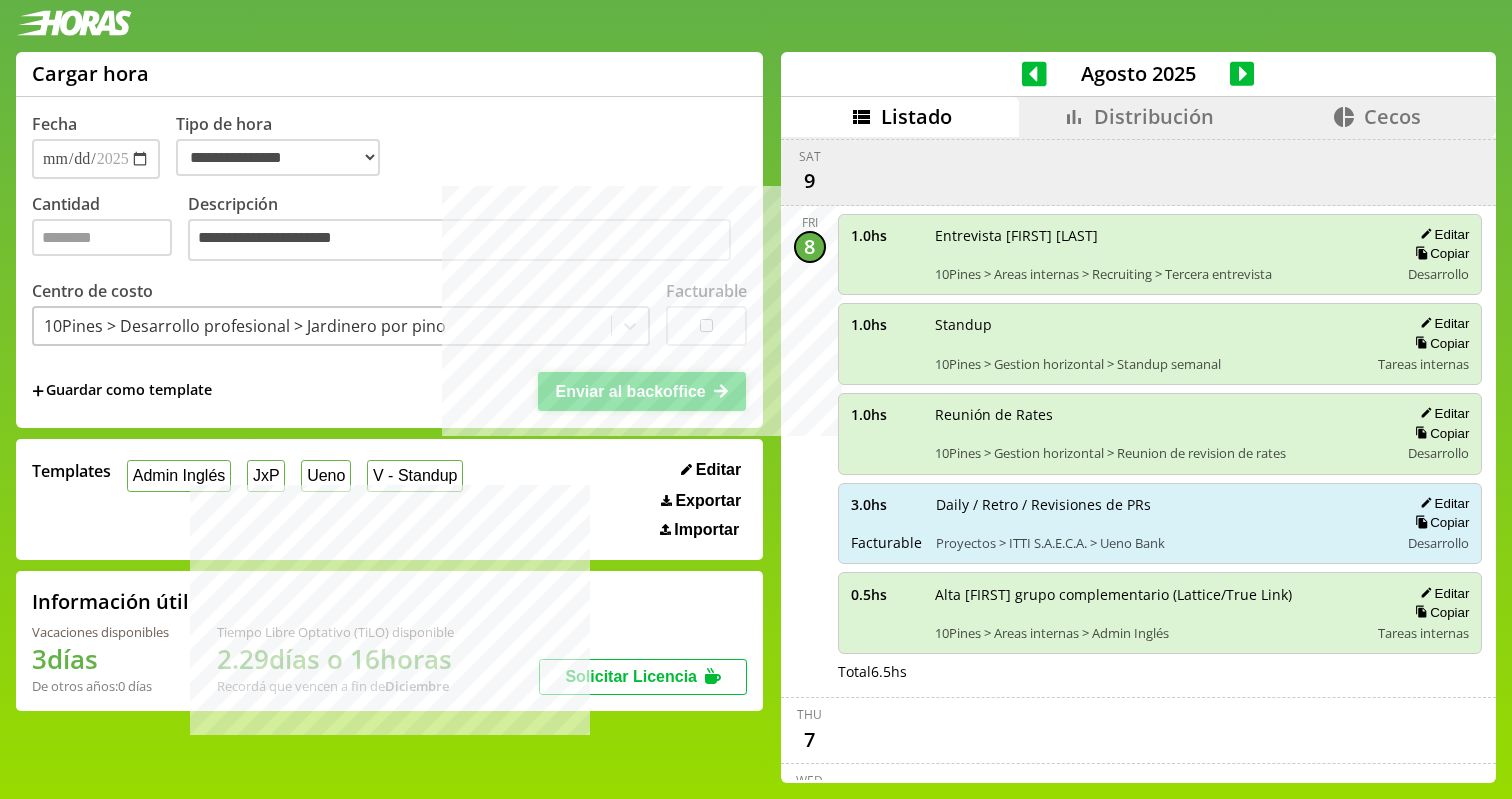 click on "Enviar al backoffice" at bounding box center [630, 391] 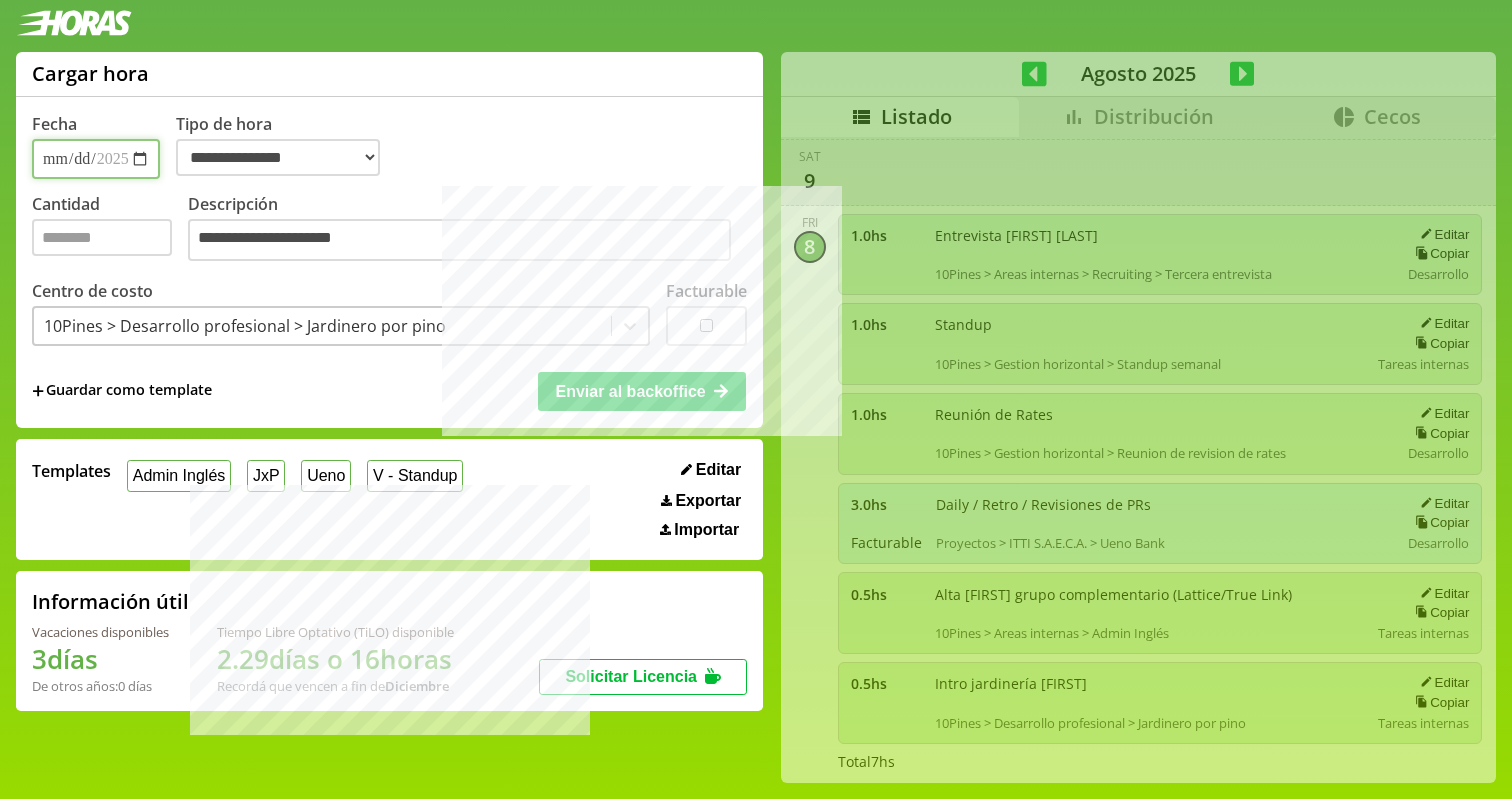 select on "**********" 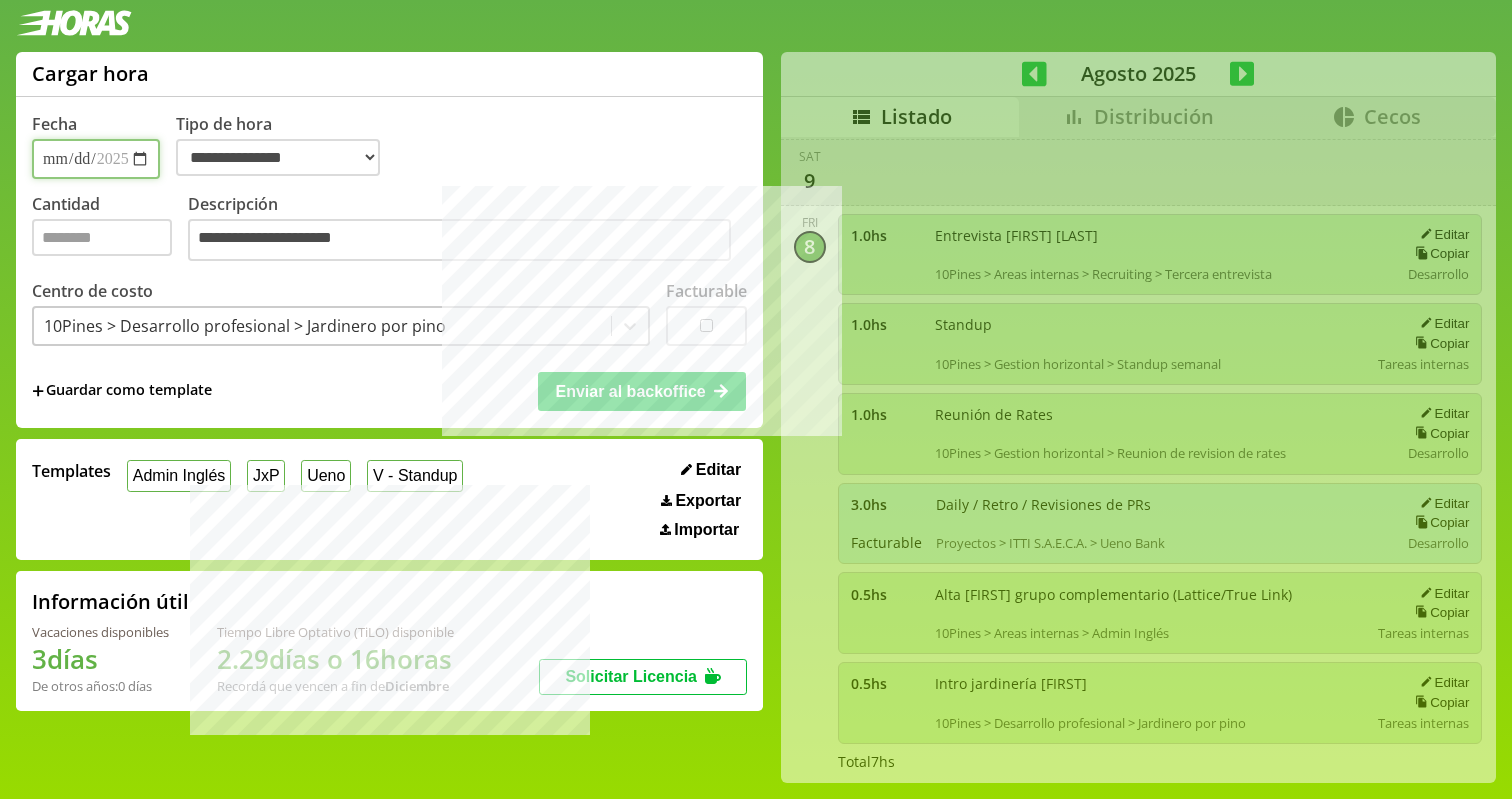 type 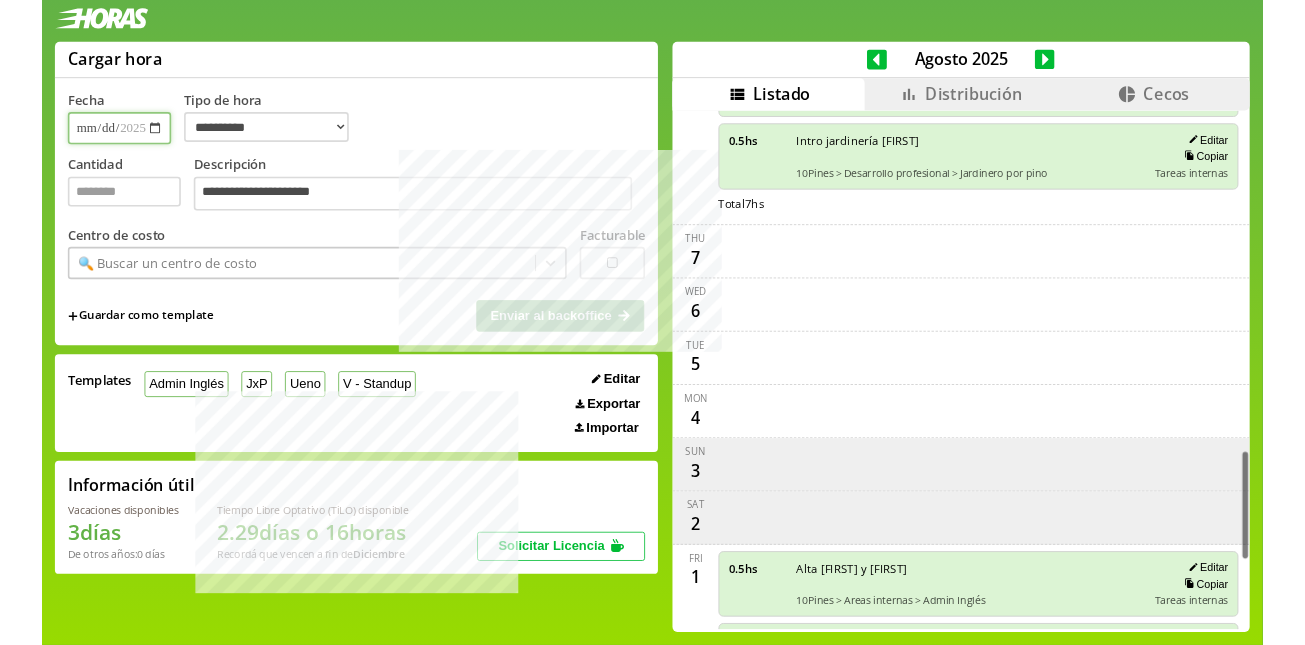 scroll, scrollTop: 2023, scrollLeft: 0, axis: vertical 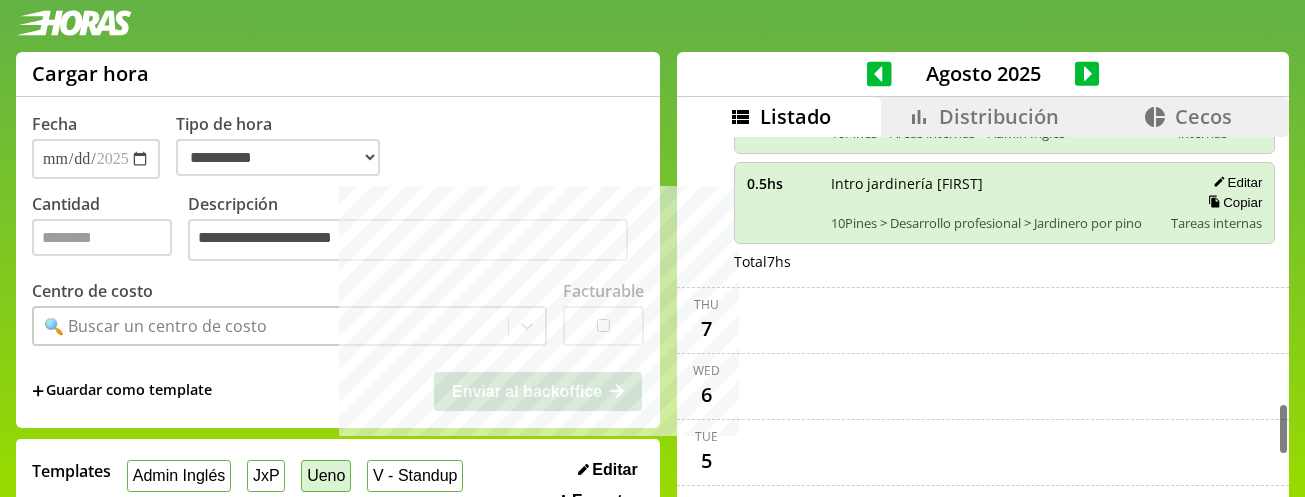 click on "Ueno" at bounding box center (326, 475) 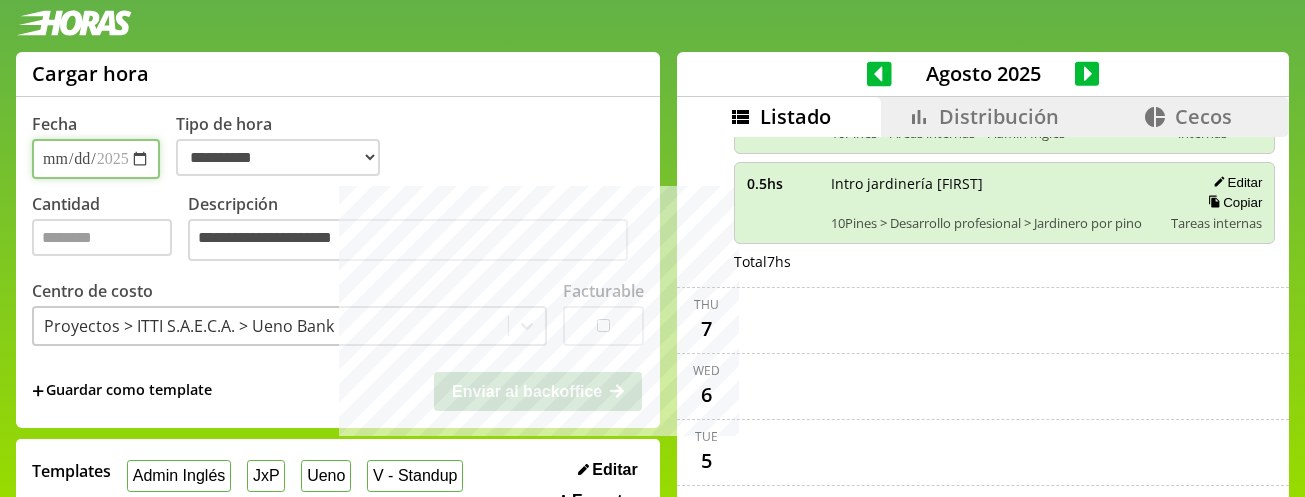 click on "**********" at bounding box center (96, 159) 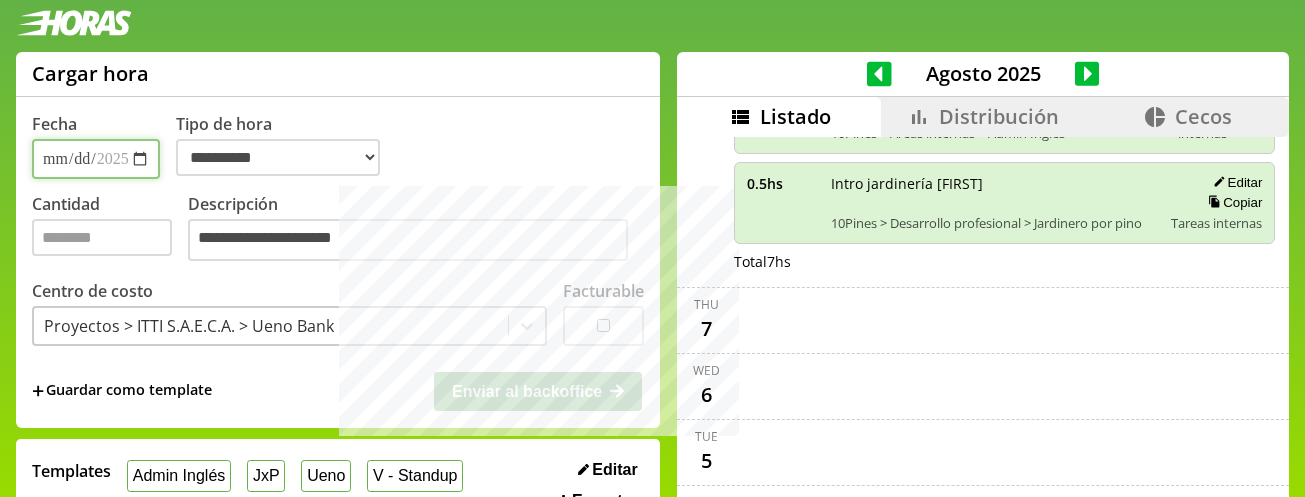 type on "**********" 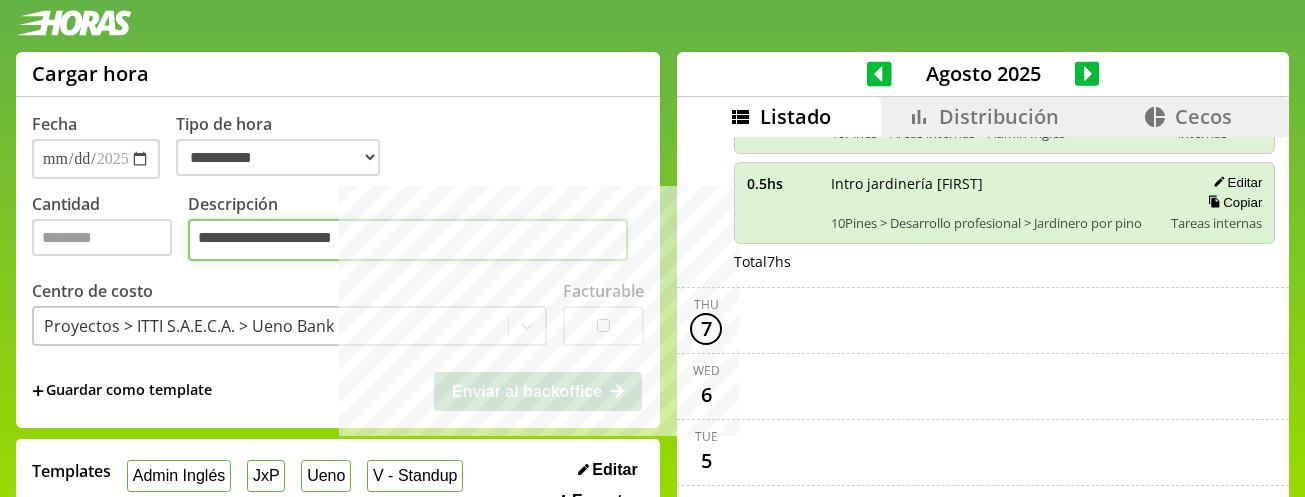 click on "**********" at bounding box center [408, 240] 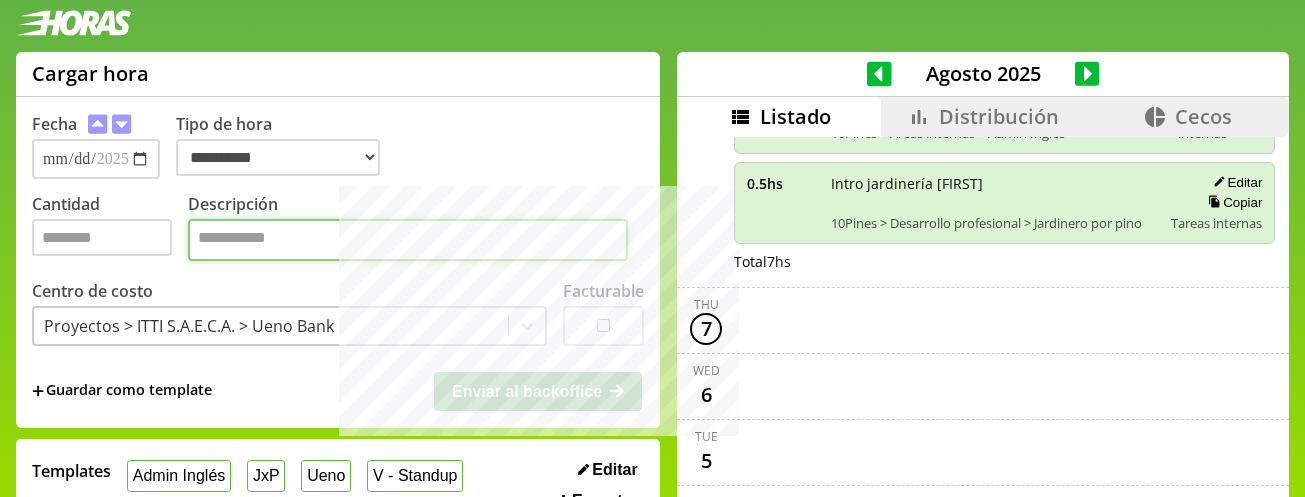 paste on "********" 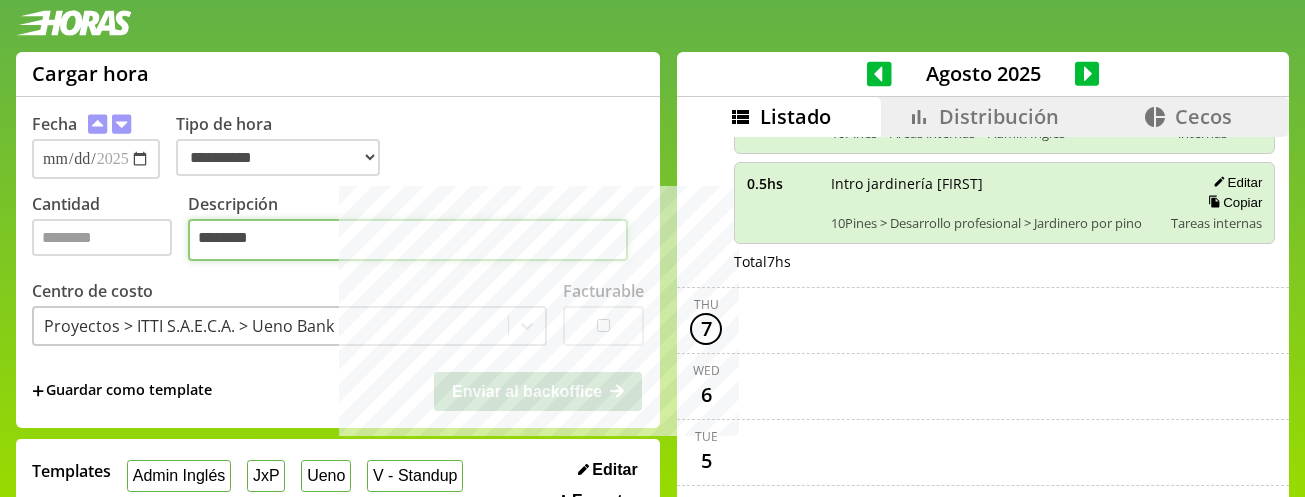 click on "********" at bounding box center (408, 240) 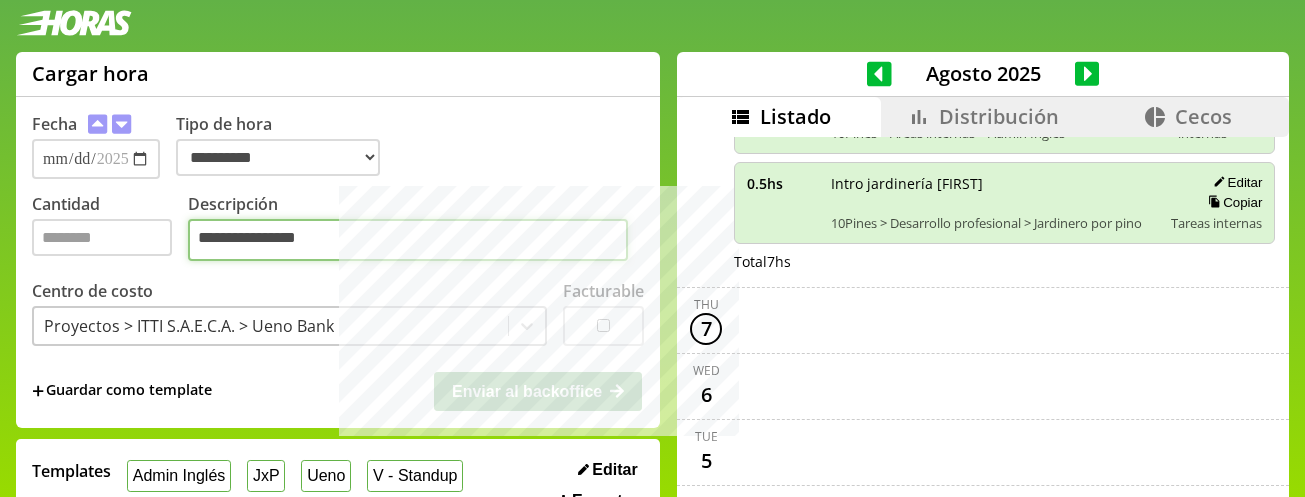 type on "**********" 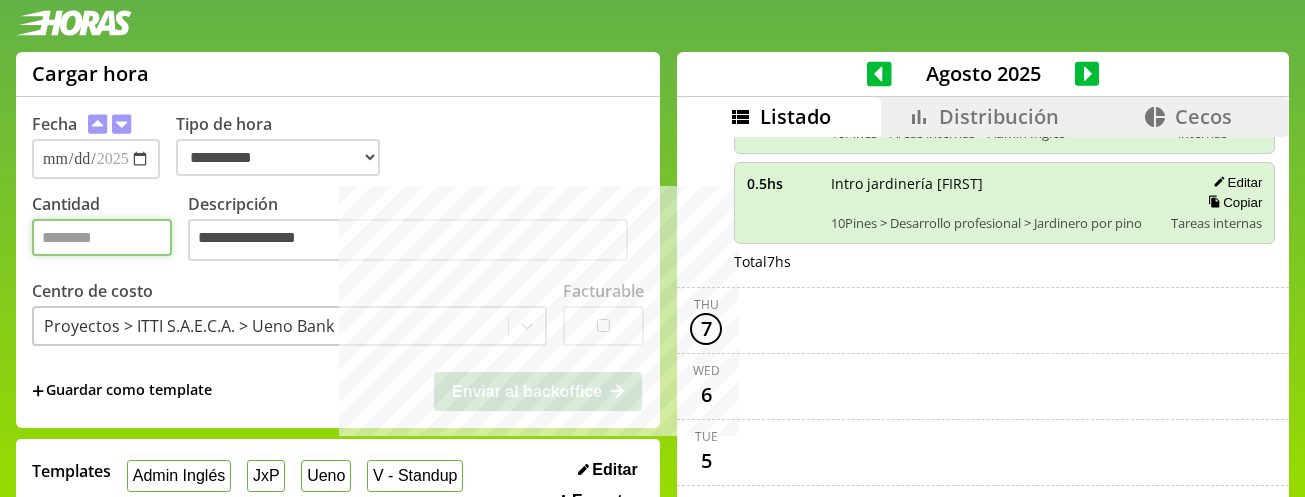 click on "Cantidad" at bounding box center [102, 237] 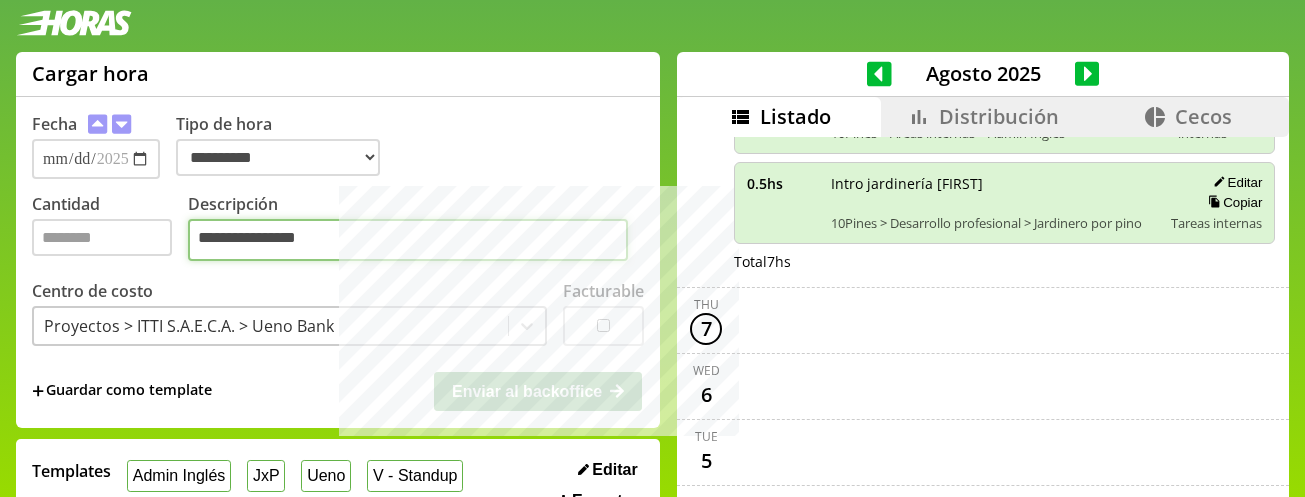 click on "**********" at bounding box center (408, 240) 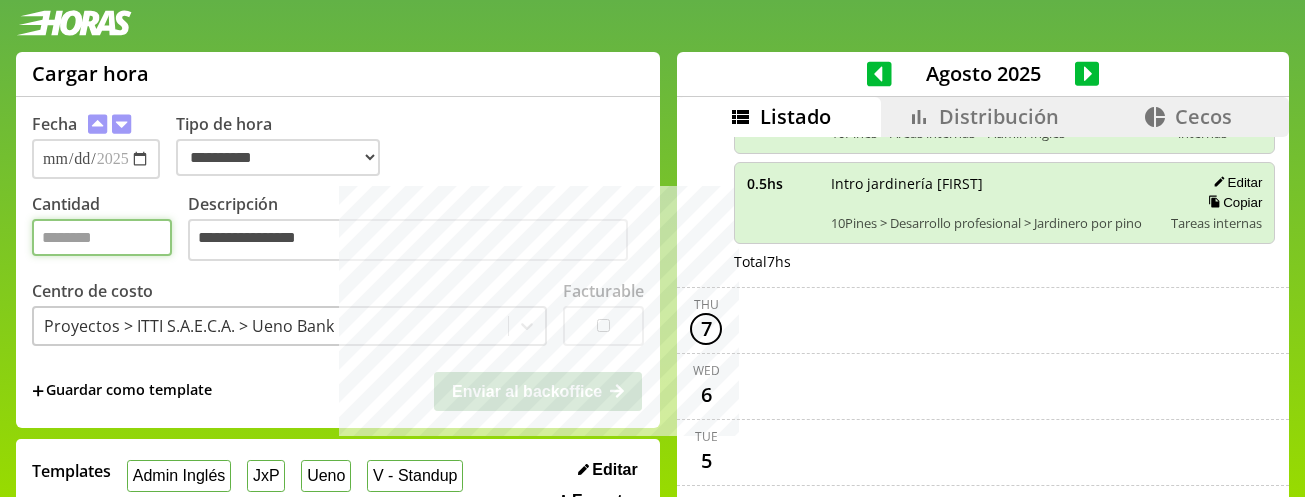 click on "Cantidad" at bounding box center [102, 237] 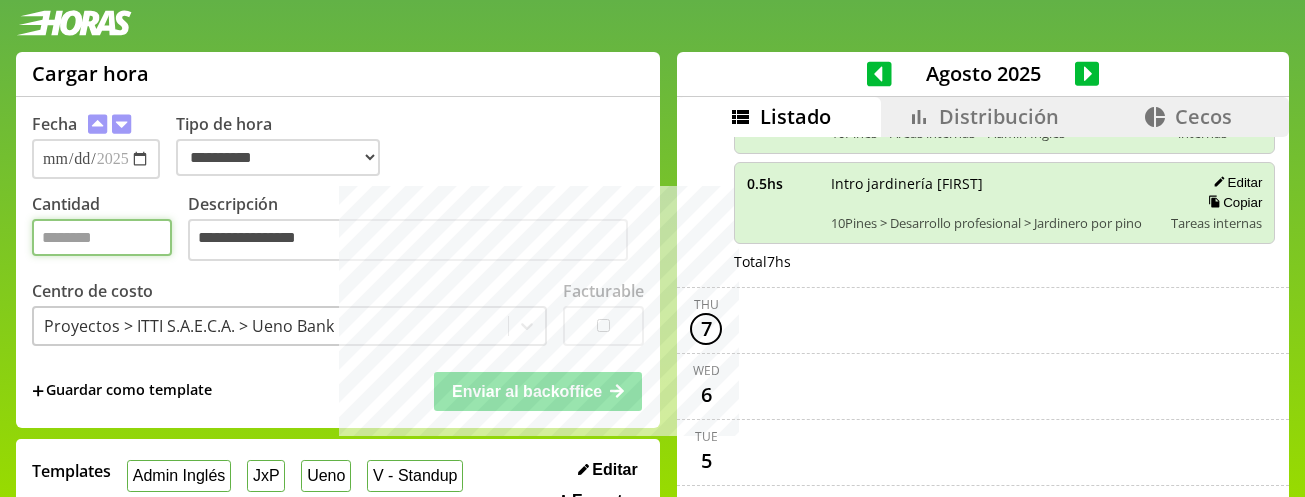 type on "*" 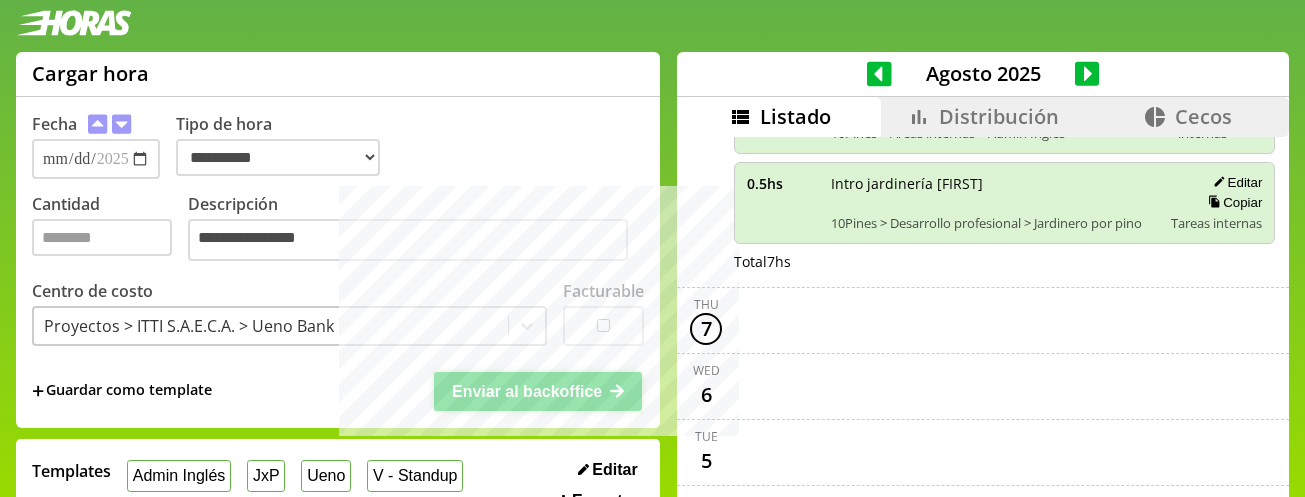 click 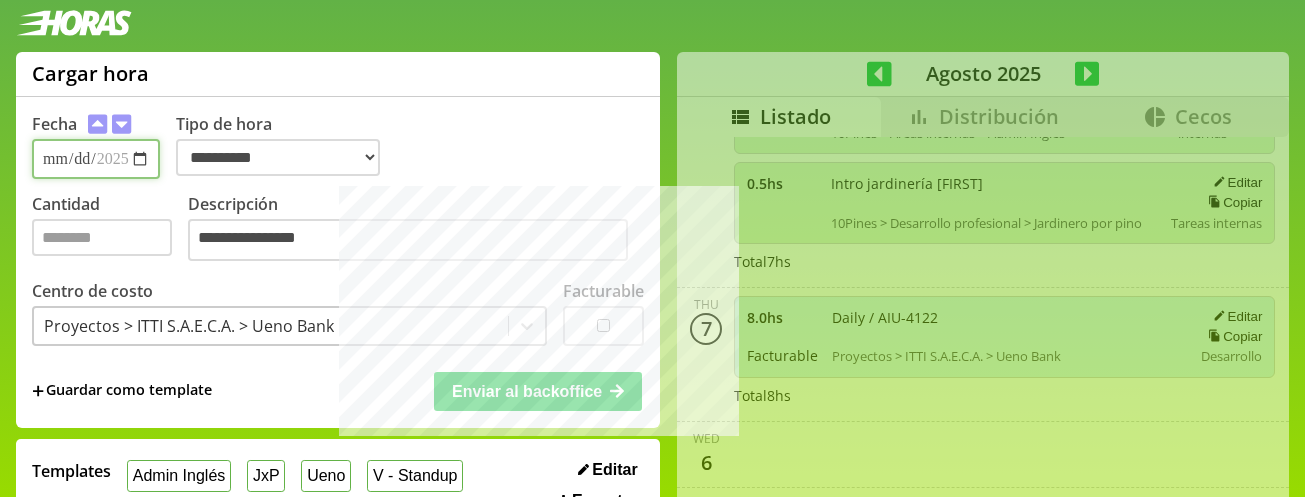 type 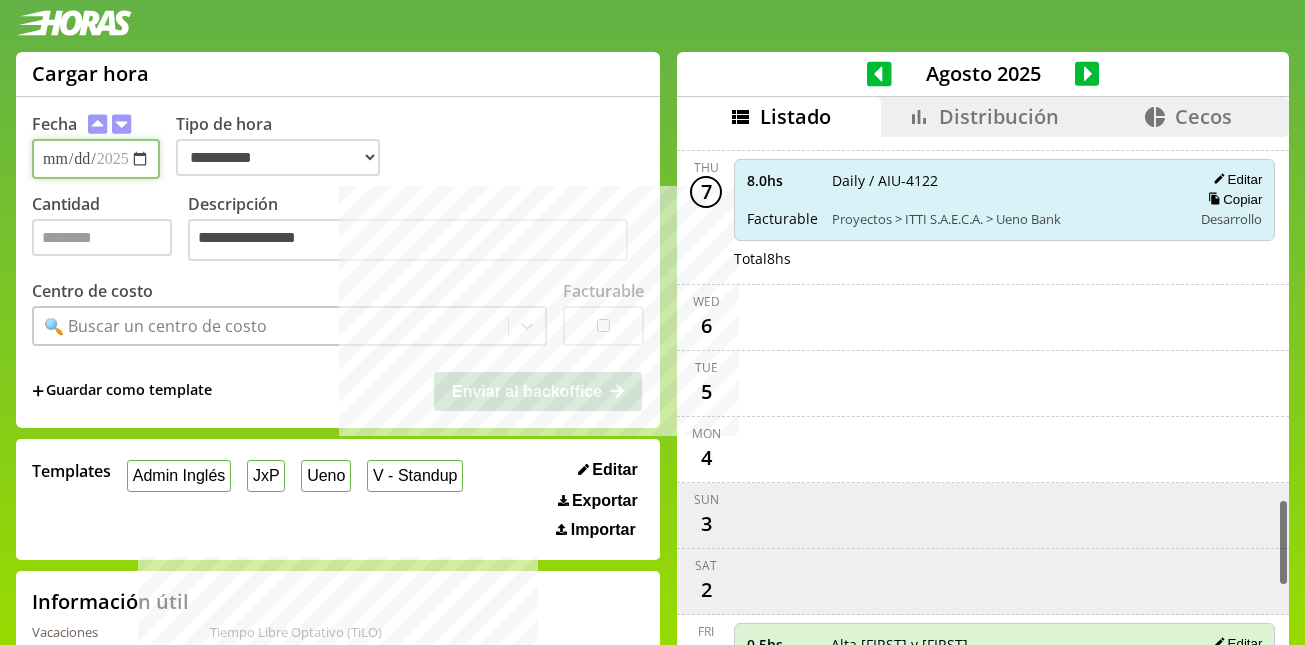 scroll, scrollTop: 2166, scrollLeft: 0, axis: vertical 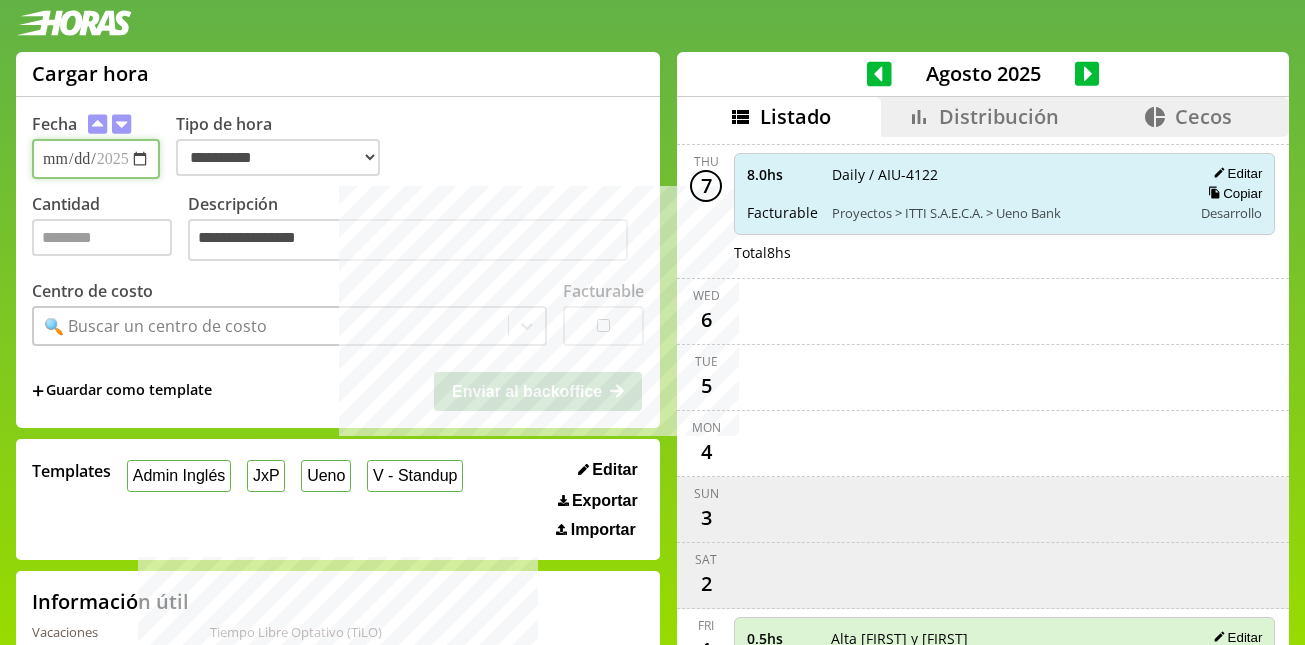 click on "**********" at bounding box center (96, 159) 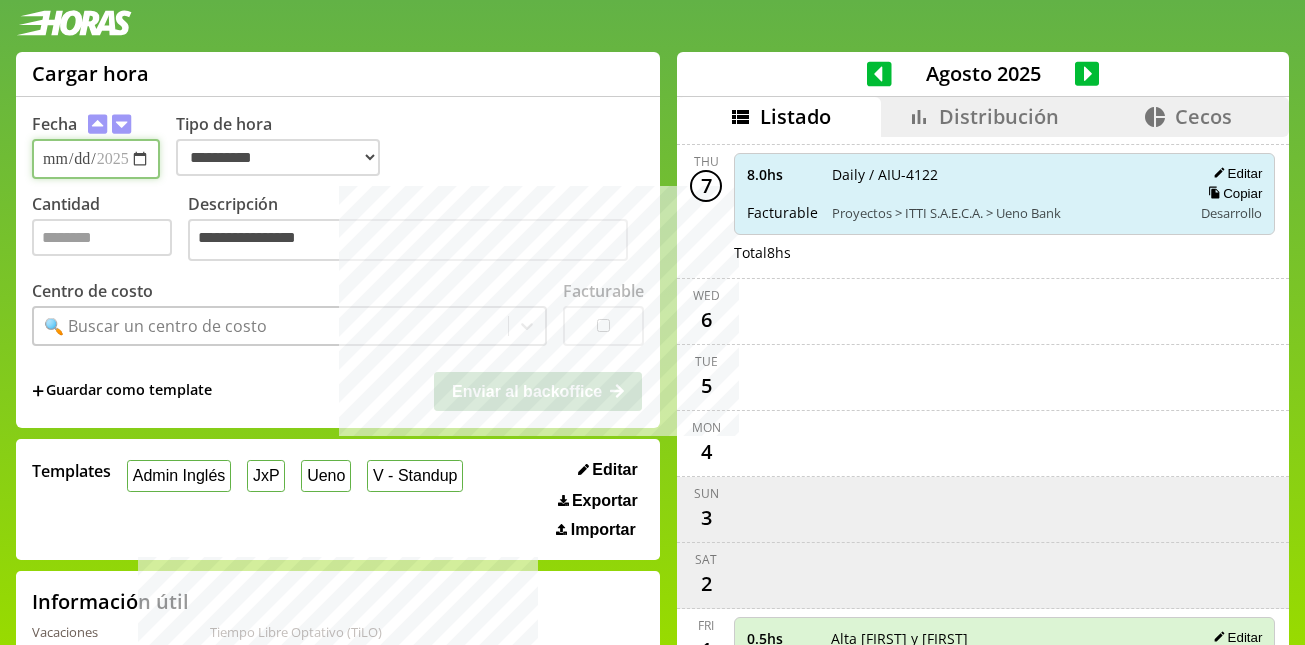 type on "**********" 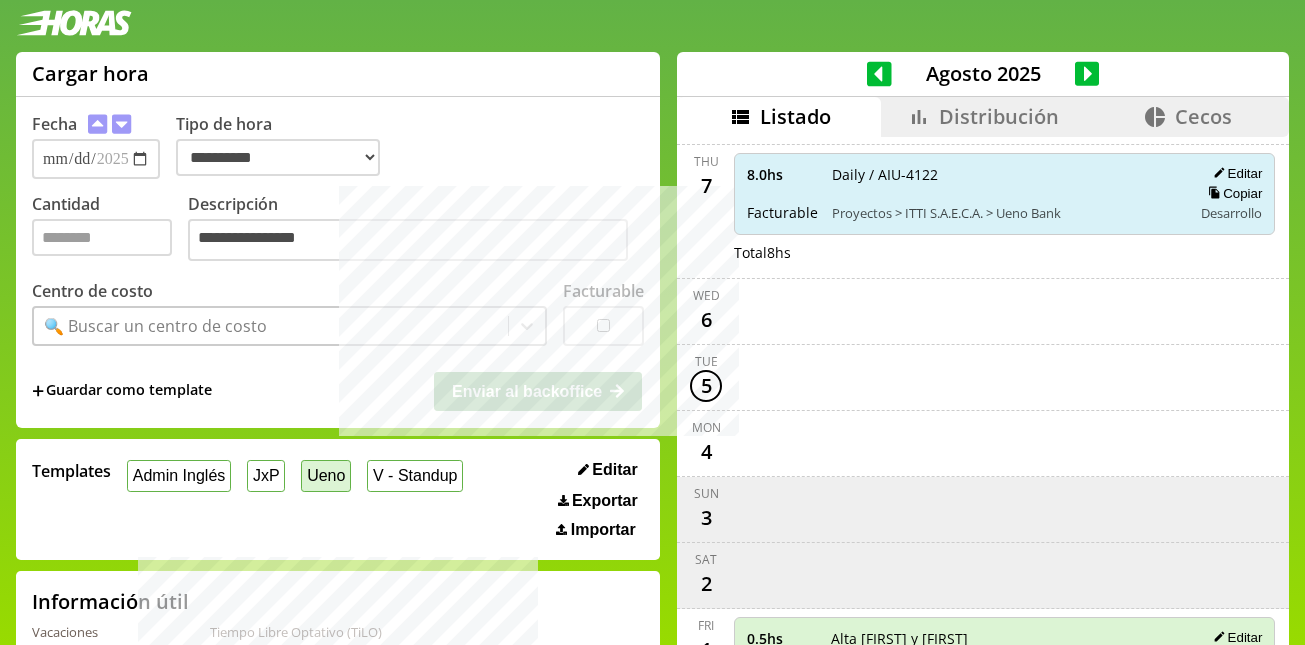 click on "Ueno" at bounding box center (326, 475) 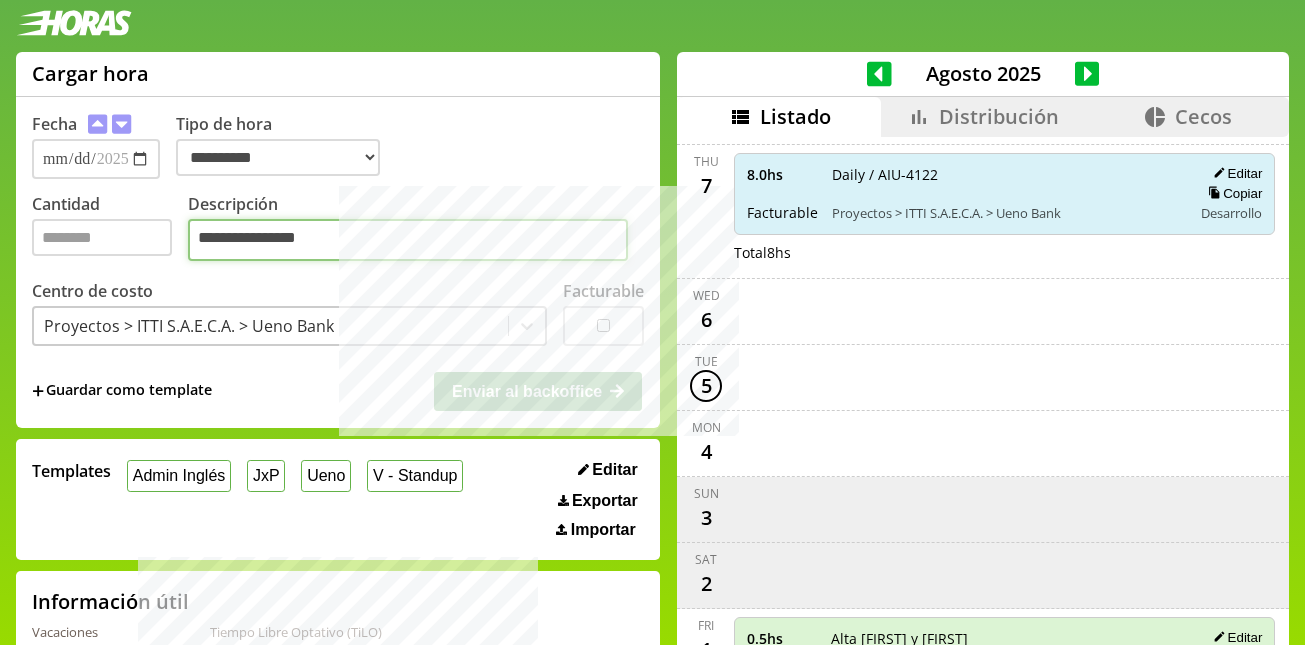 click on "**********" at bounding box center (408, 240) 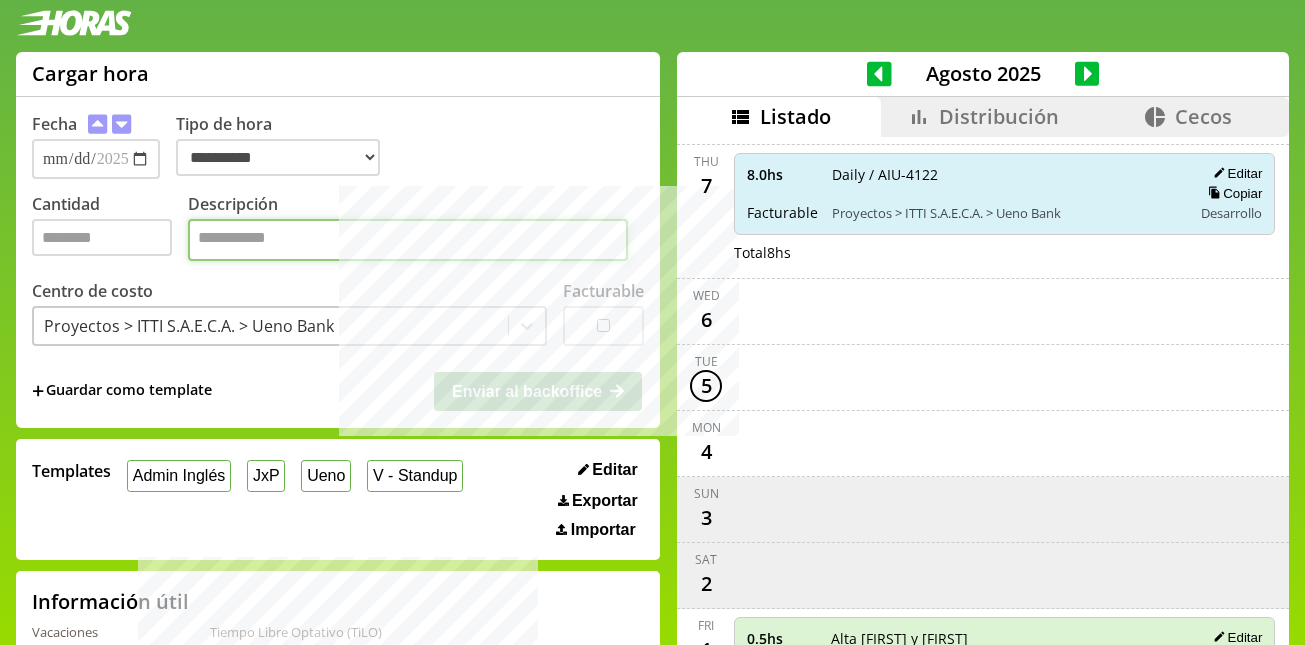 paste on "********" 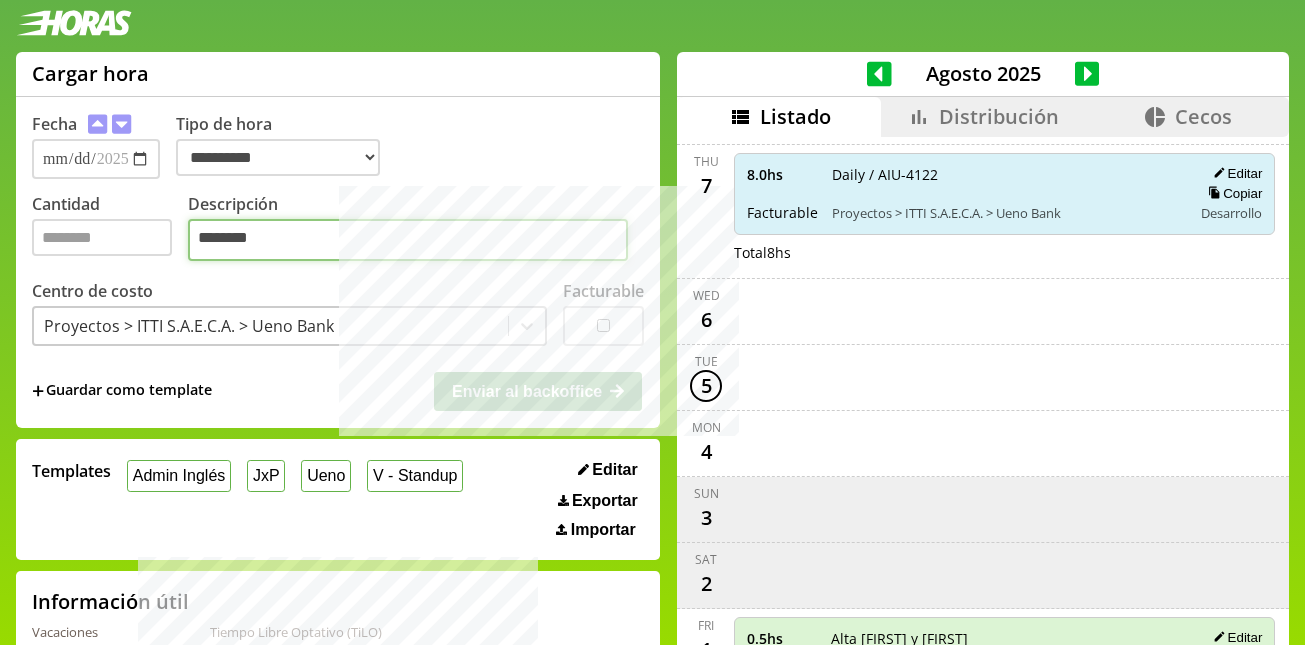 click on "********" at bounding box center [408, 240] 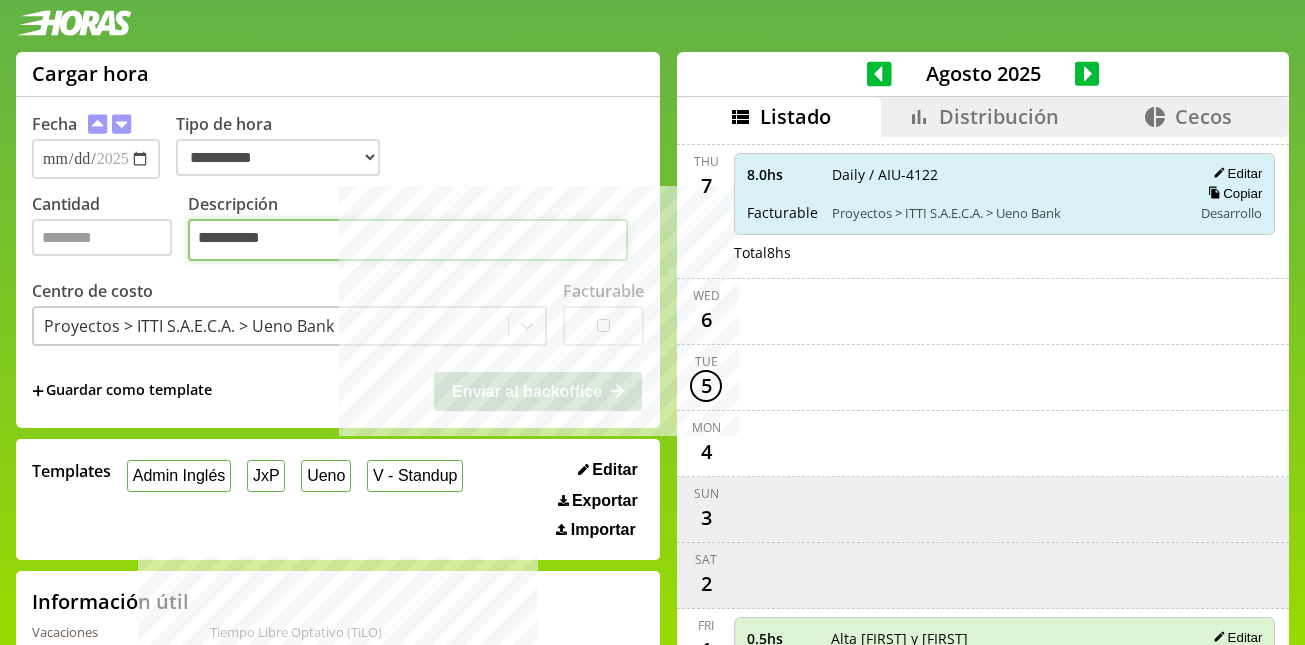 click on "**********" at bounding box center (408, 240) 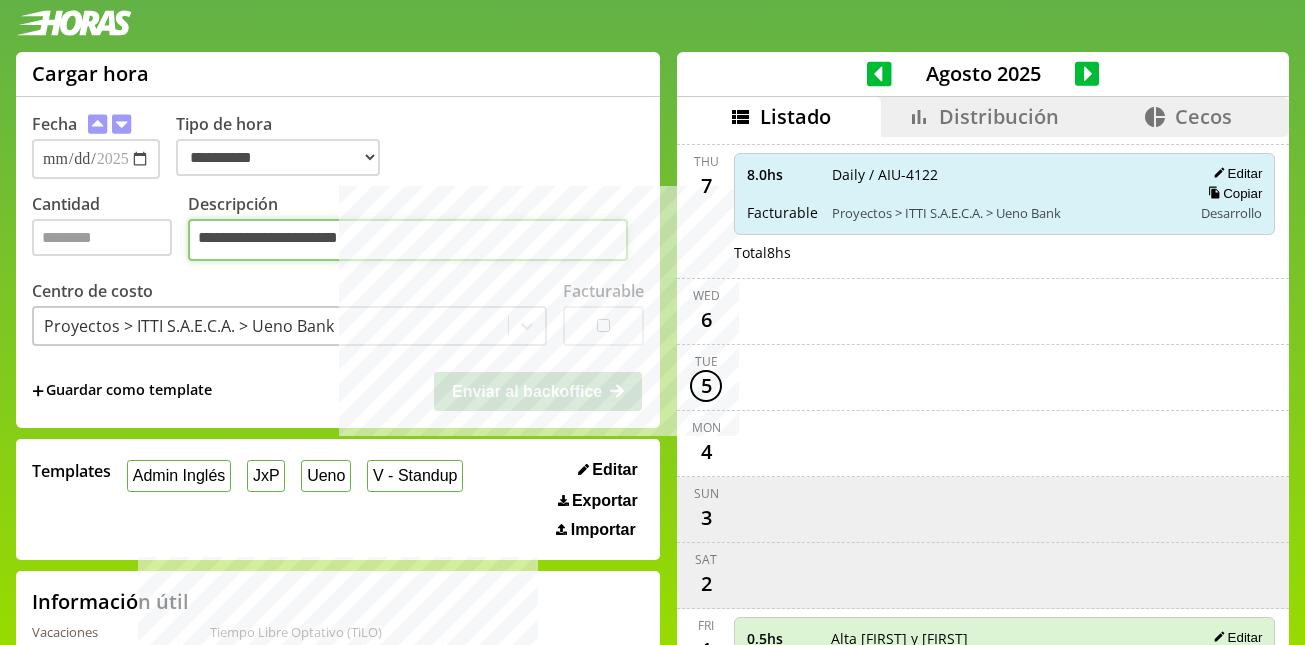 paste on "********" 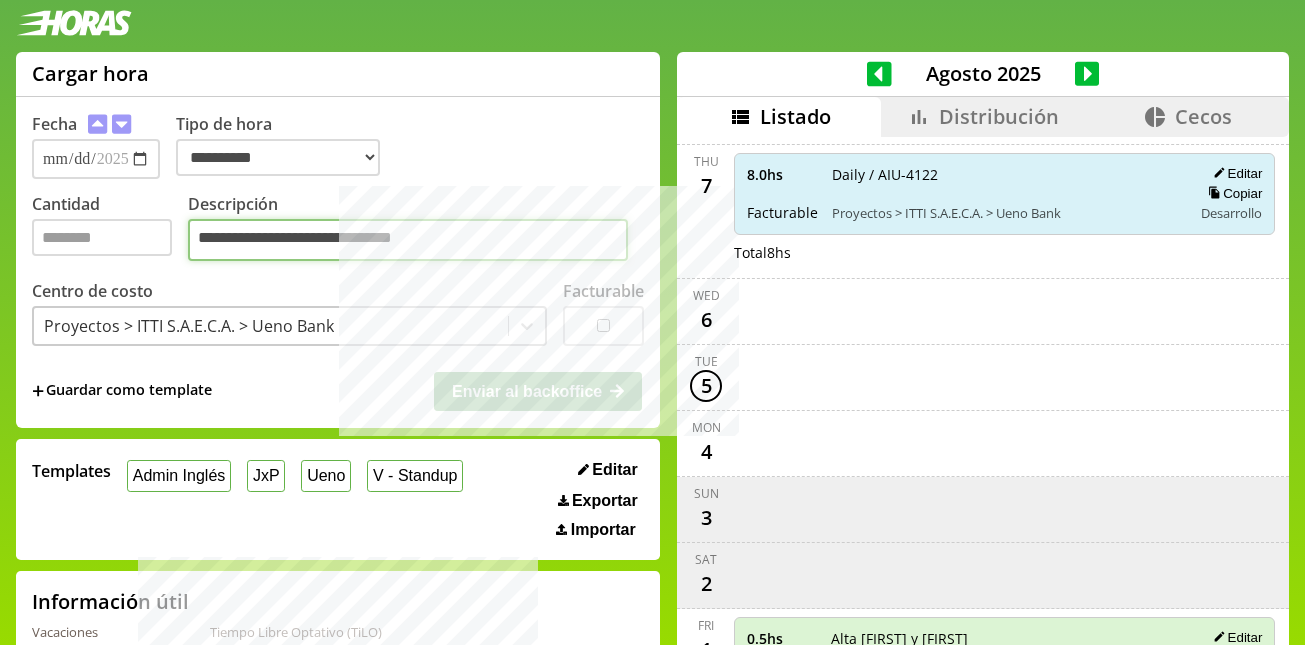 click on "**********" at bounding box center [408, 240] 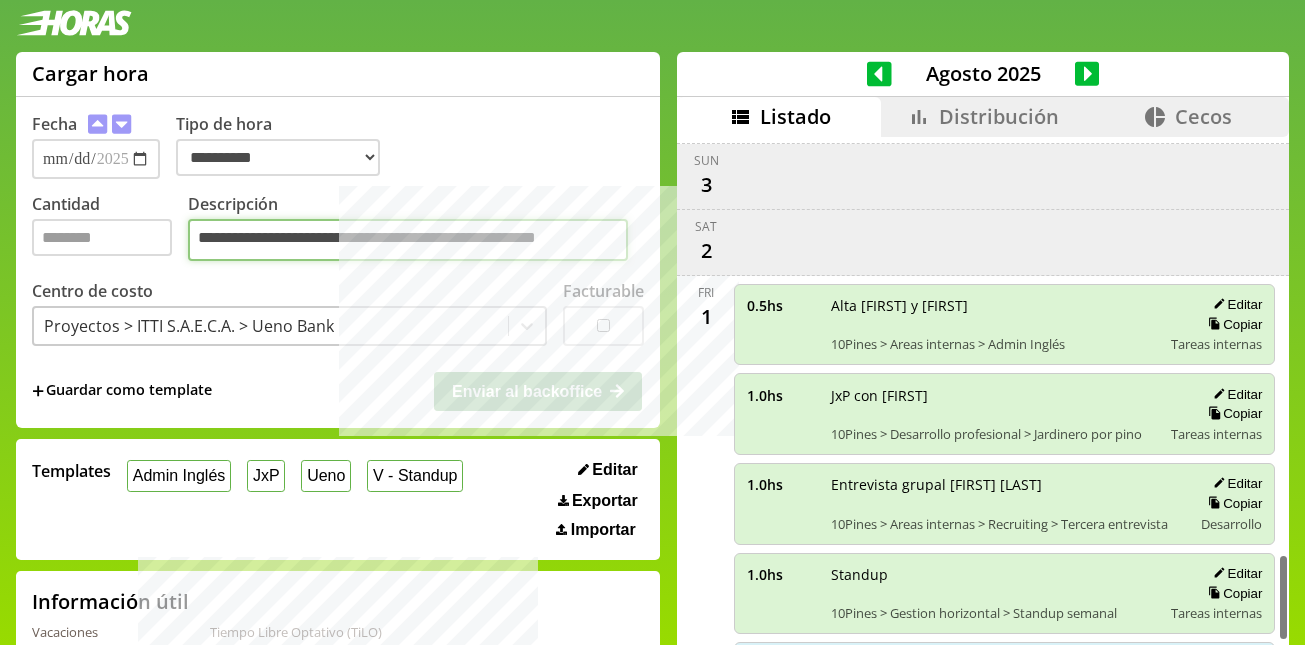 scroll, scrollTop: 2588, scrollLeft: 0, axis: vertical 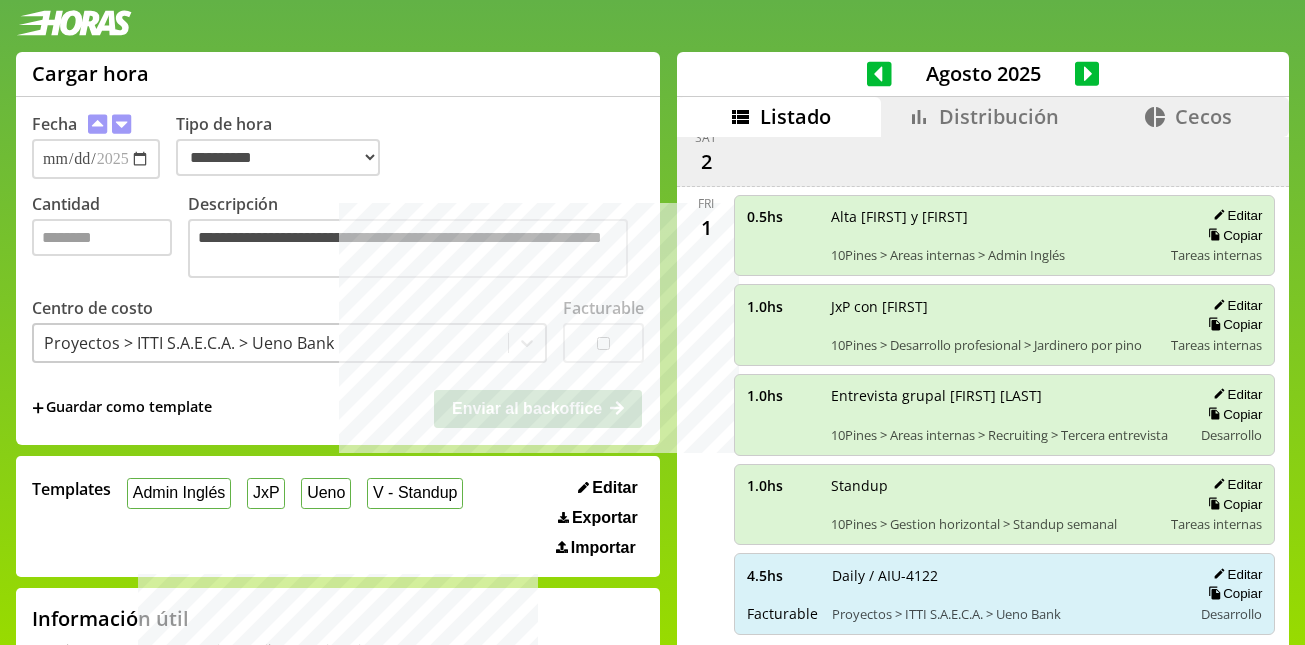 click on "Cantidad" at bounding box center [110, 238] 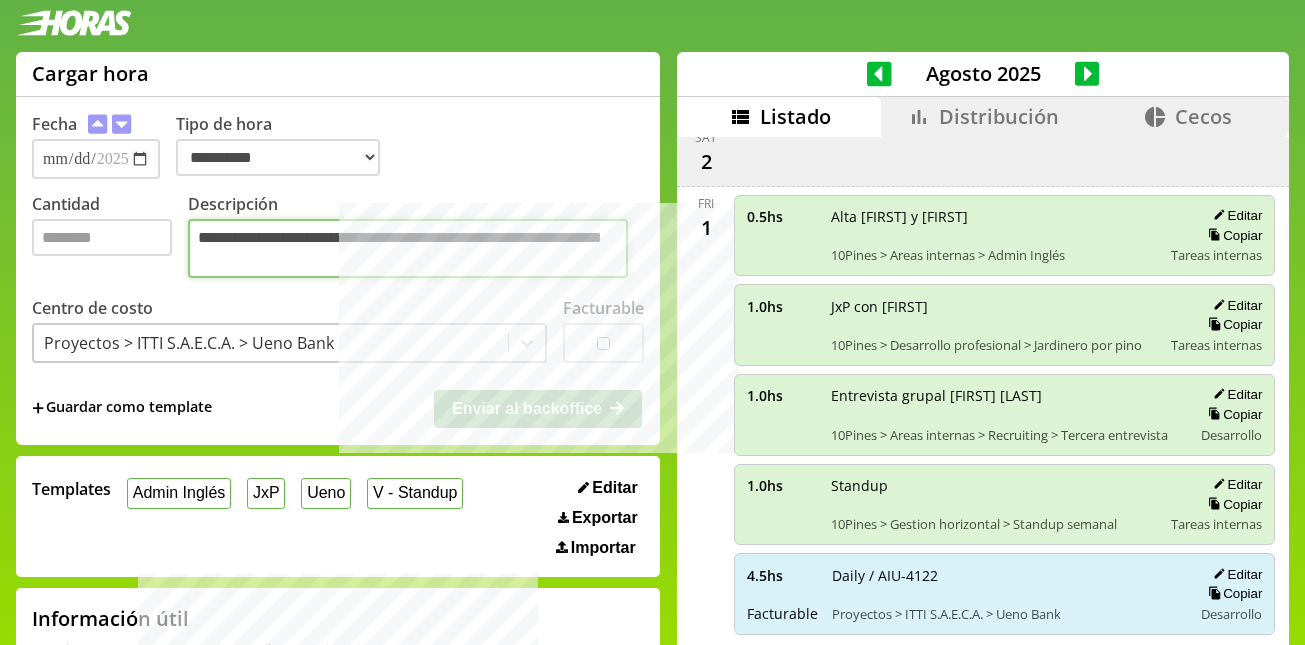 click on "**********" at bounding box center [408, 248] 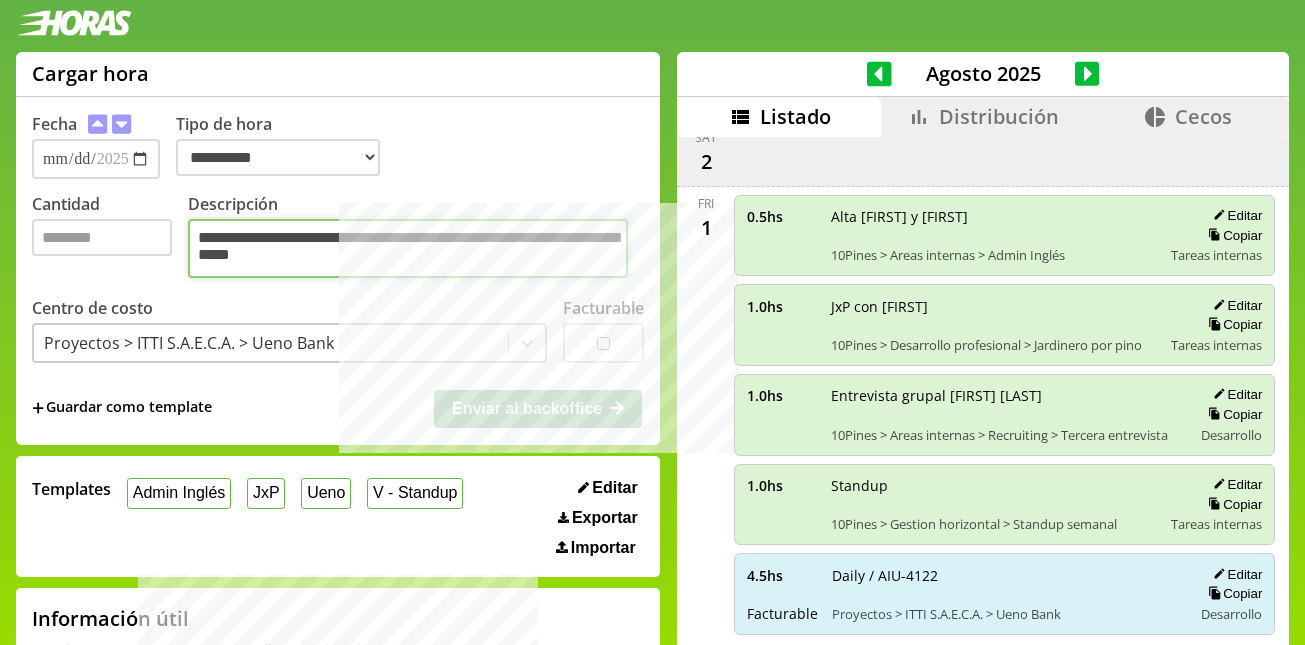 click on "**********" at bounding box center [408, 248] 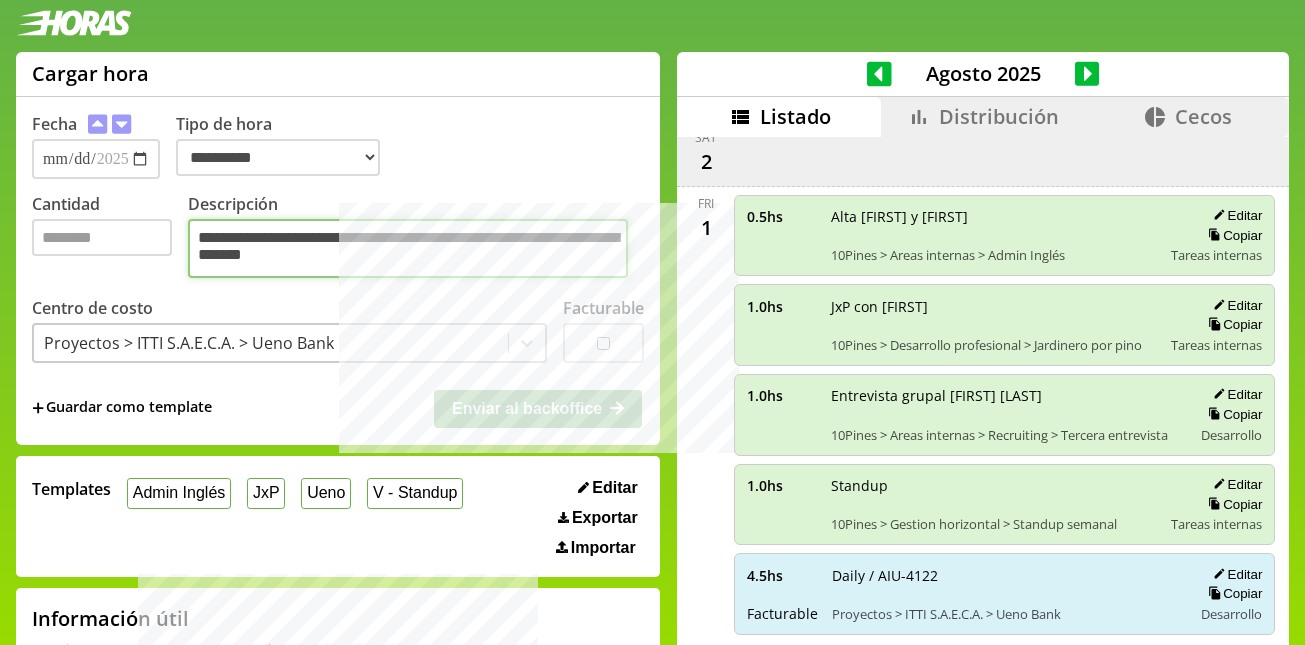 click on "**********" at bounding box center (408, 248) 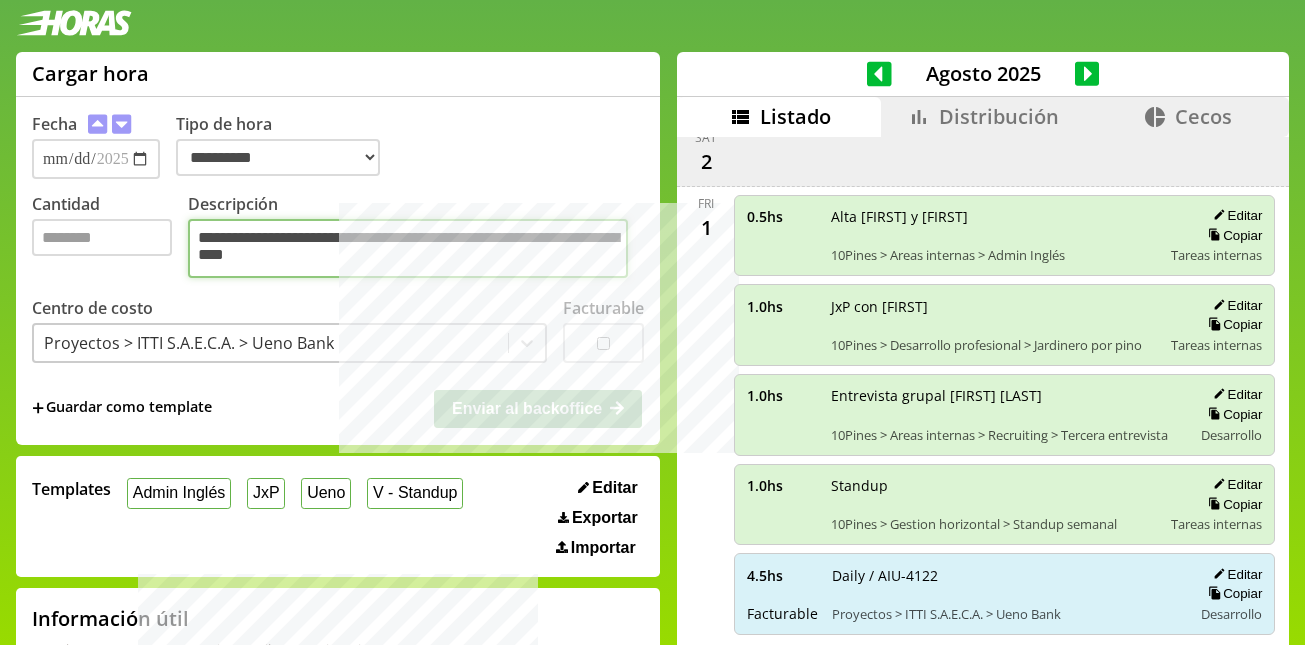 click on "**********" at bounding box center [408, 248] 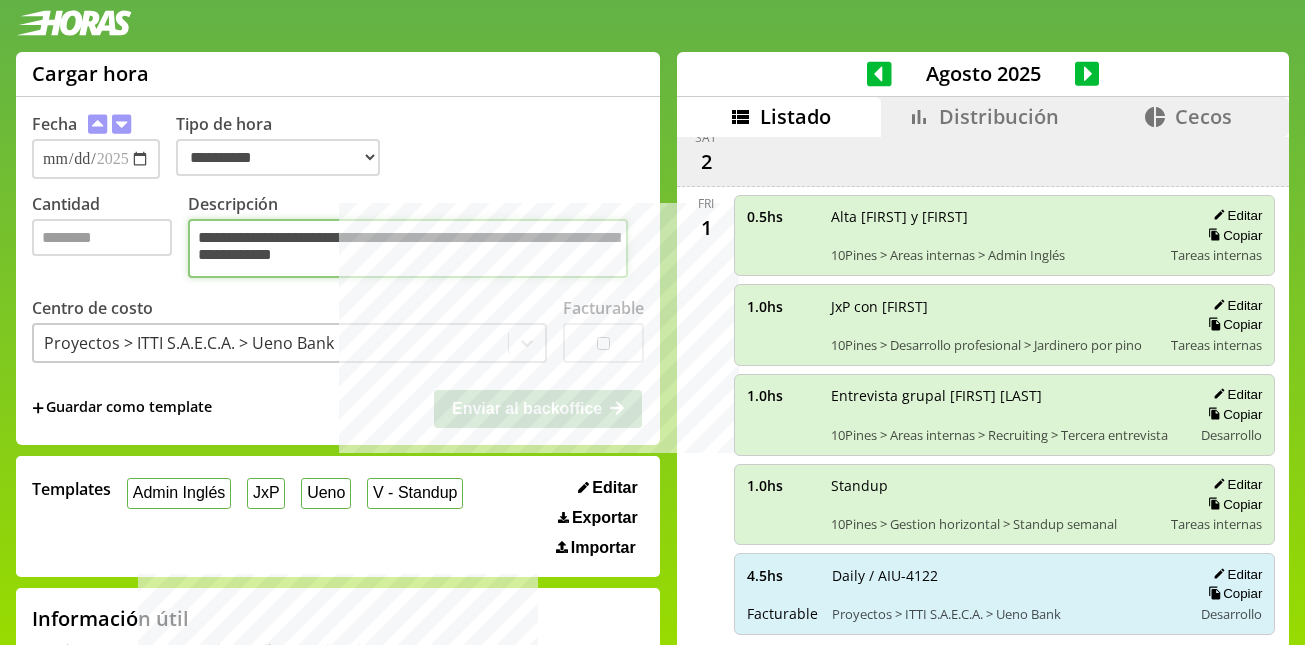 type on "**********" 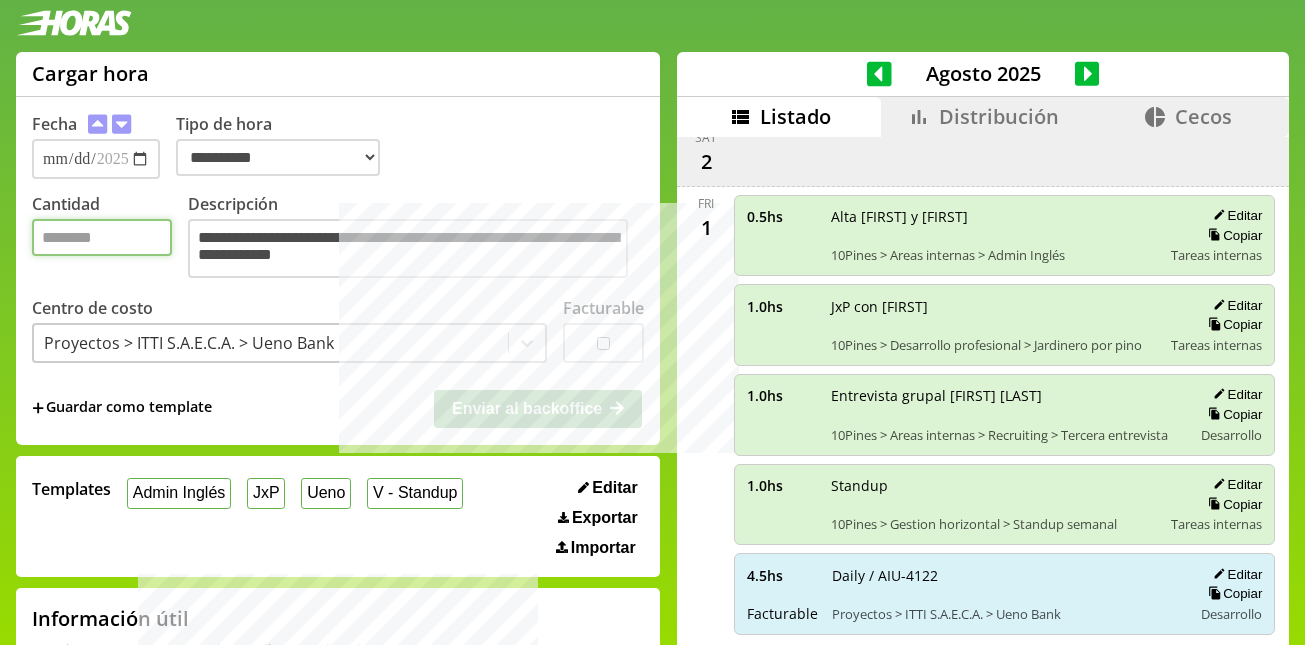 click on "Cantidad" at bounding box center [102, 237] 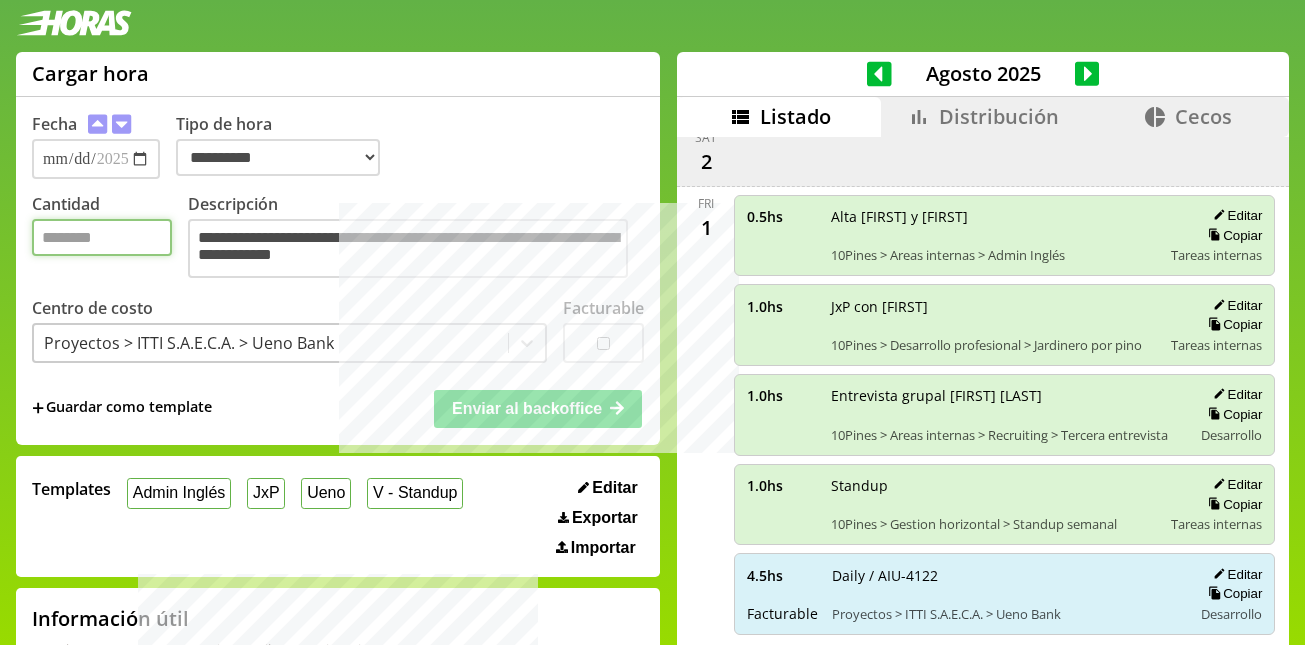 type on "***" 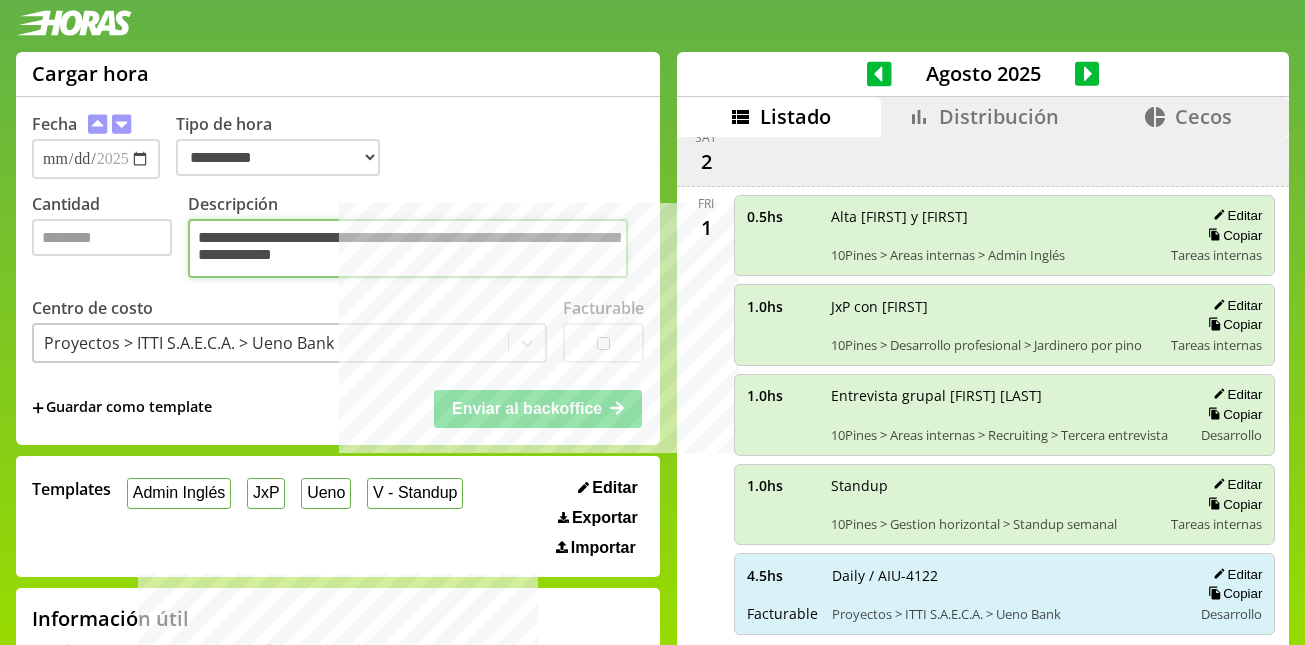 click on "**********" at bounding box center [408, 248] 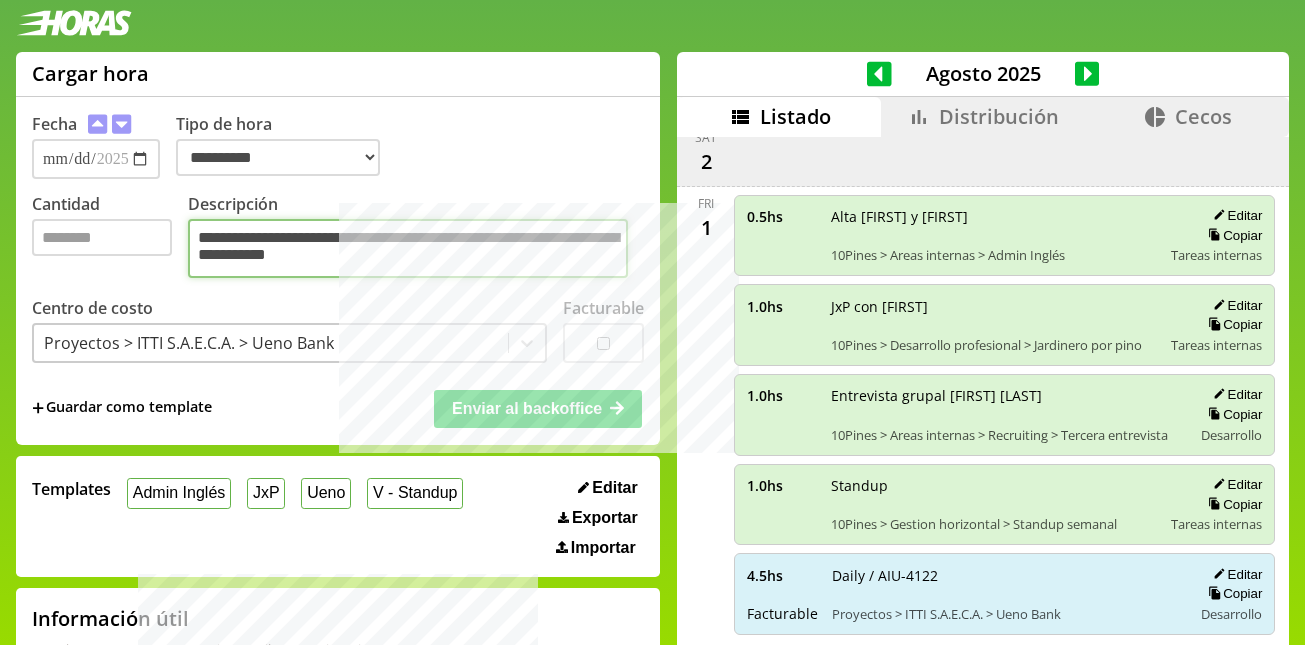 click on "**********" at bounding box center (408, 248) 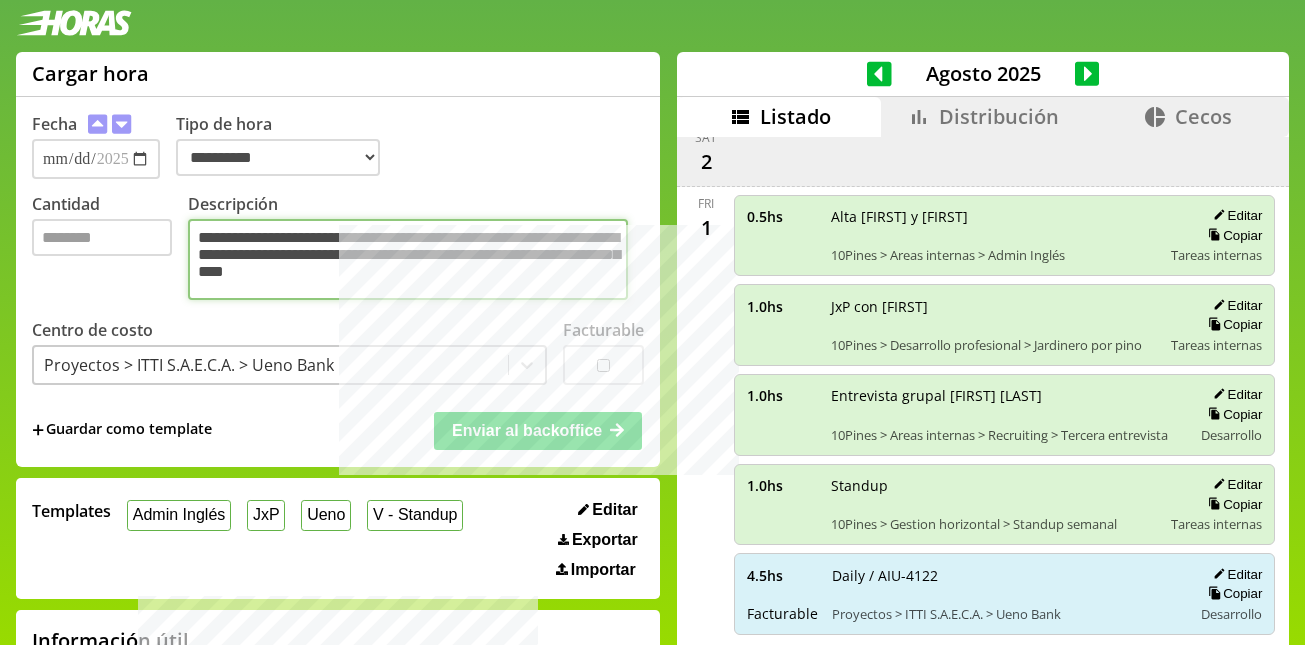paste on "********" 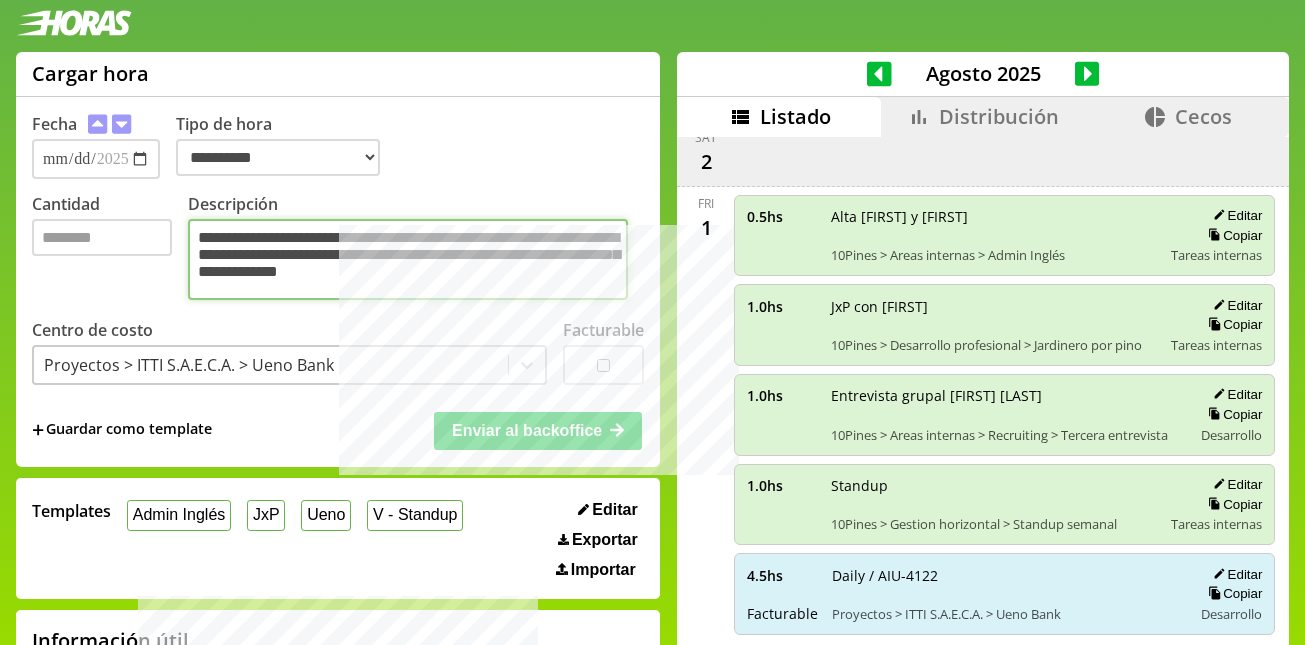 type on "**********" 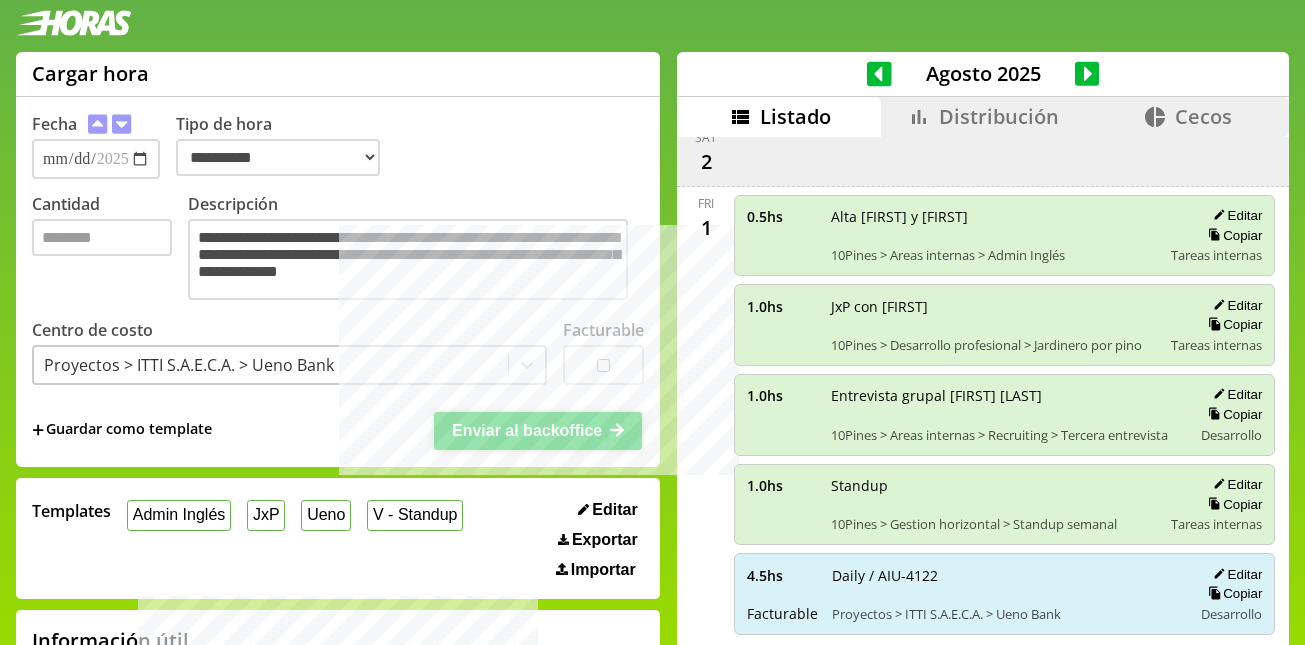 click on "Enviar al backoffice" at bounding box center [527, 430] 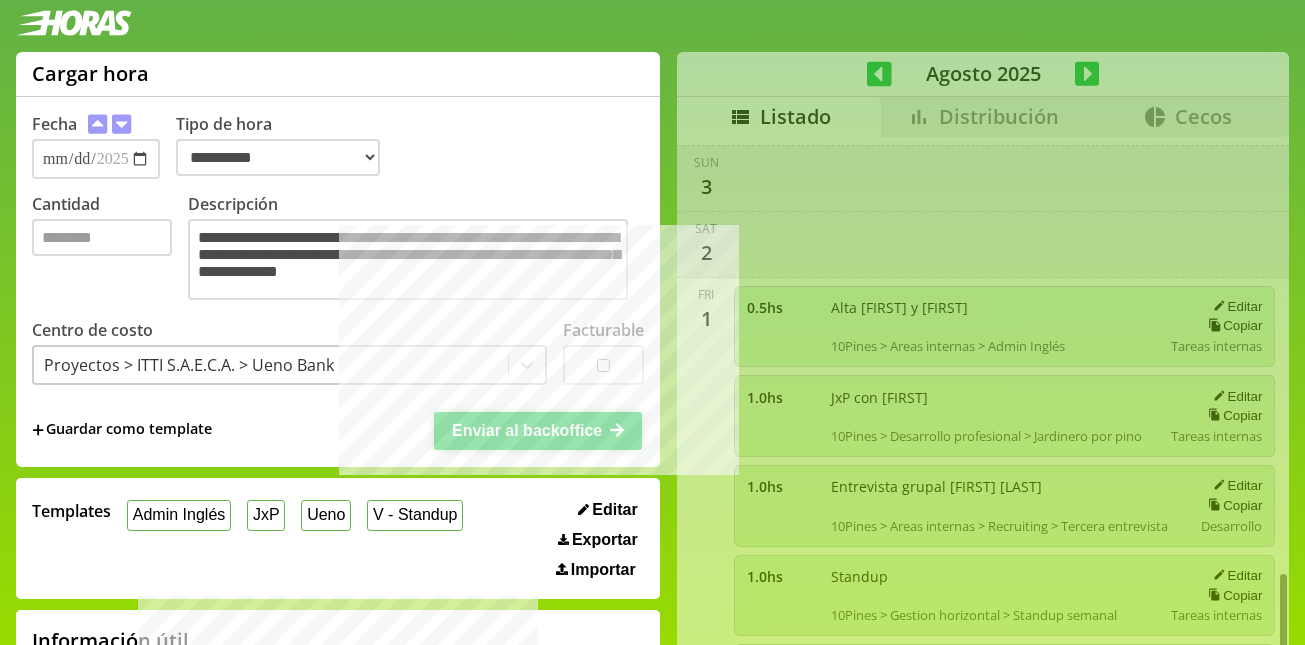 scroll, scrollTop: 2680, scrollLeft: 0, axis: vertical 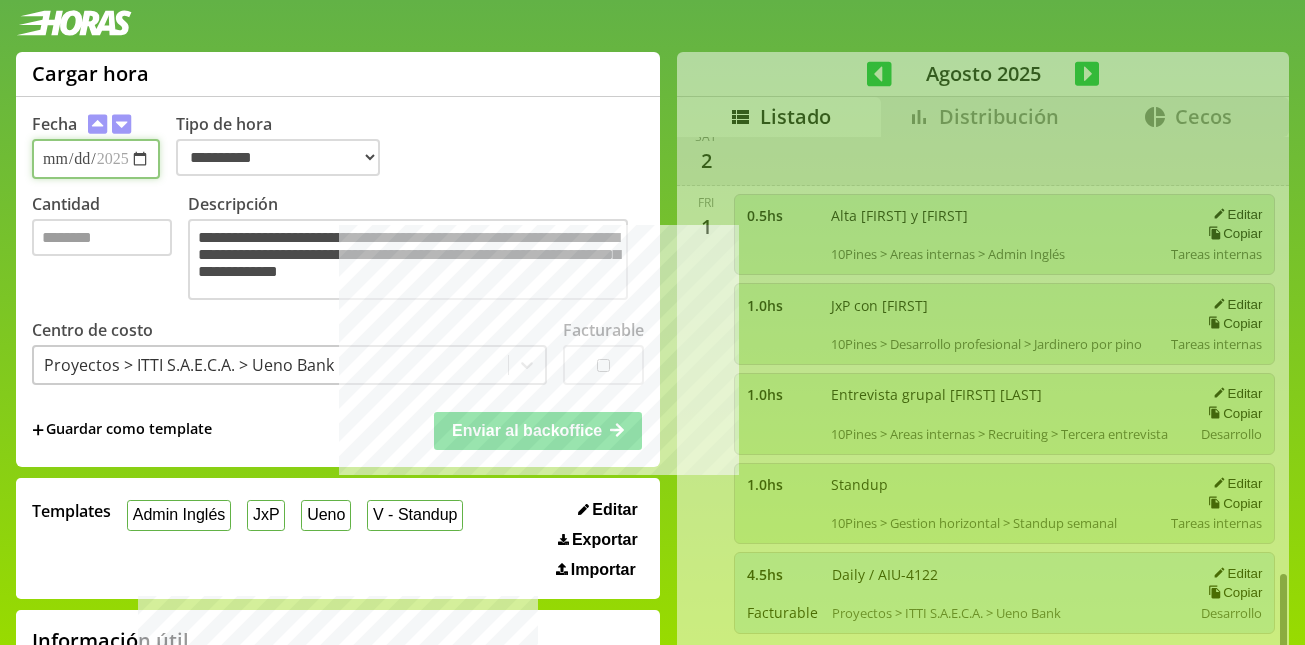type 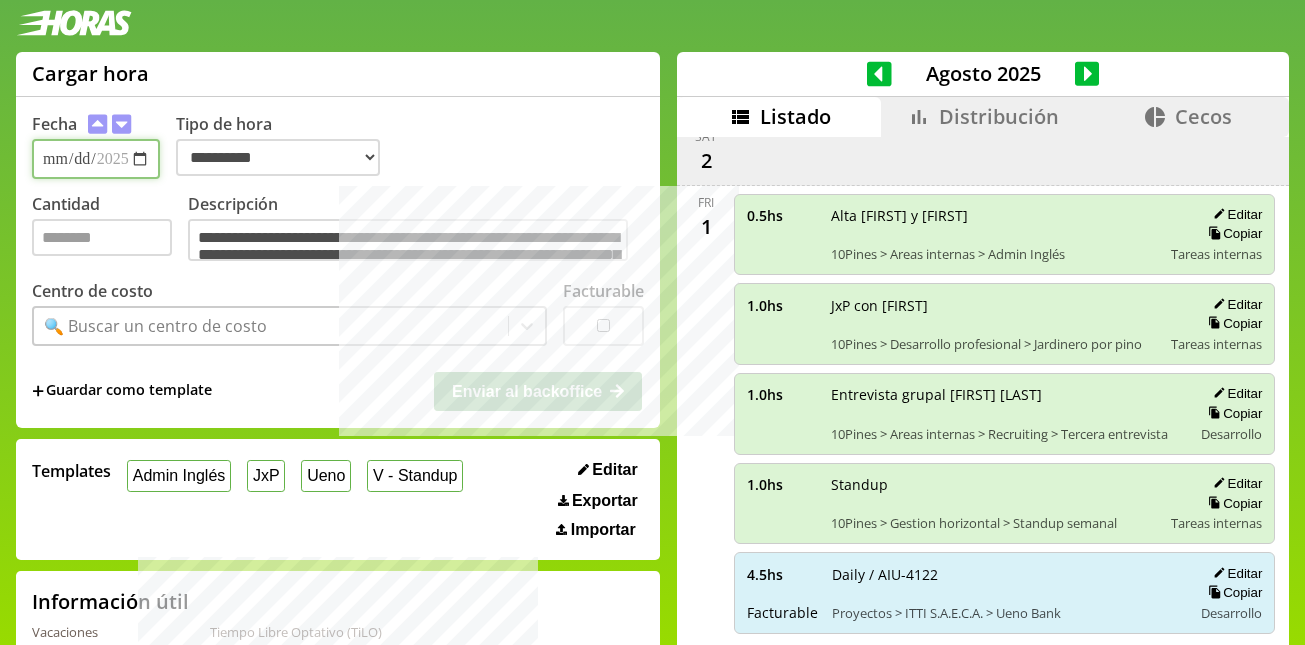 click on "**********" at bounding box center (96, 159) 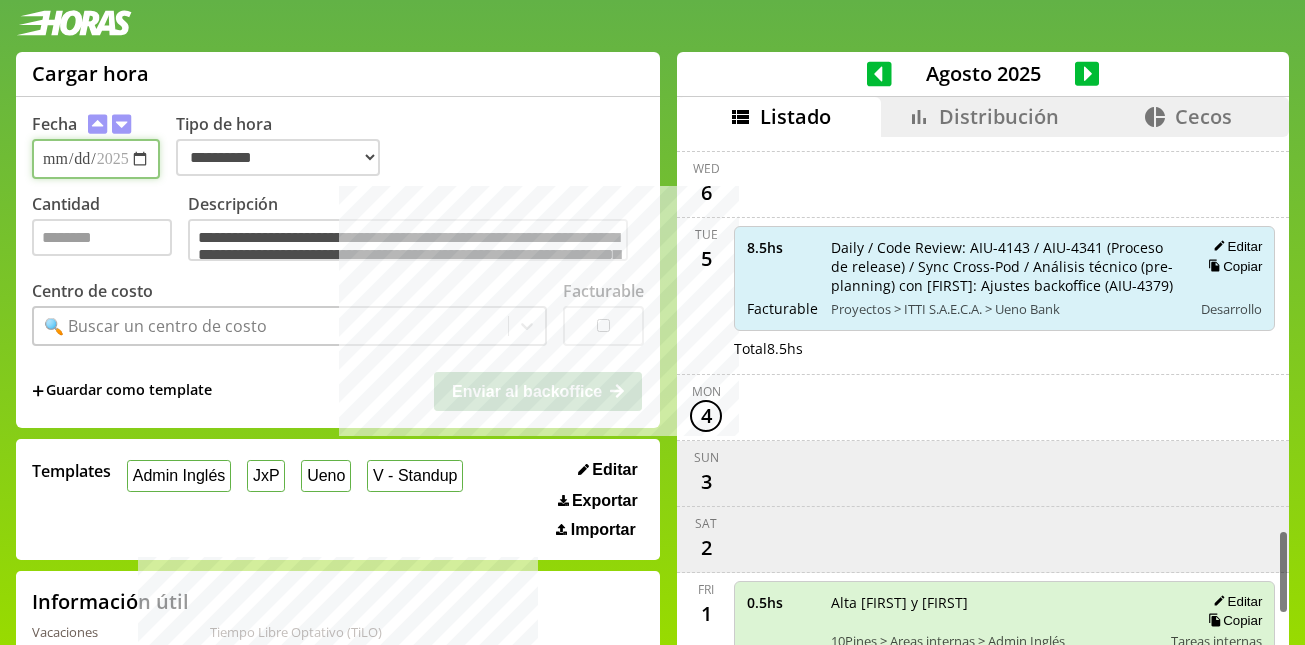 scroll, scrollTop: 2680, scrollLeft: 0, axis: vertical 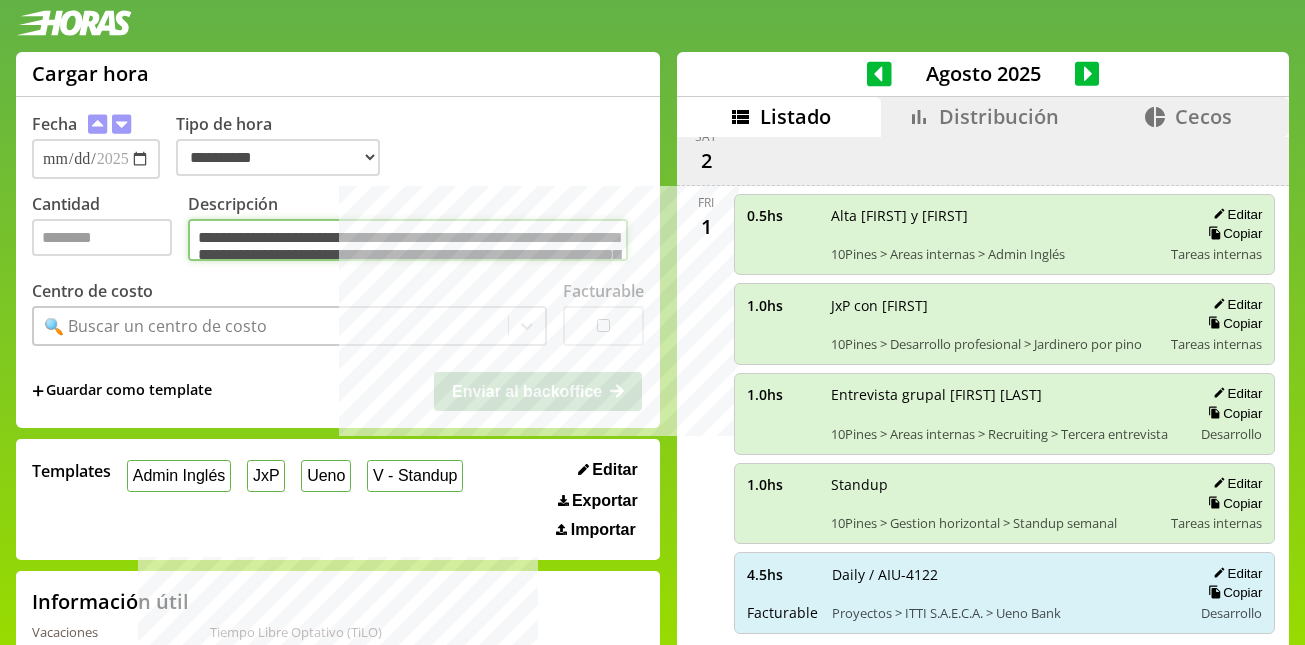 click on "**********" at bounding box center [408, 240] 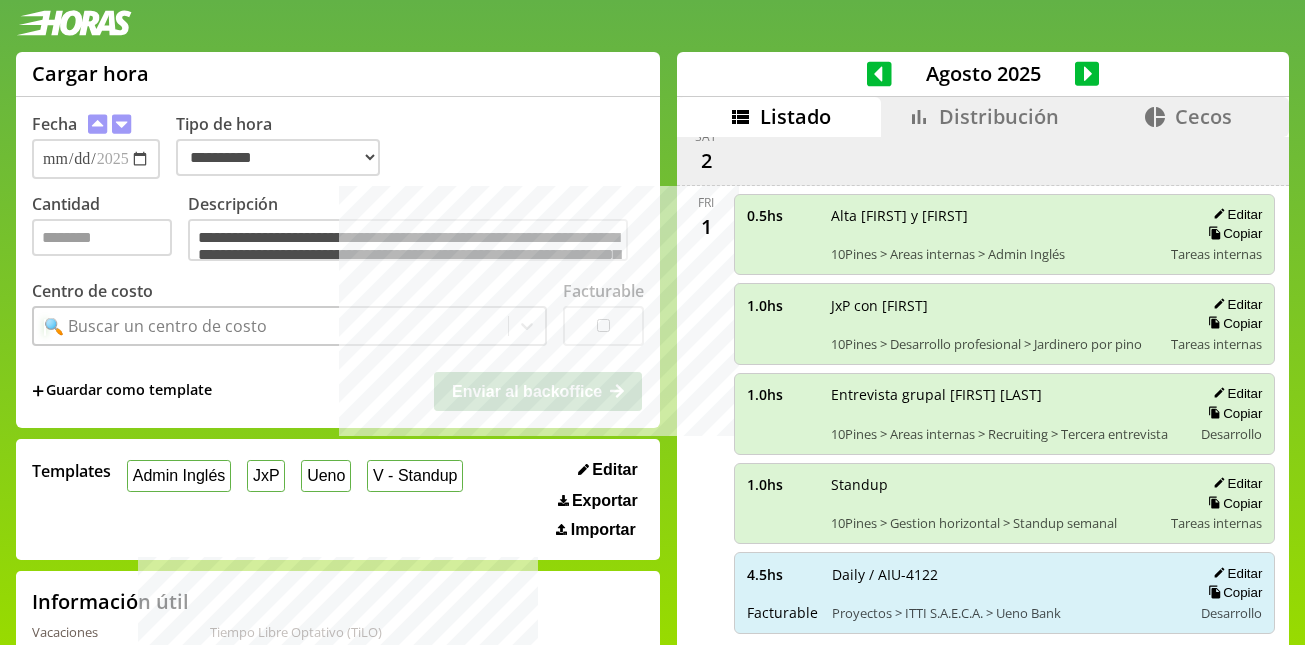 click on "🔍 Buscar un centro de costo" at bounding box center (271, 326) 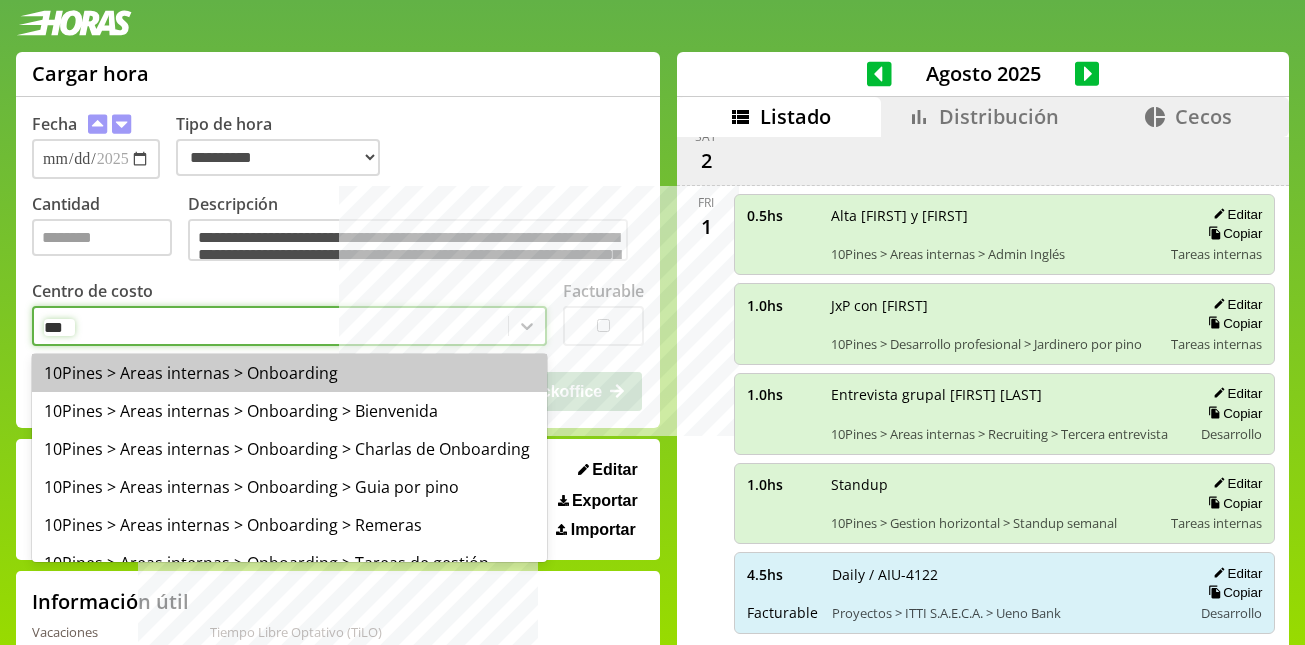 type on "****" 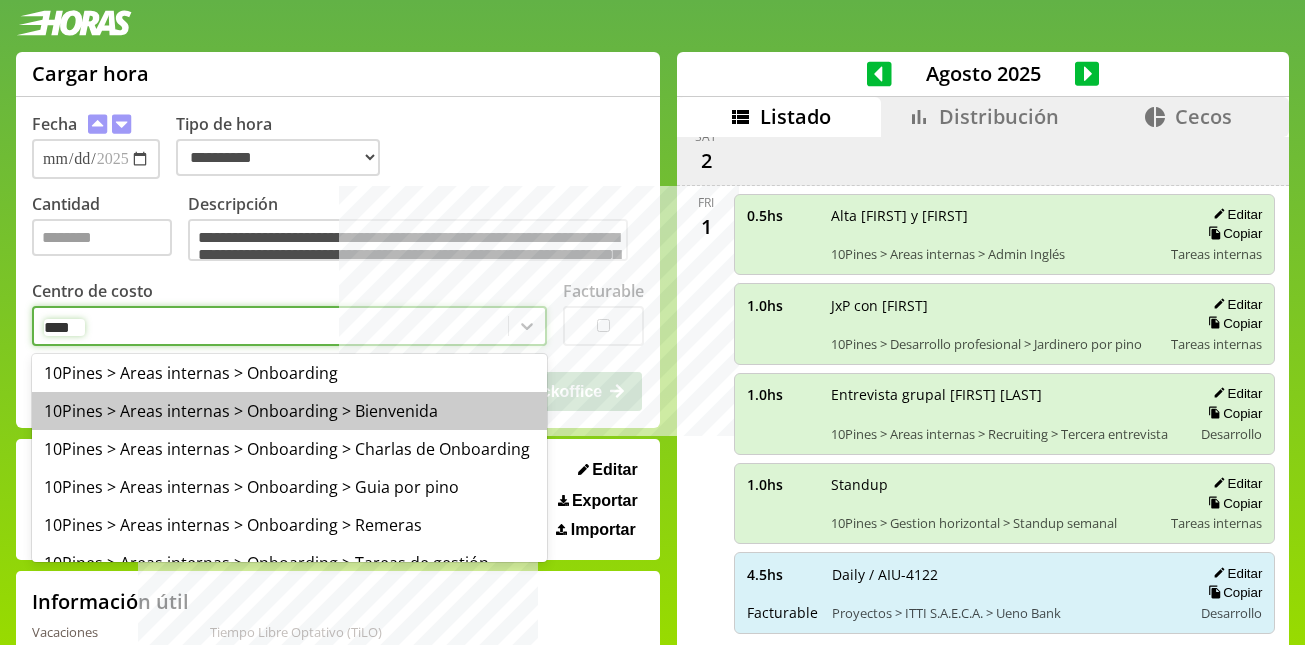 click on "10Pines > Areas internas > Onboarding > Bienvenida" at bounding box center (289, 411) 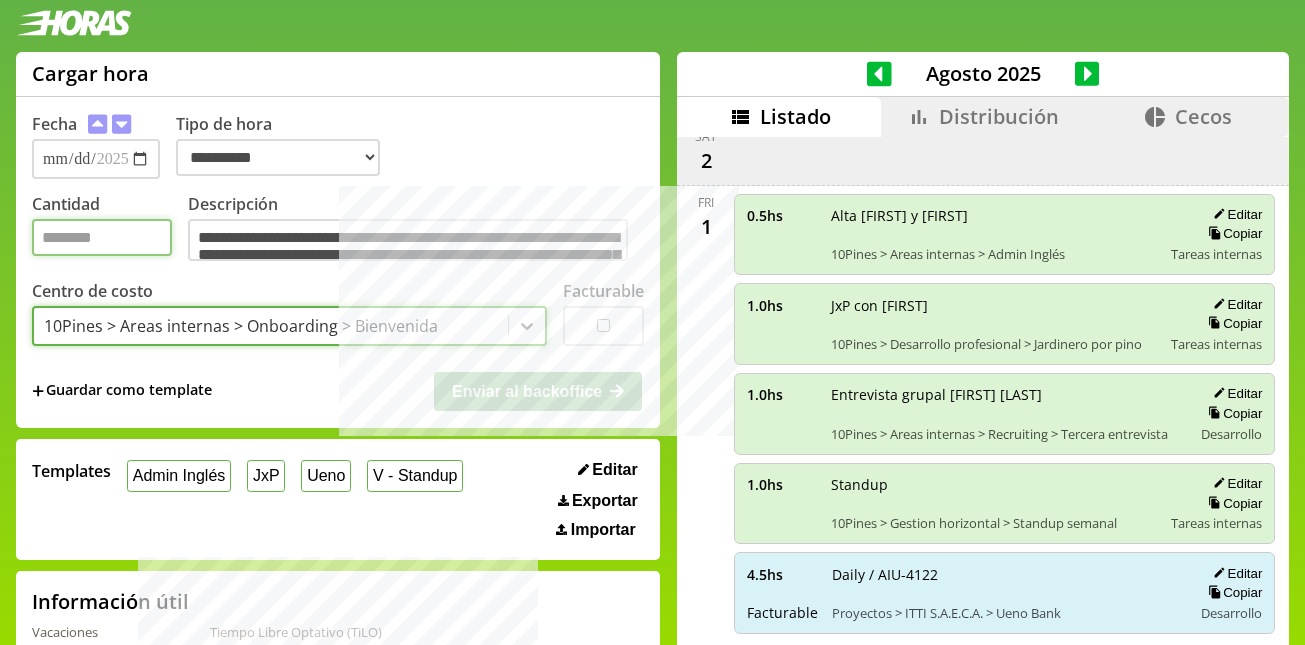 click on "Cantidad" at bounding box center (102, 237) 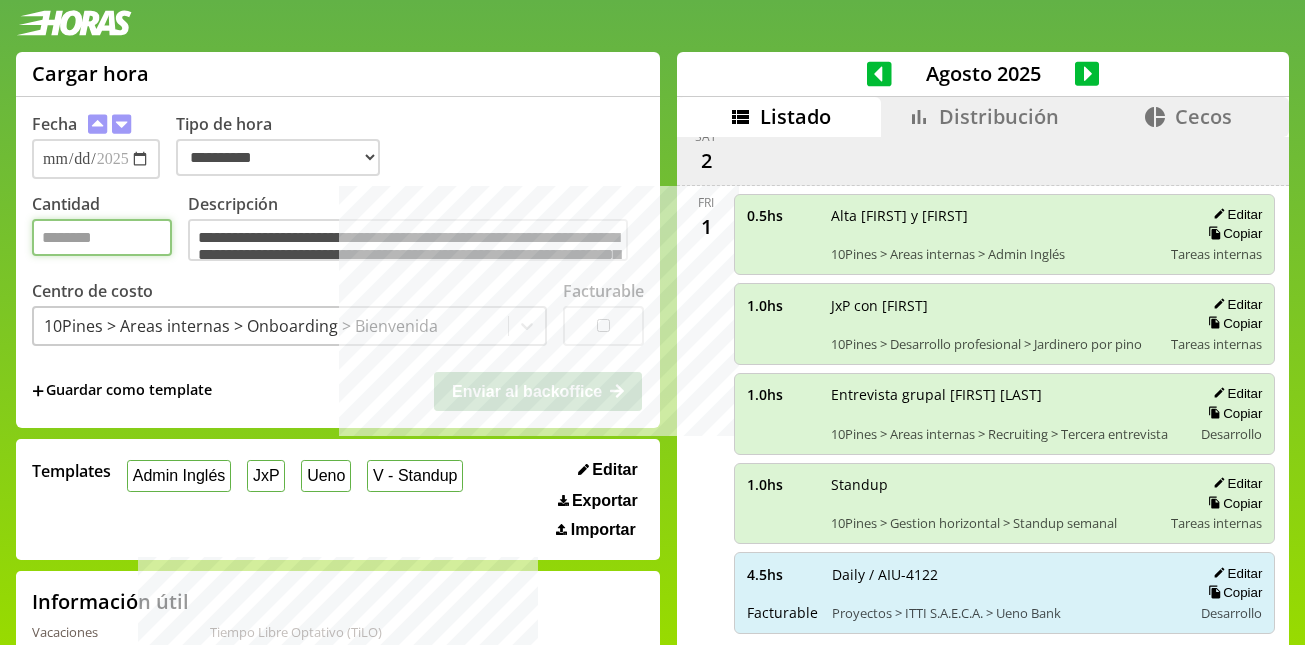 type on "*" 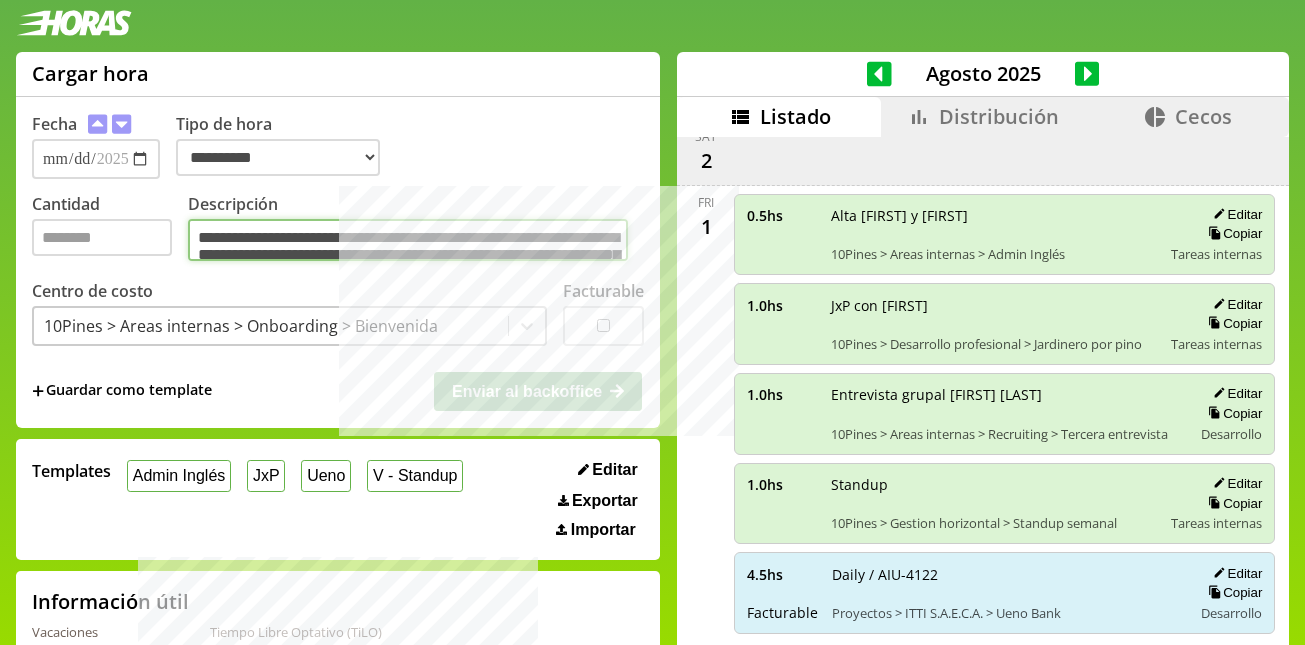 click on "**********" at bounding box center (408, 240) 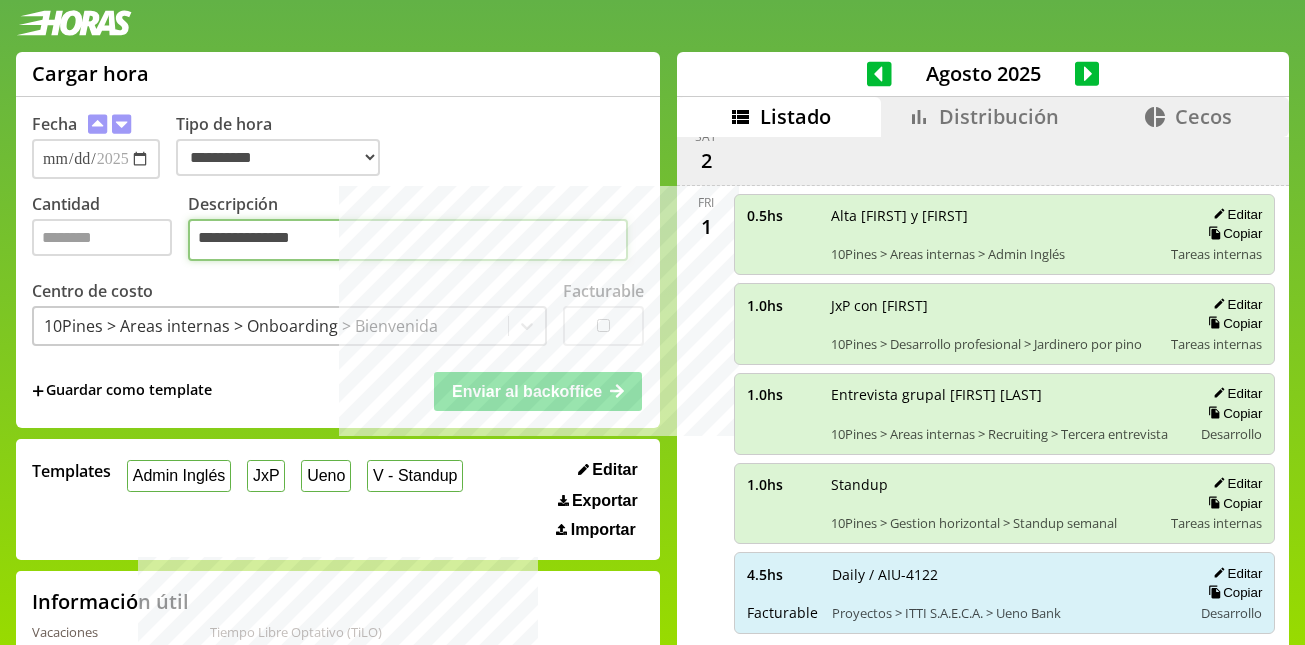 type on "**********" 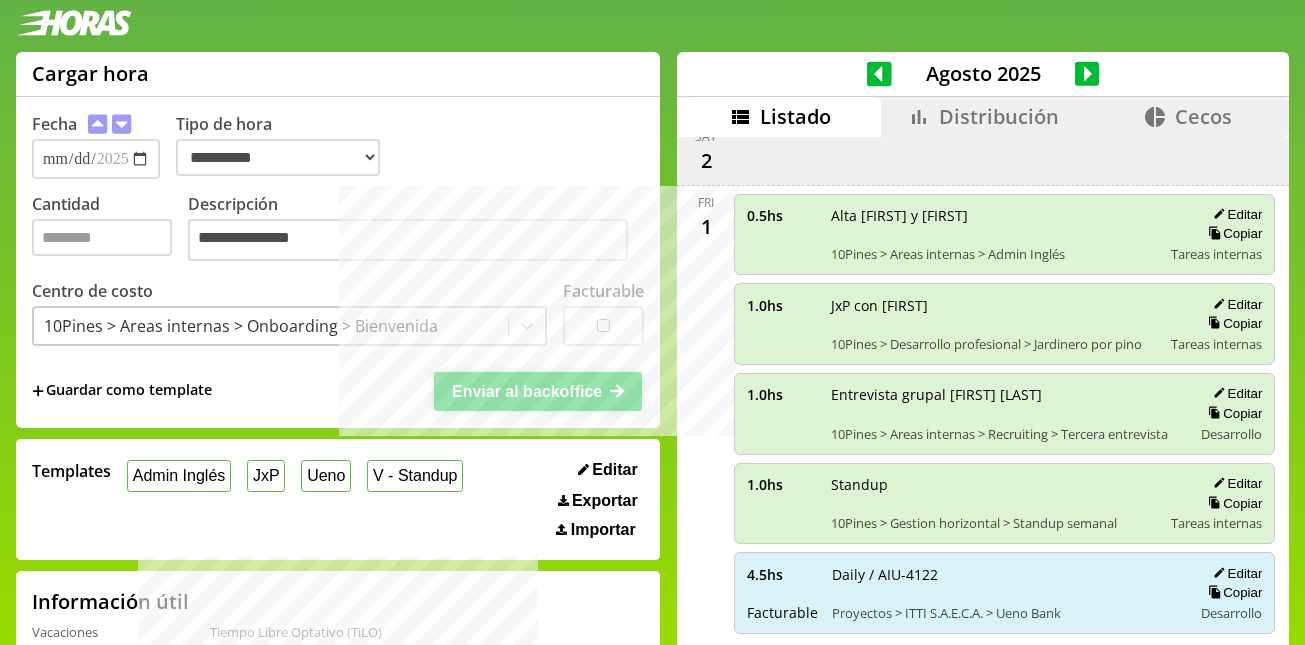 click on "Enviar al backoffice" at bounding box center (527, 391) 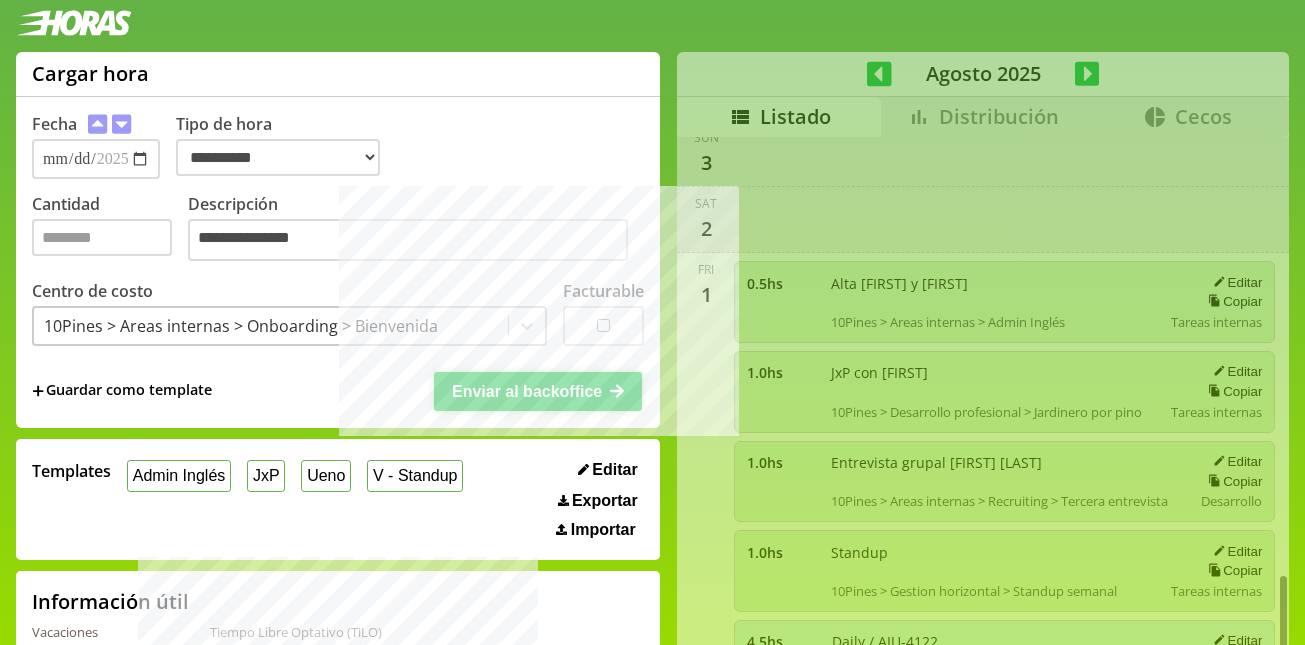 scroll, scrollTop: 2749, scrollLeft: 0, axis: vertical 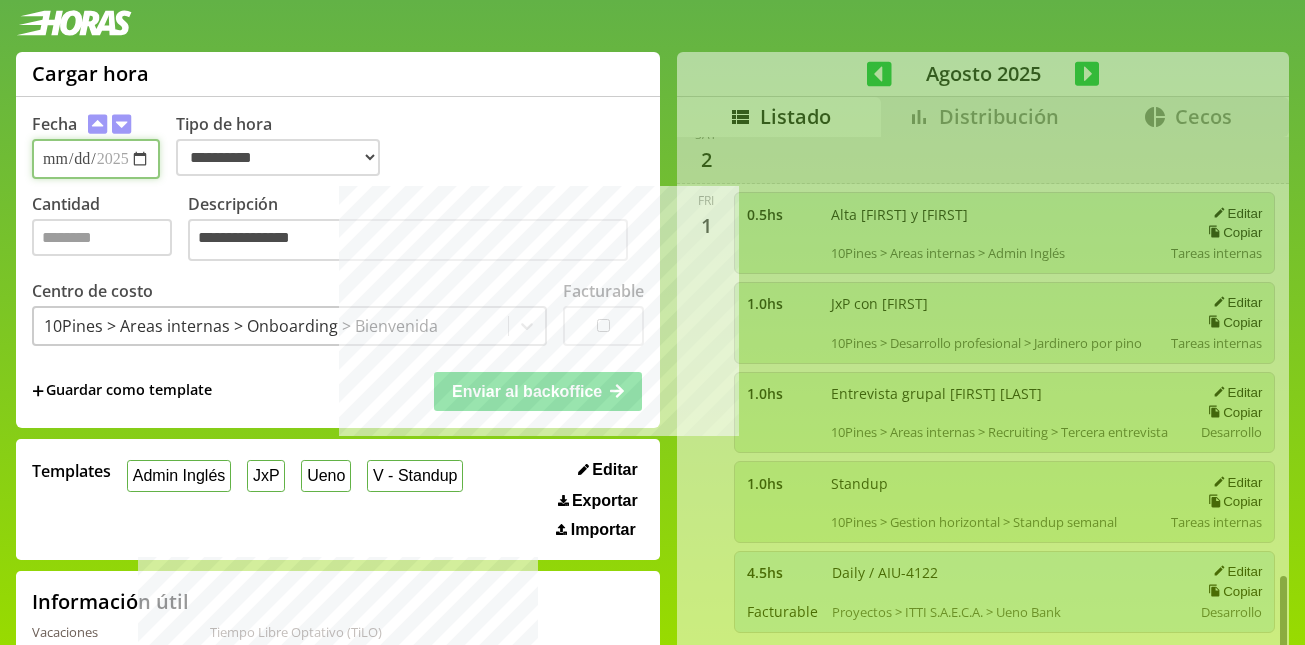 type 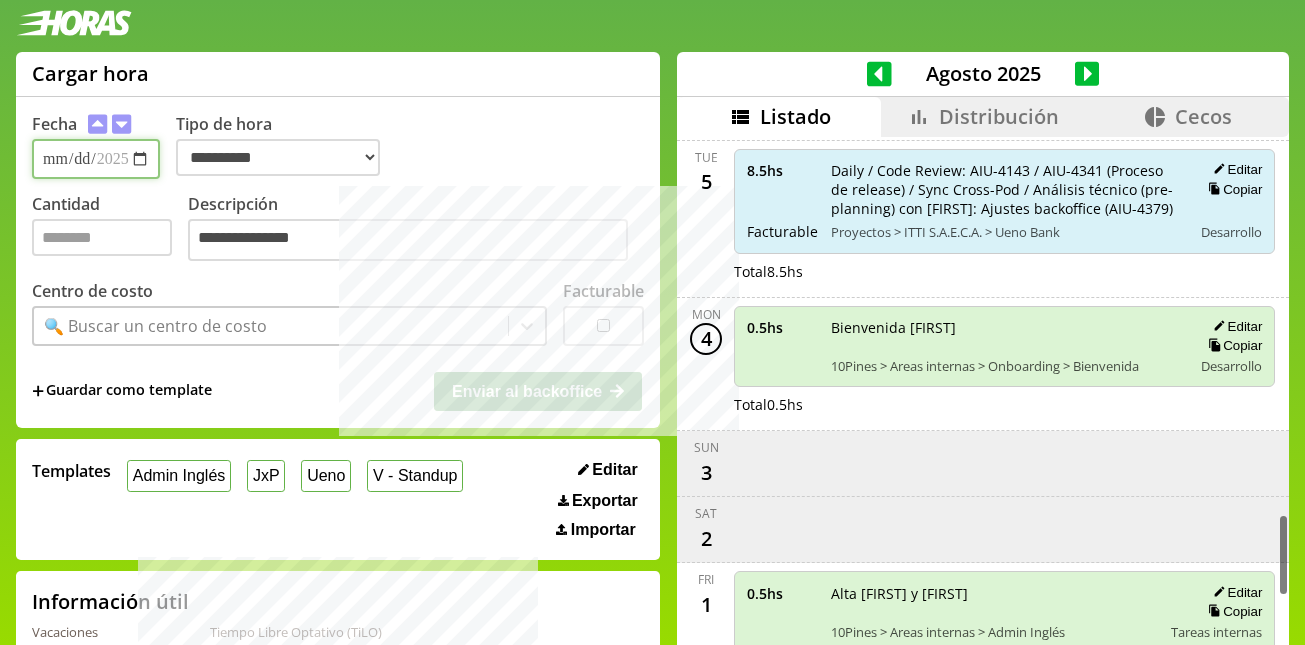 scroll, scrollTop: 2377, scrollLeft: 0, axis: vertical 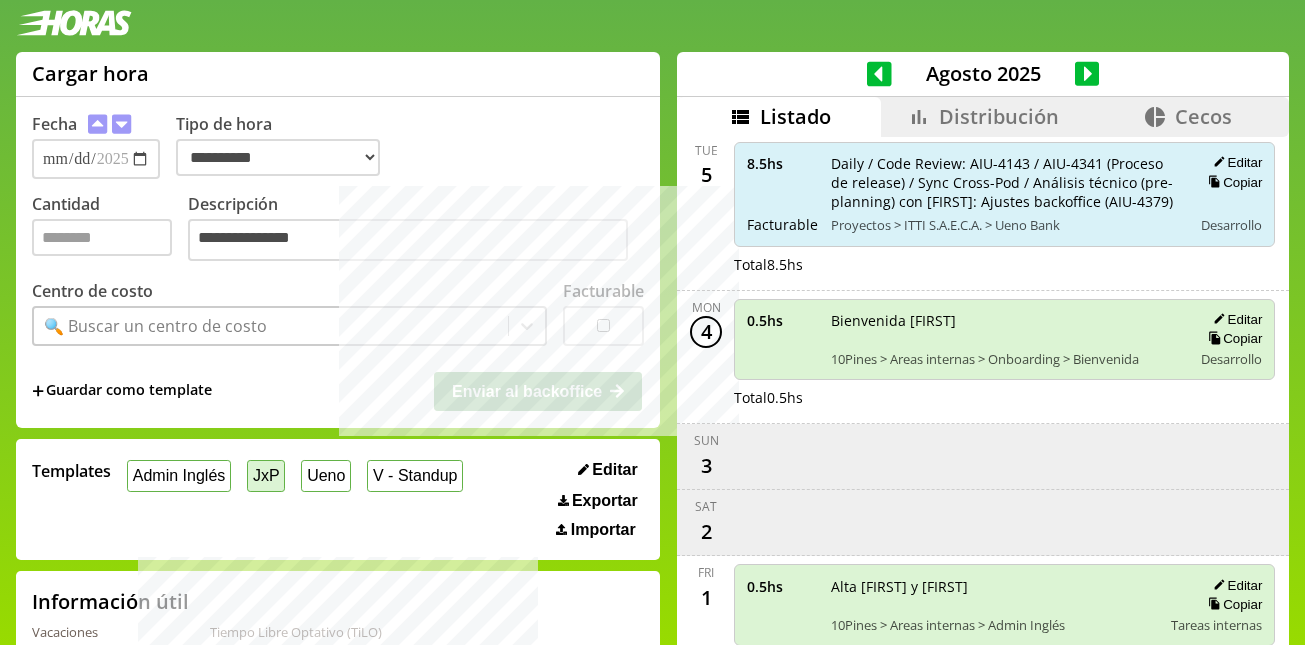 click on "JxP" at bounding box center [266, 475] 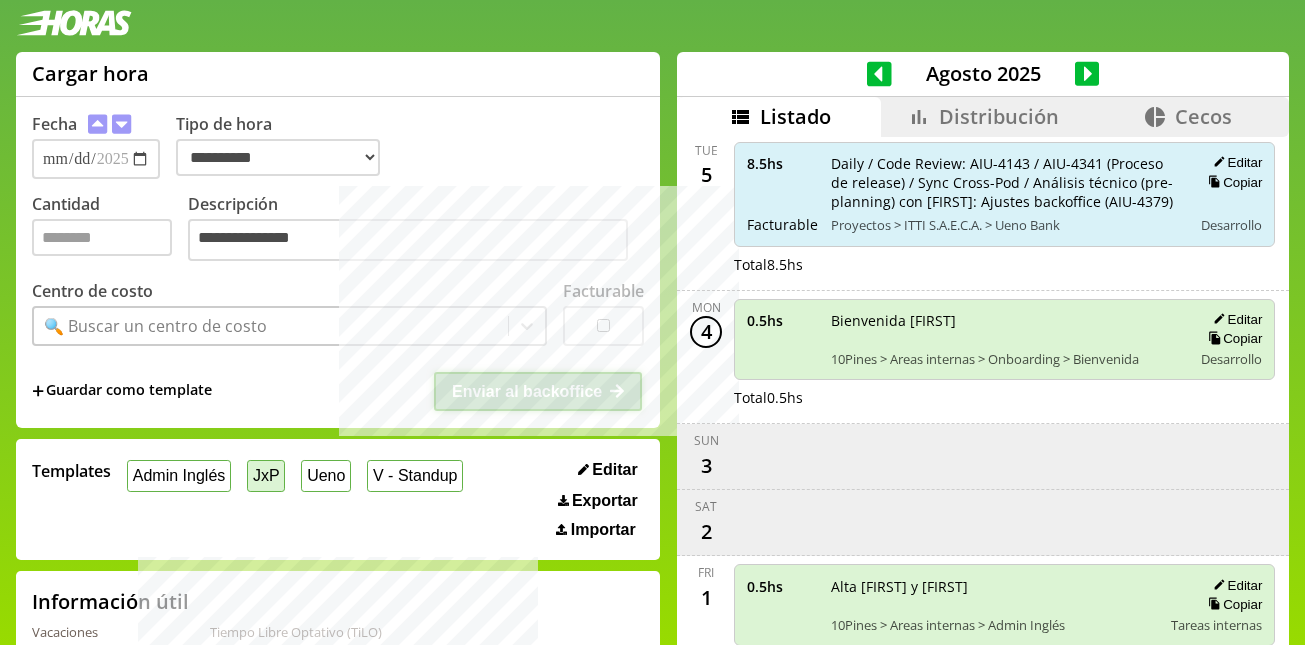 select on "**********" 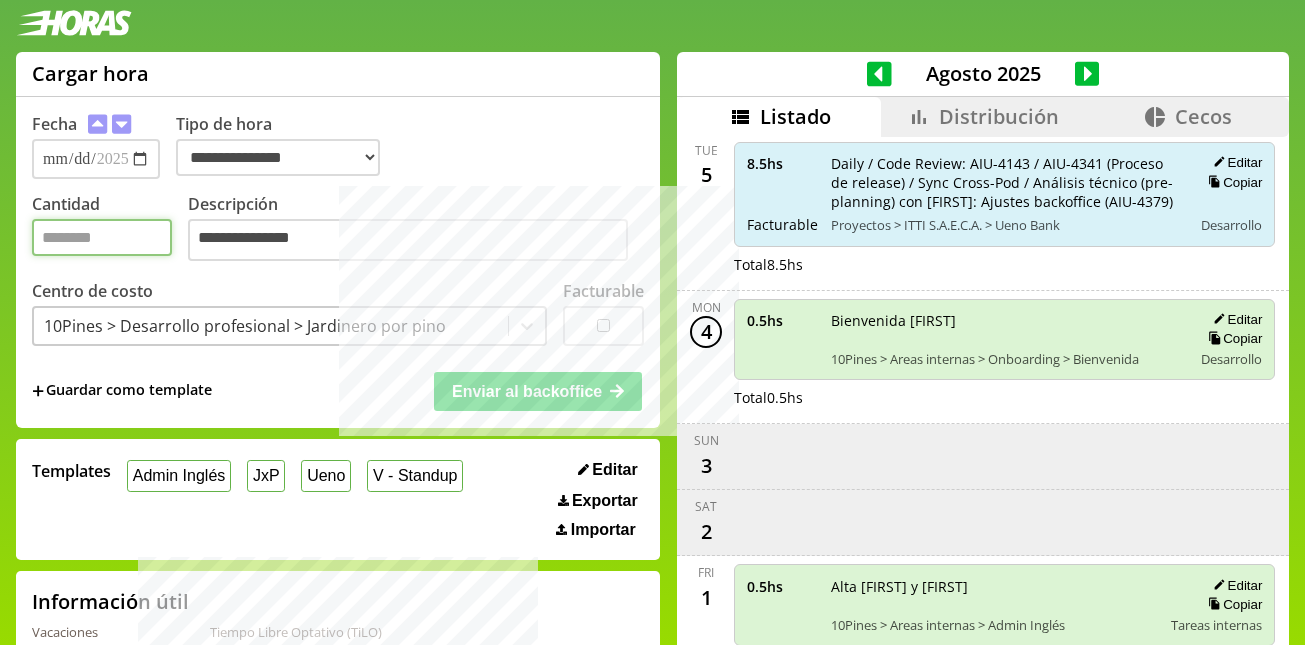 drag, startPoint x: 80, startPoint y: 243, endPoint x: -70, endPoint y: 243, distance: 150 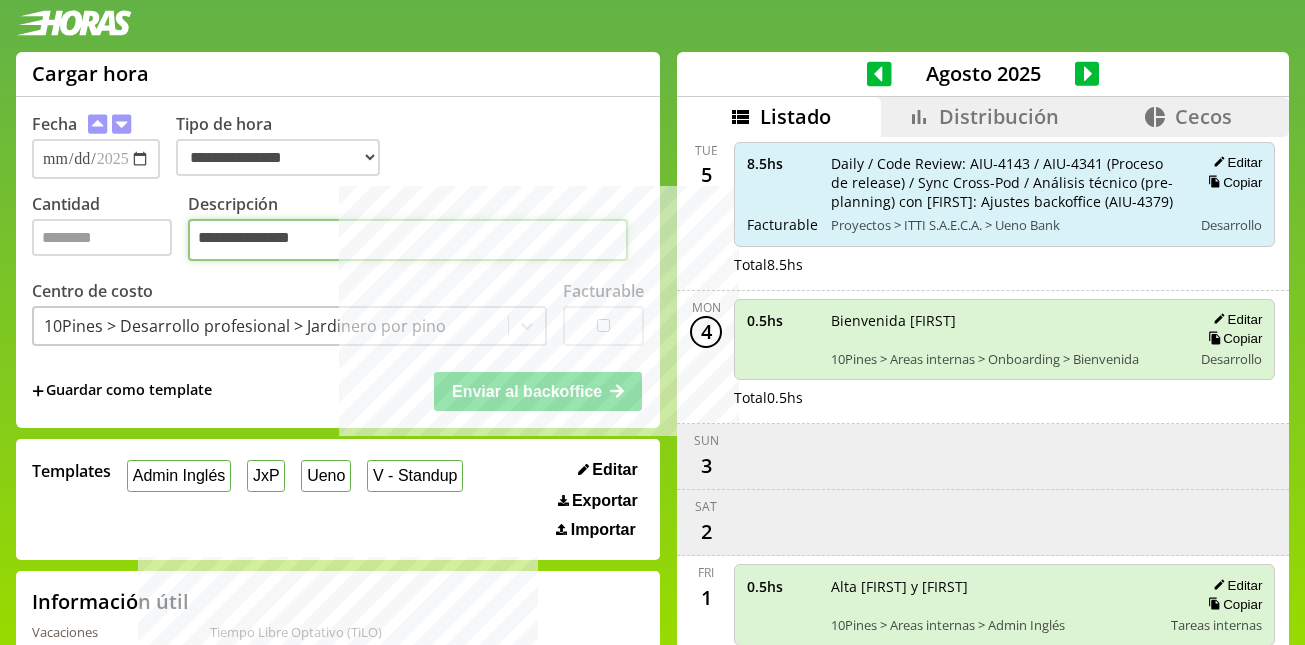 click on "***" at bounding box center [408, 240] 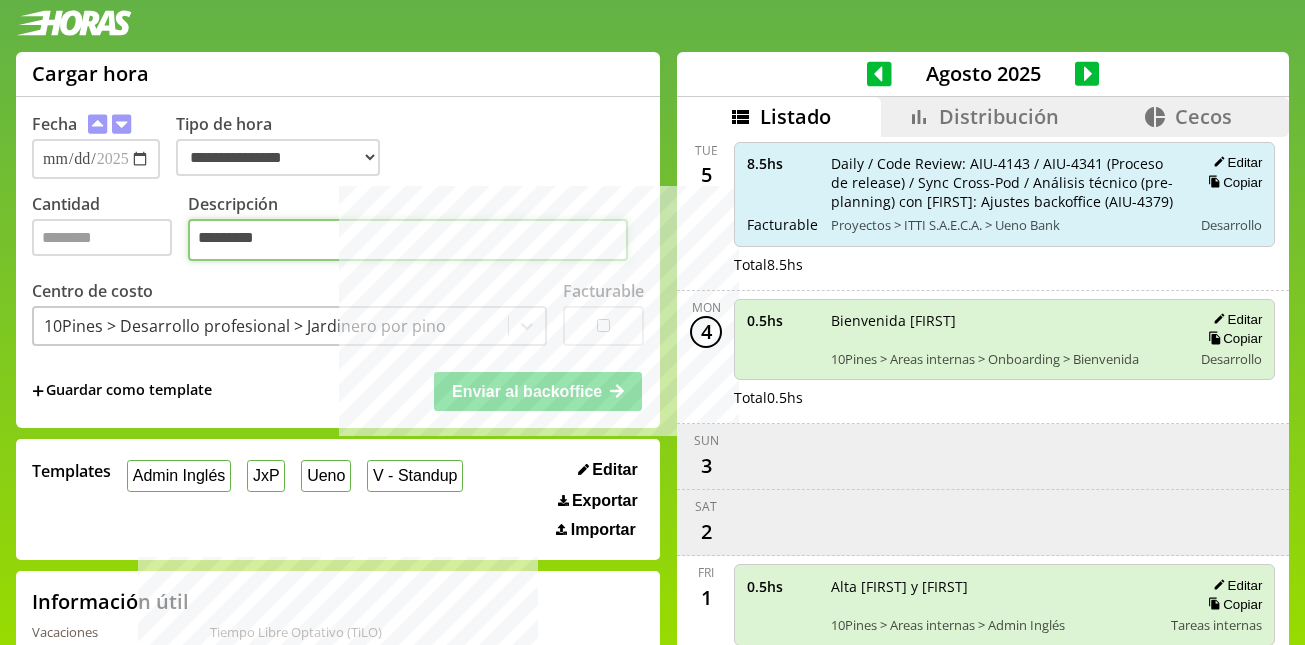 type on "*********" 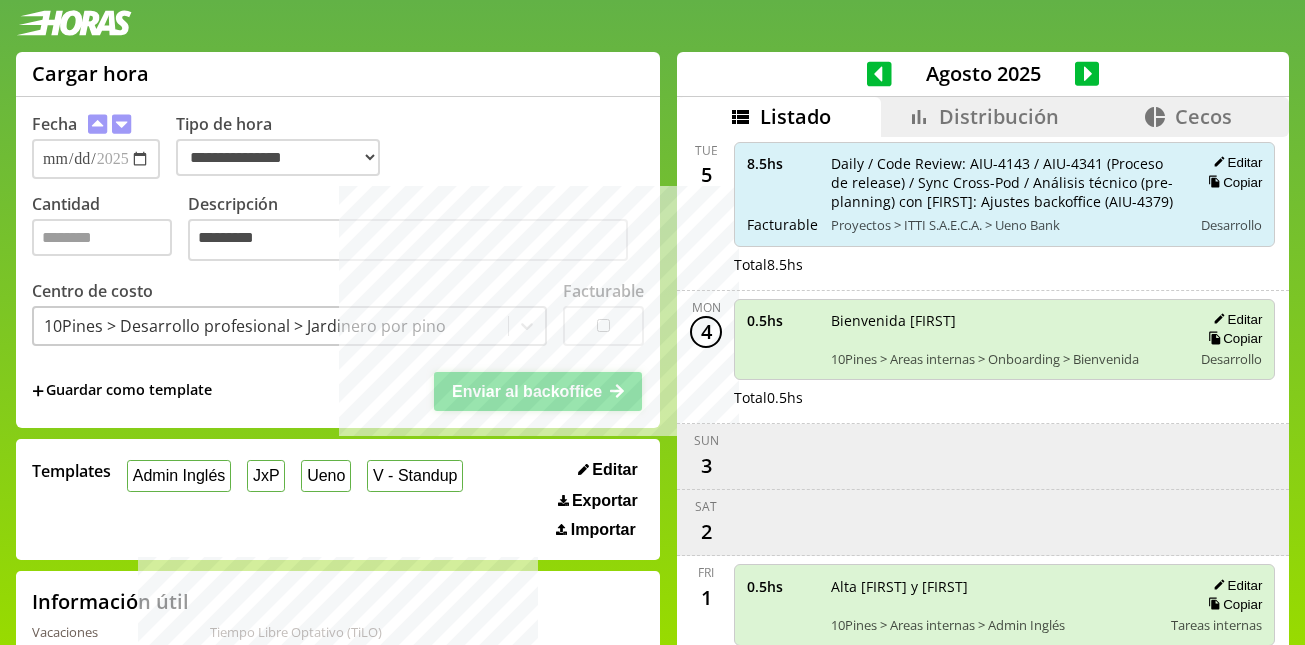 click 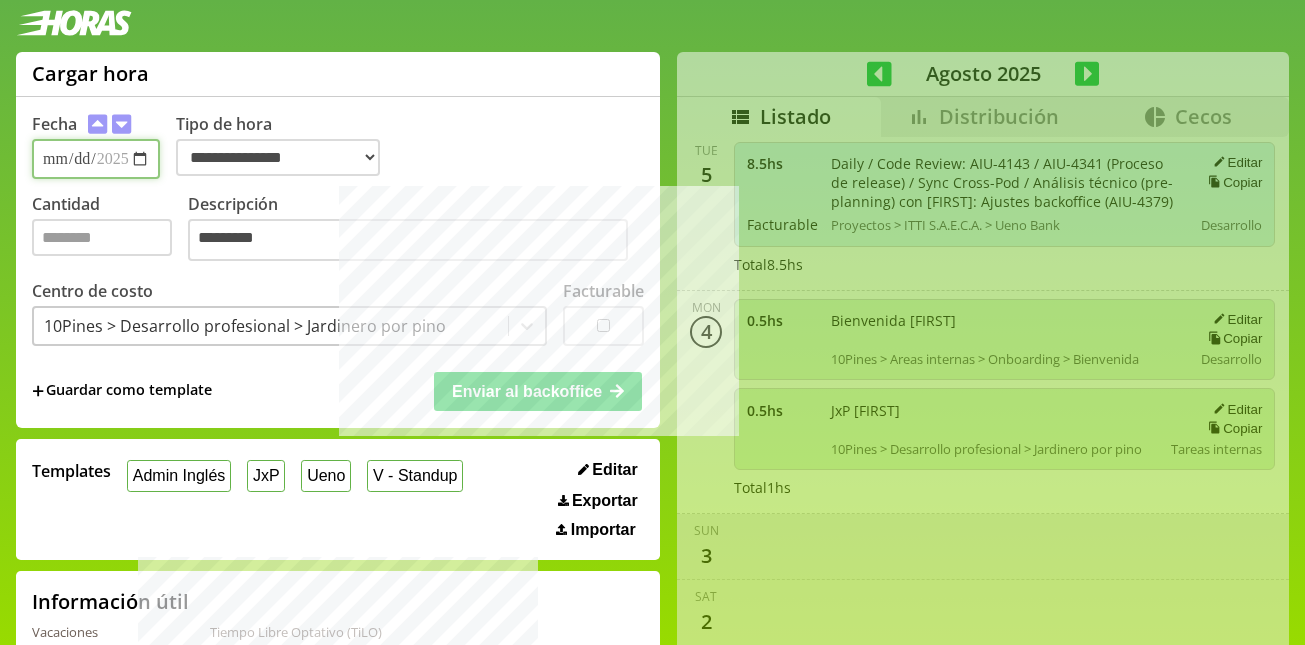 select on "**********" 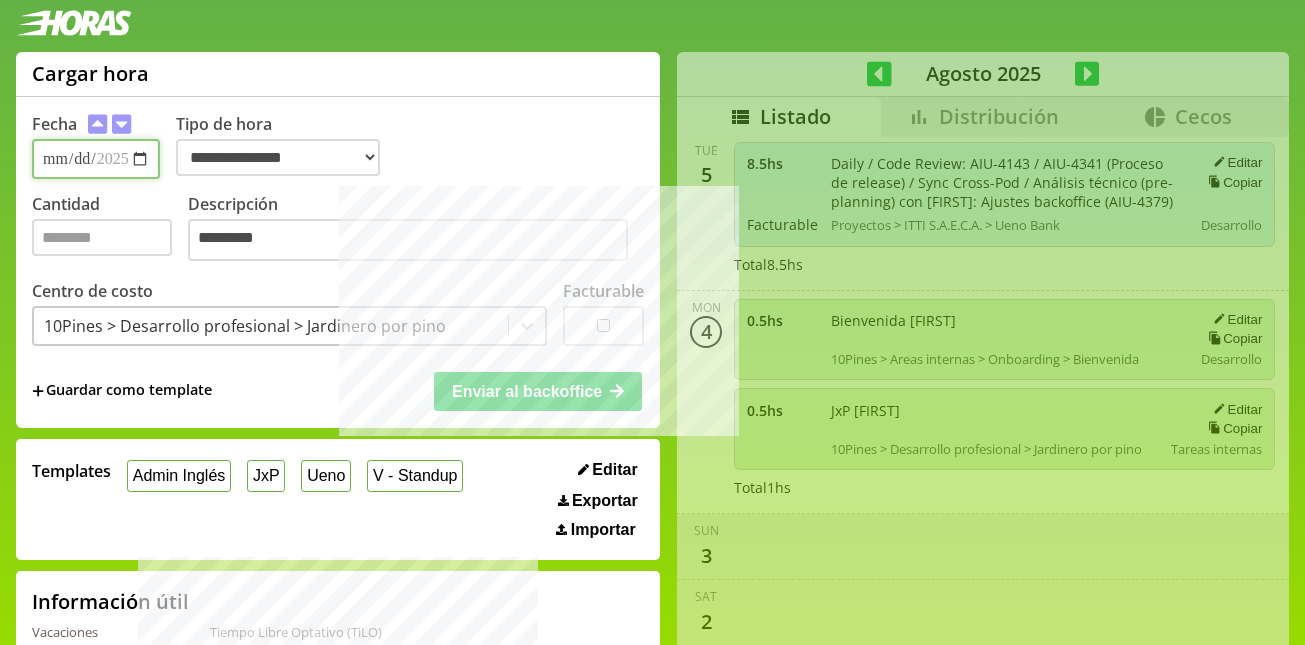 type 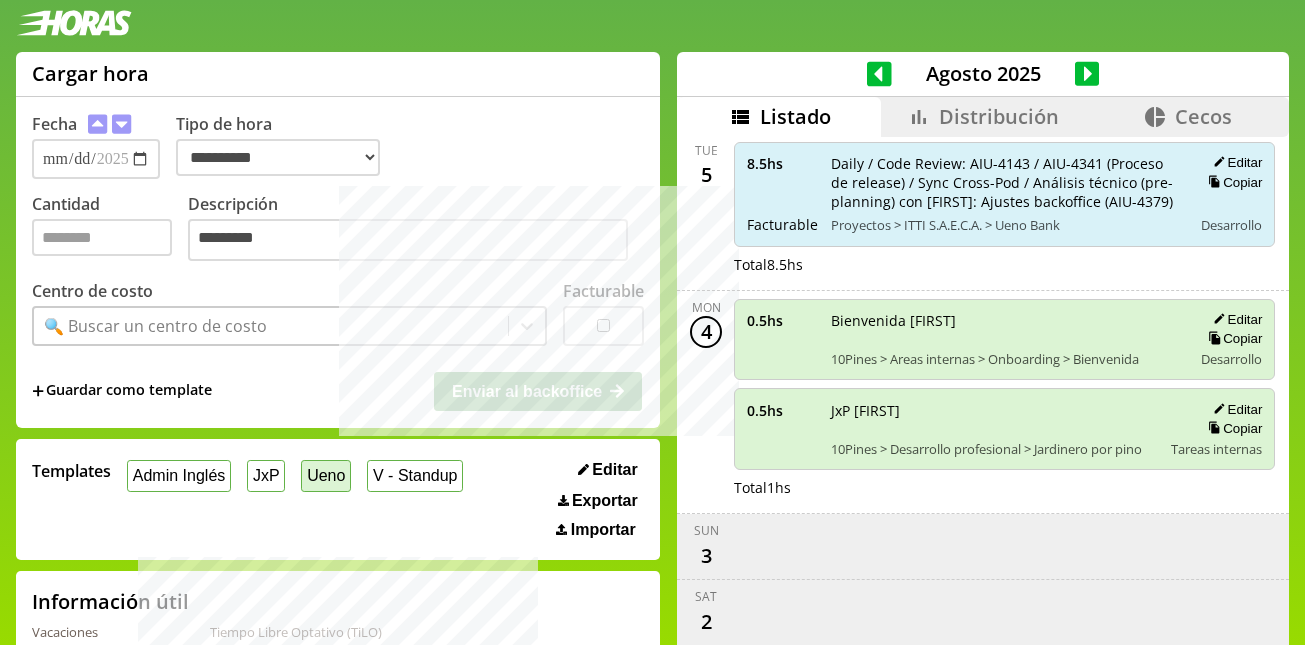 click on "Ueno" at bounding box center [326, 475] 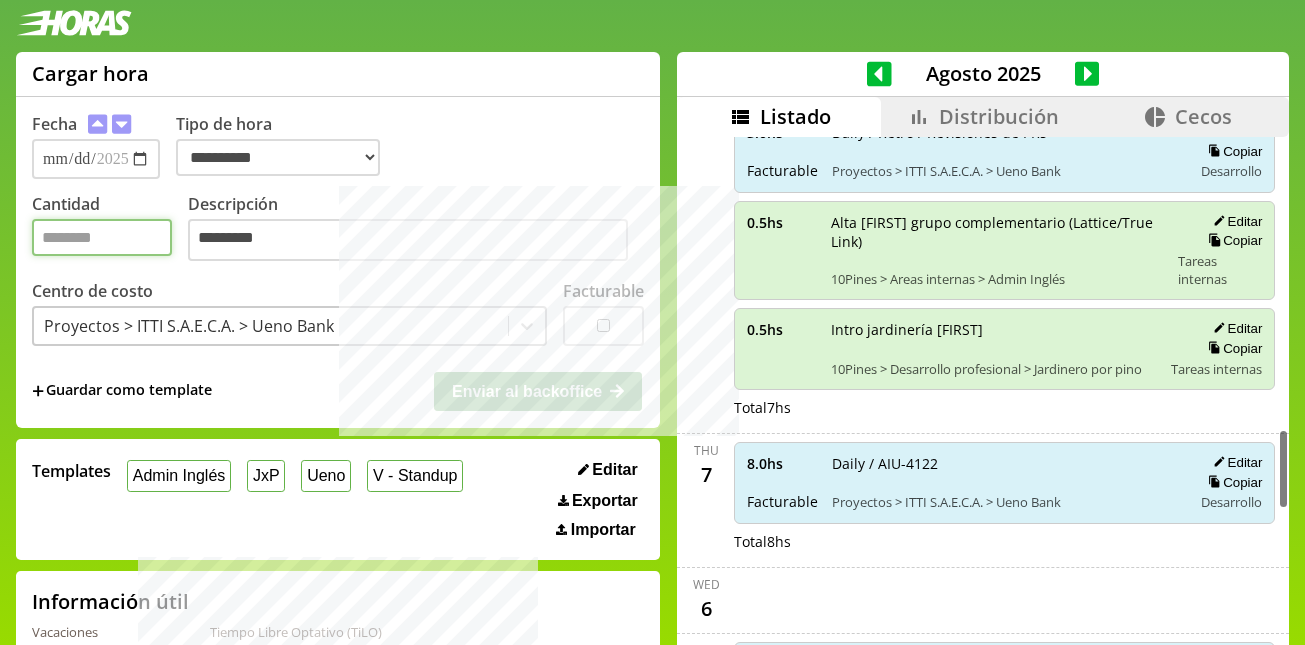 scroll, scrollTop: 1888, scrollLeft: 0, axis: vertical 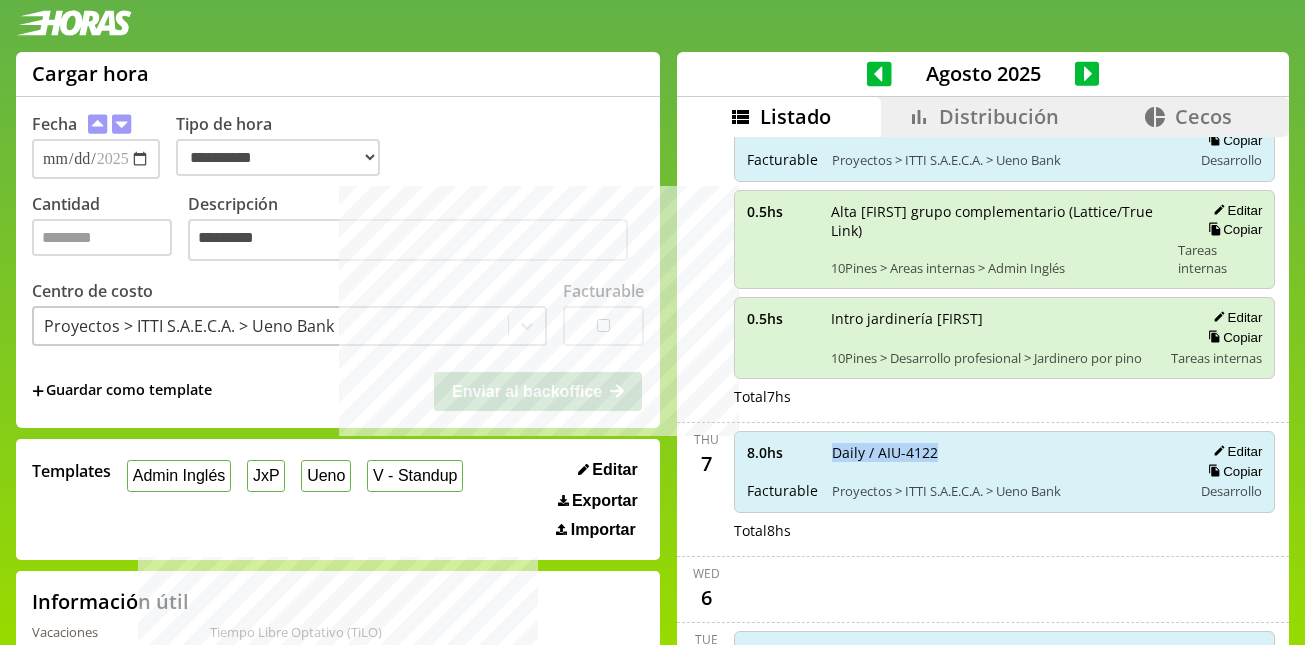 drag, startPoint x: 930, startPoint y: 422, endPoint x: 810, endPoint y: 424, distance: 120.01666 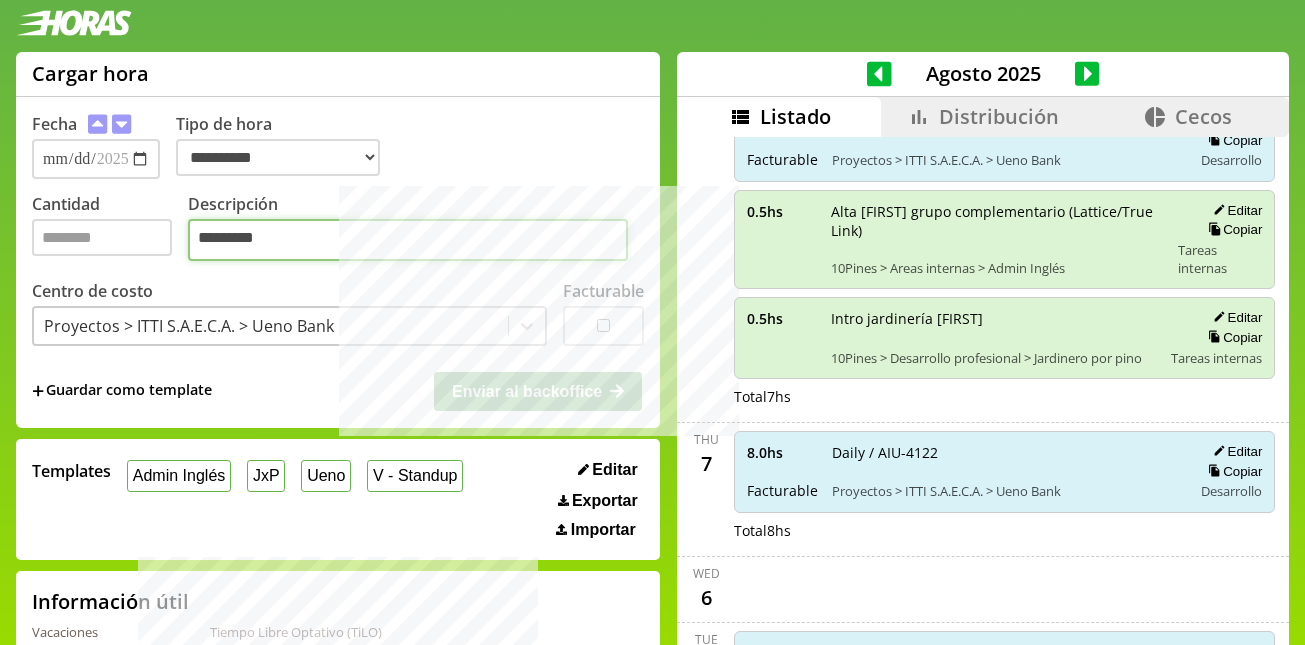 click on "*********" at bounding box center (408, 240) 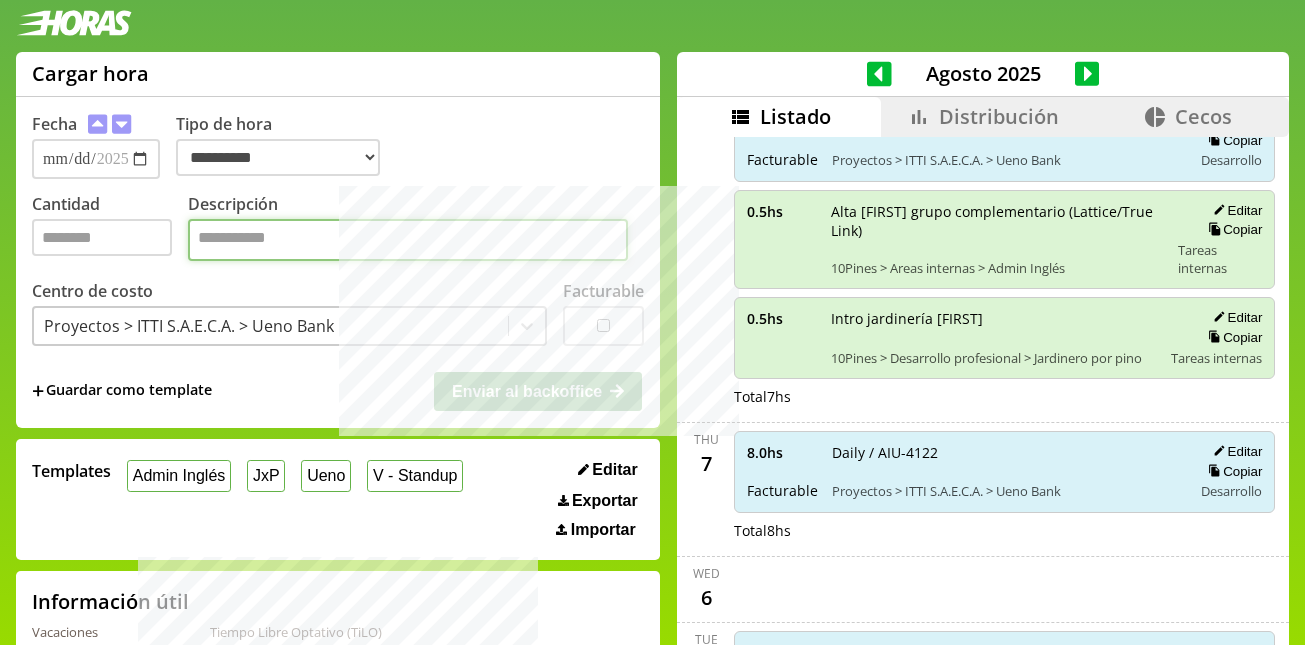 paste on "**********" 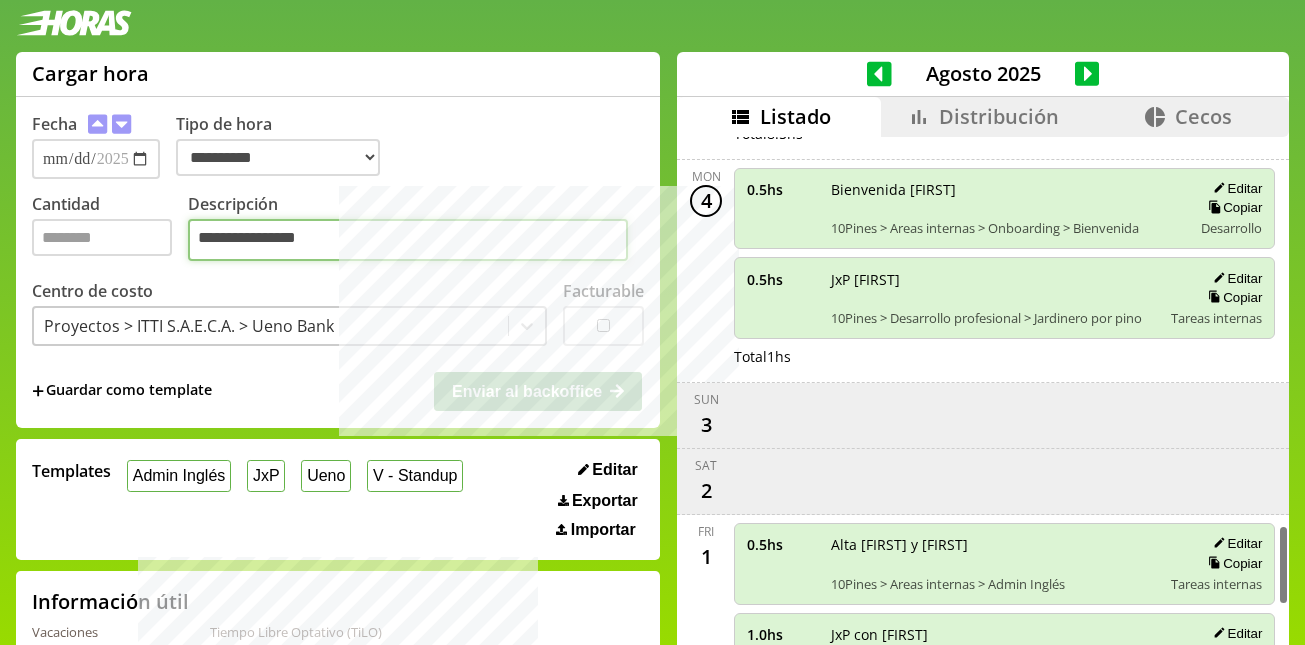 scroll, scrollTop: 2488, scrollLeft: 0, axis: vertical 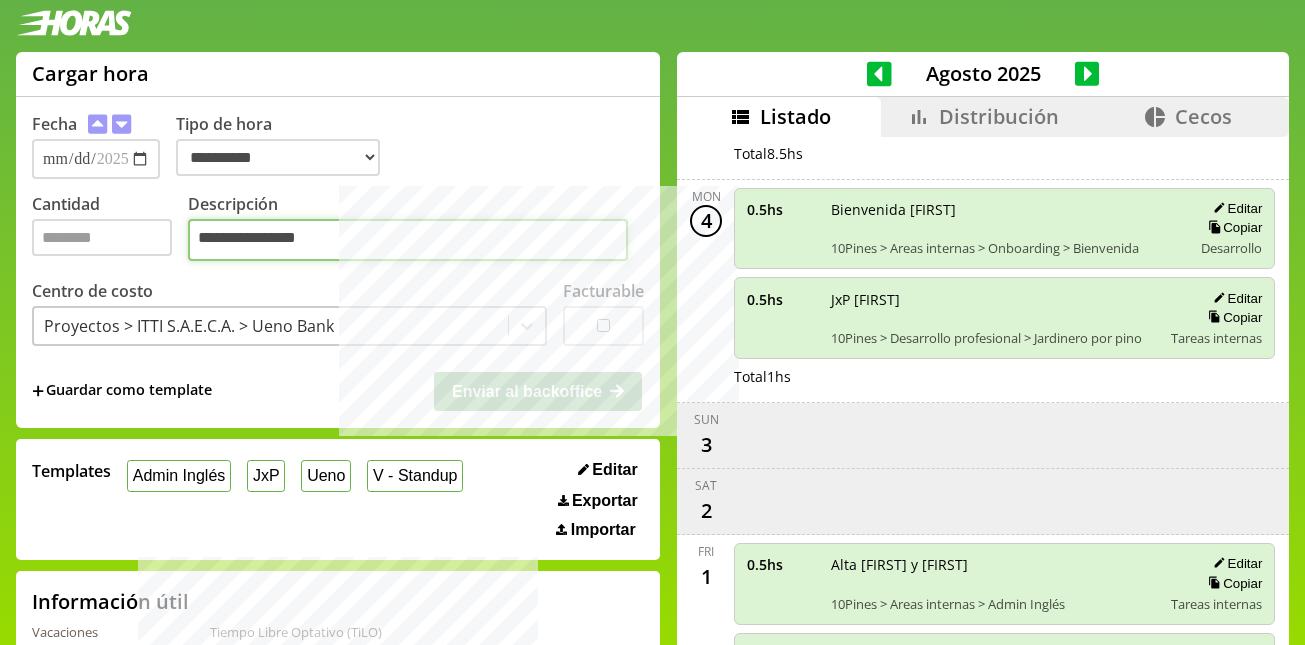 click on "**********" at bounding box center (408, 240) 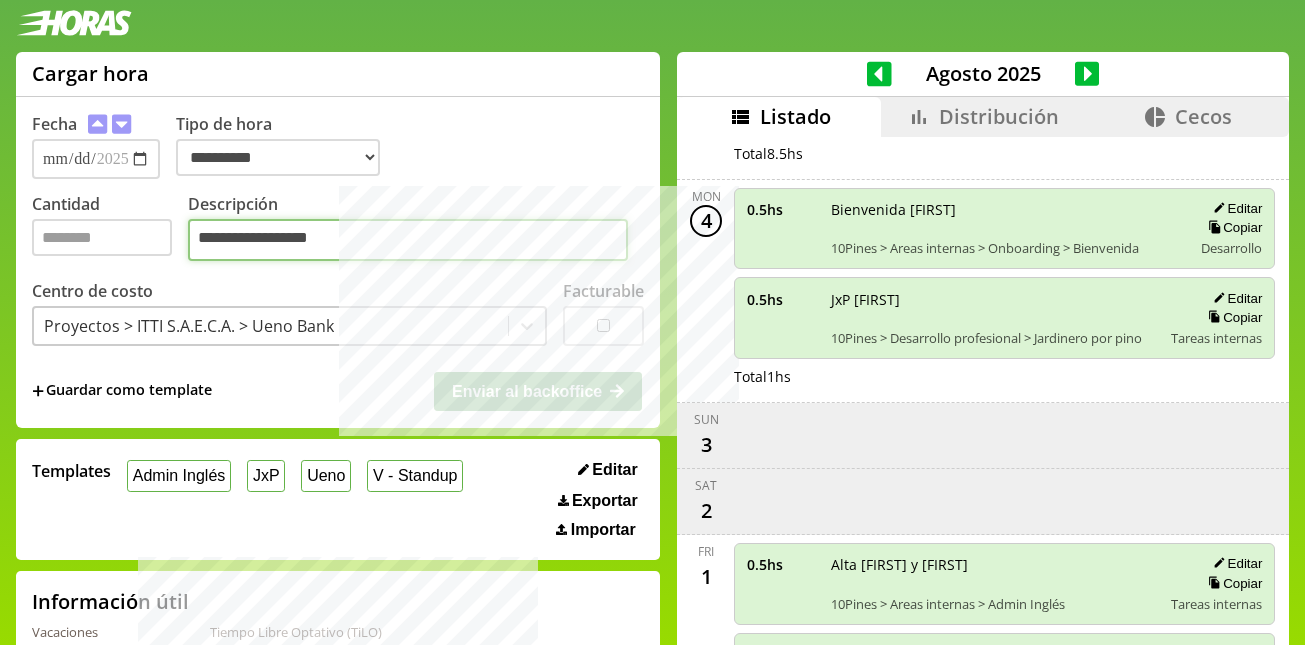 click on "**********" at bounding box center [408, 240] 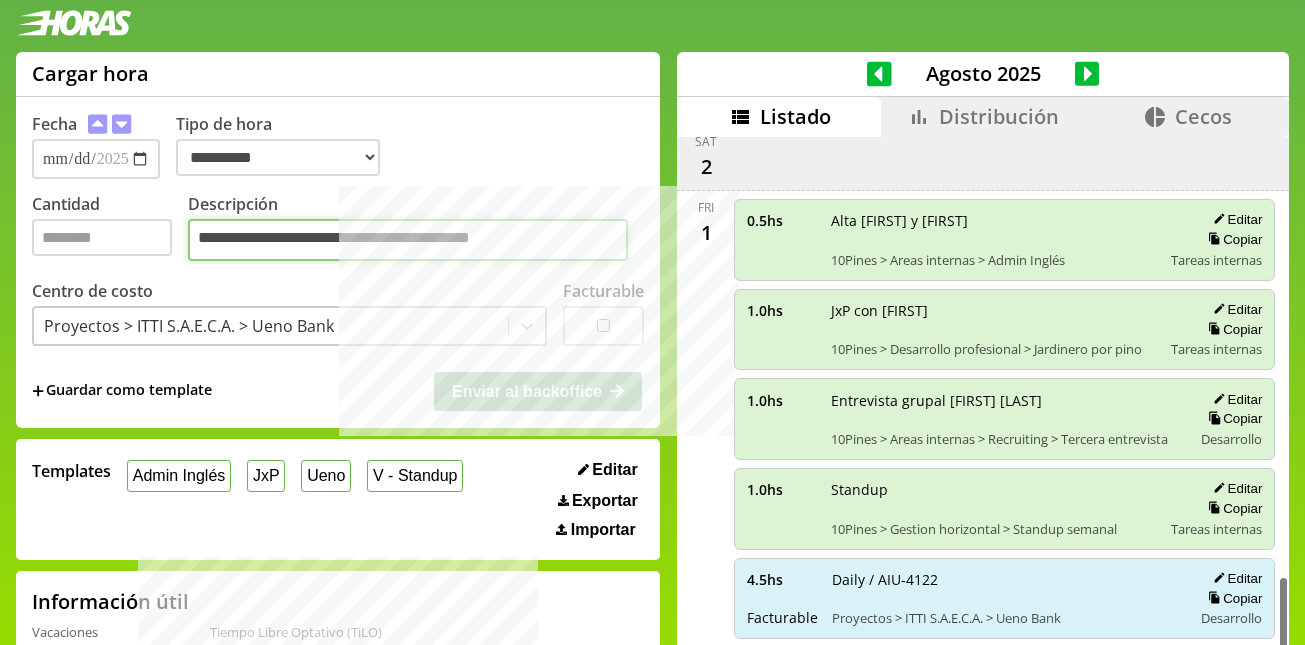 scroll, scrollTop: 2840, scrollLeft: 0, axis: vertical 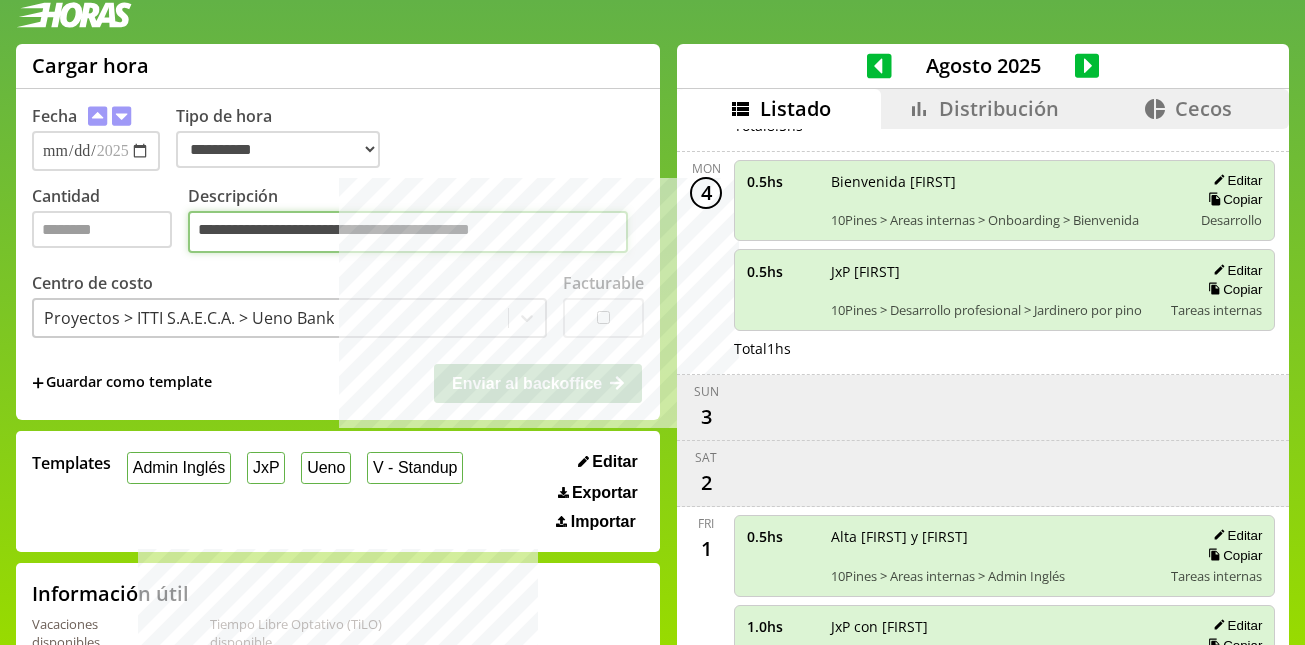click on "**********" at bounding box center [408, 232] 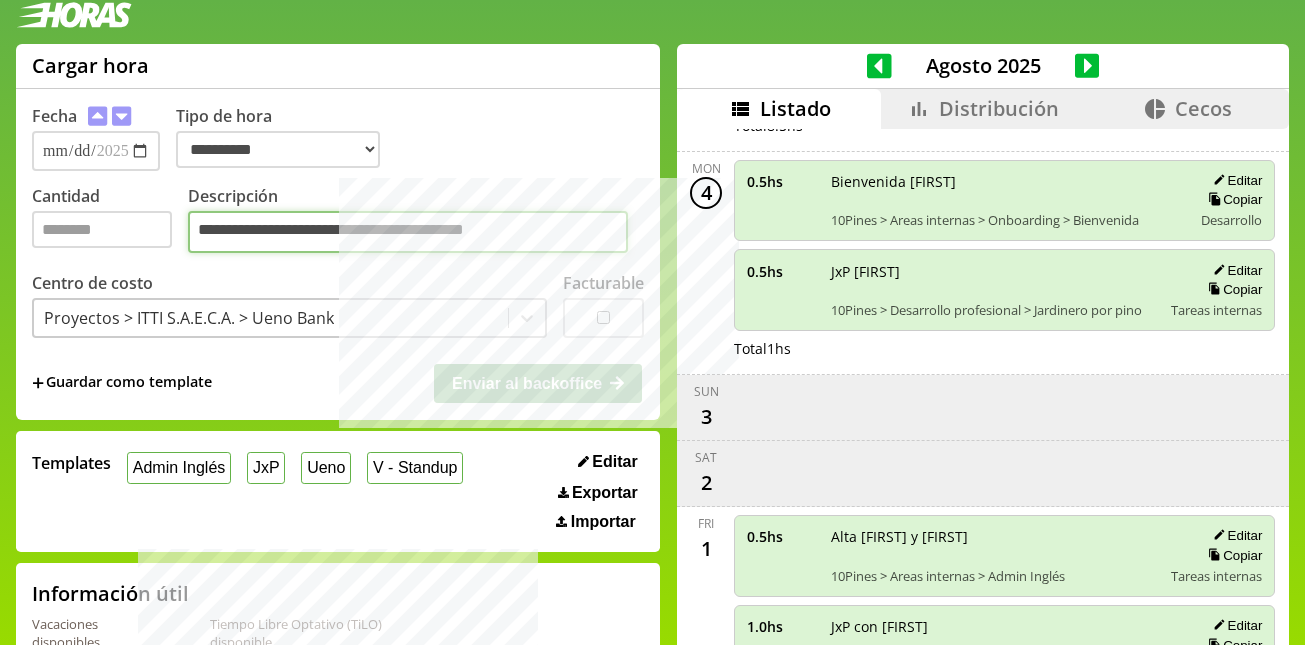 click on "**********" at bounding box center (408, 232) 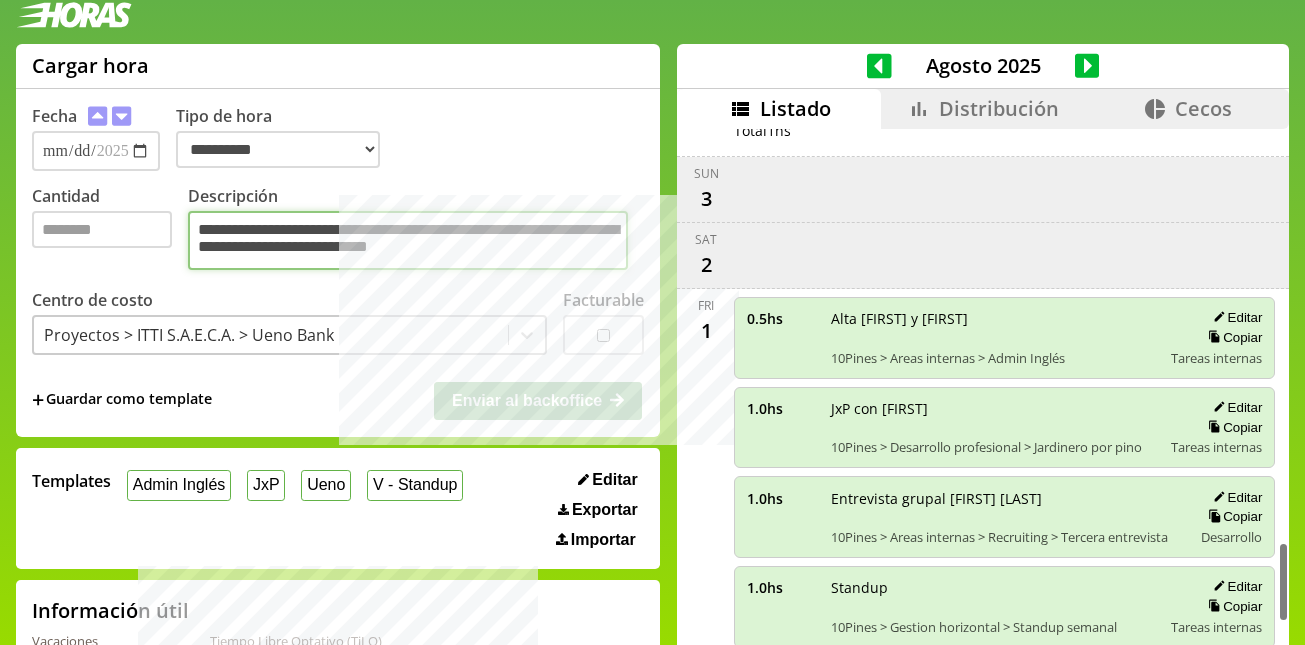 scroll, scrollTop: 2840, scrollLeft: 0, axis: vertical 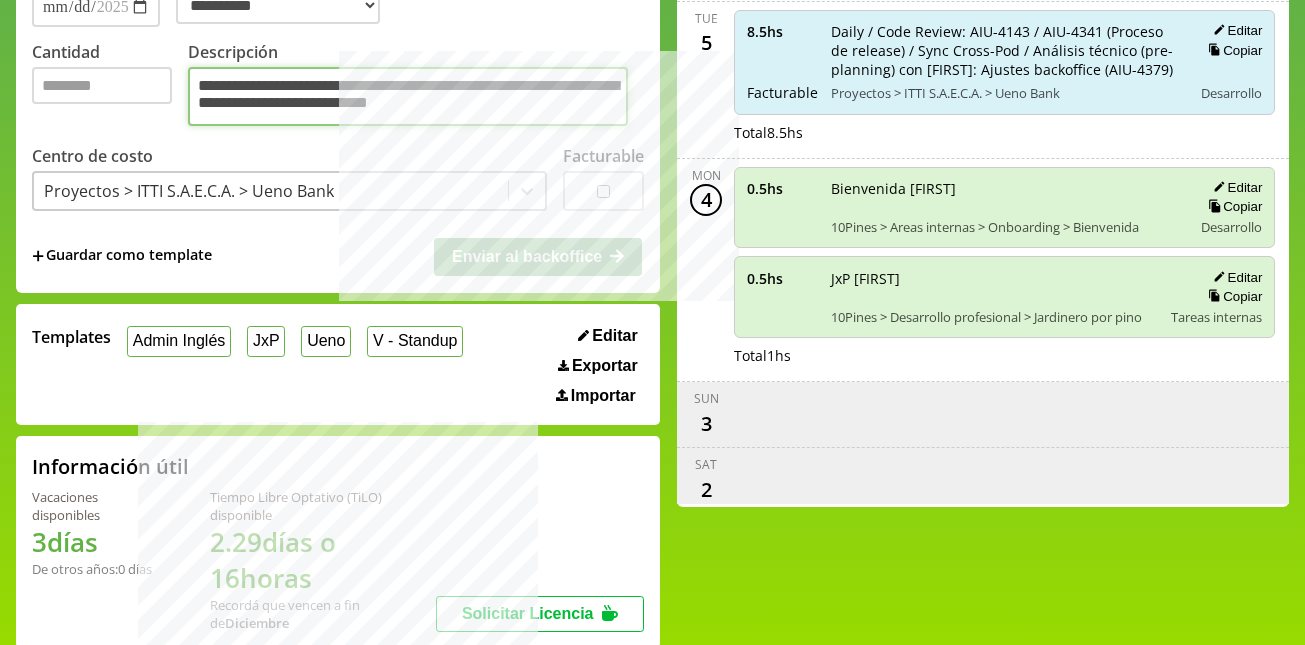 click on "**********" at bounding box center [408, 96] 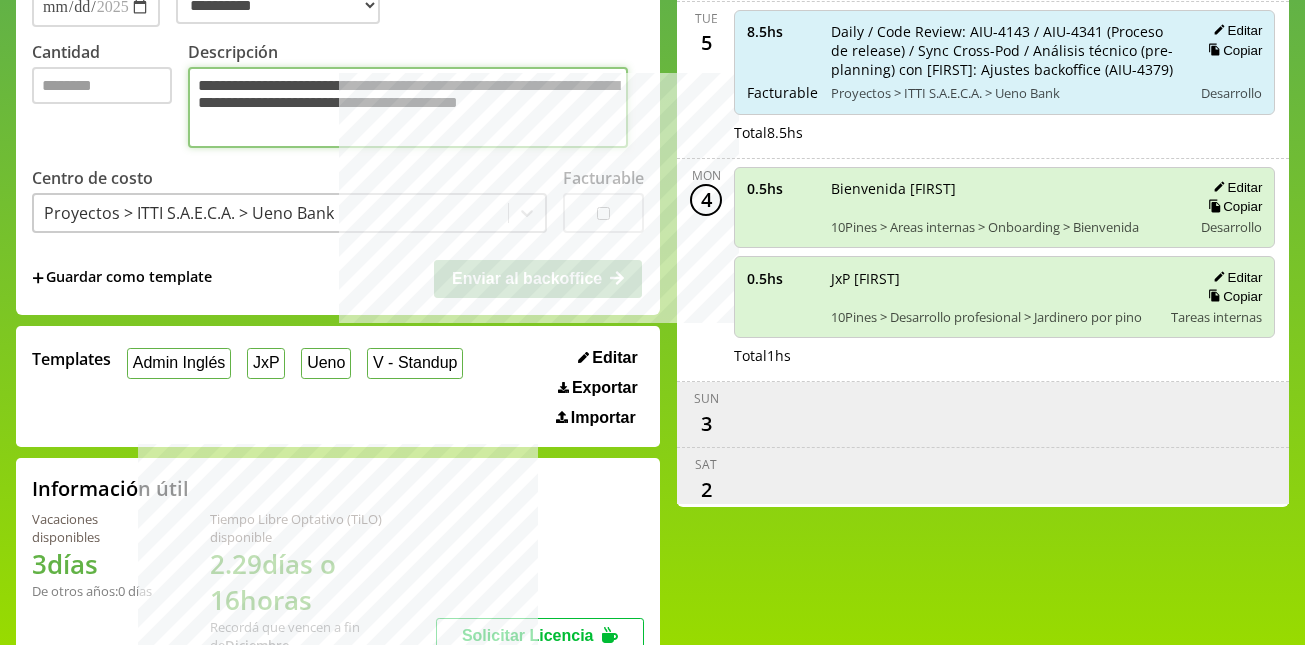 click on "**********" at bounding box center [408, 107] 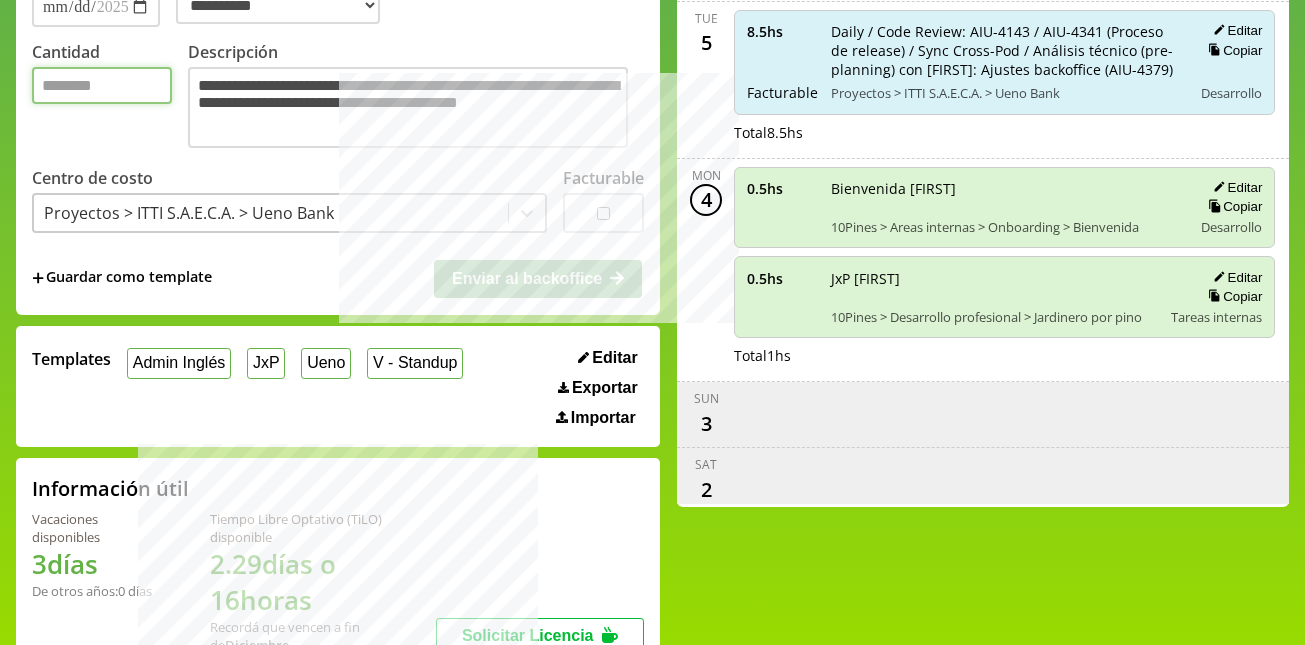 click on "Cantidad" at bounding box center (102, 85) 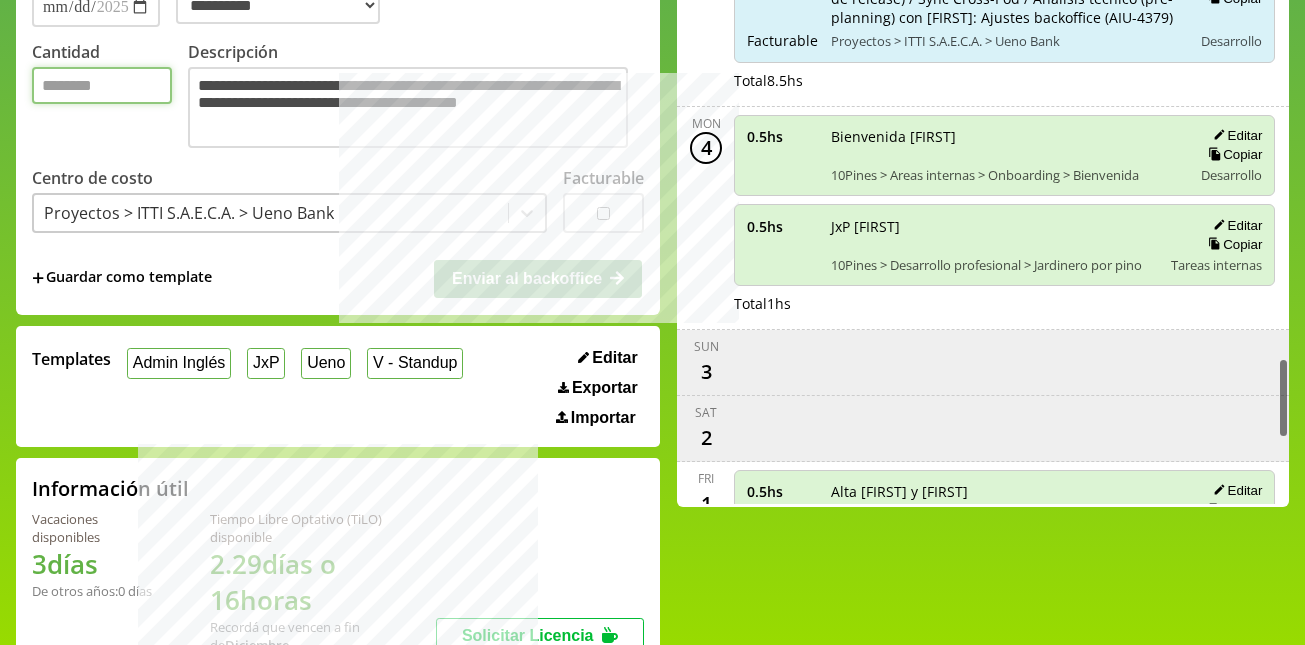 scroll, scrollTop: 2402, scrollLeft: 0, axis: vertical 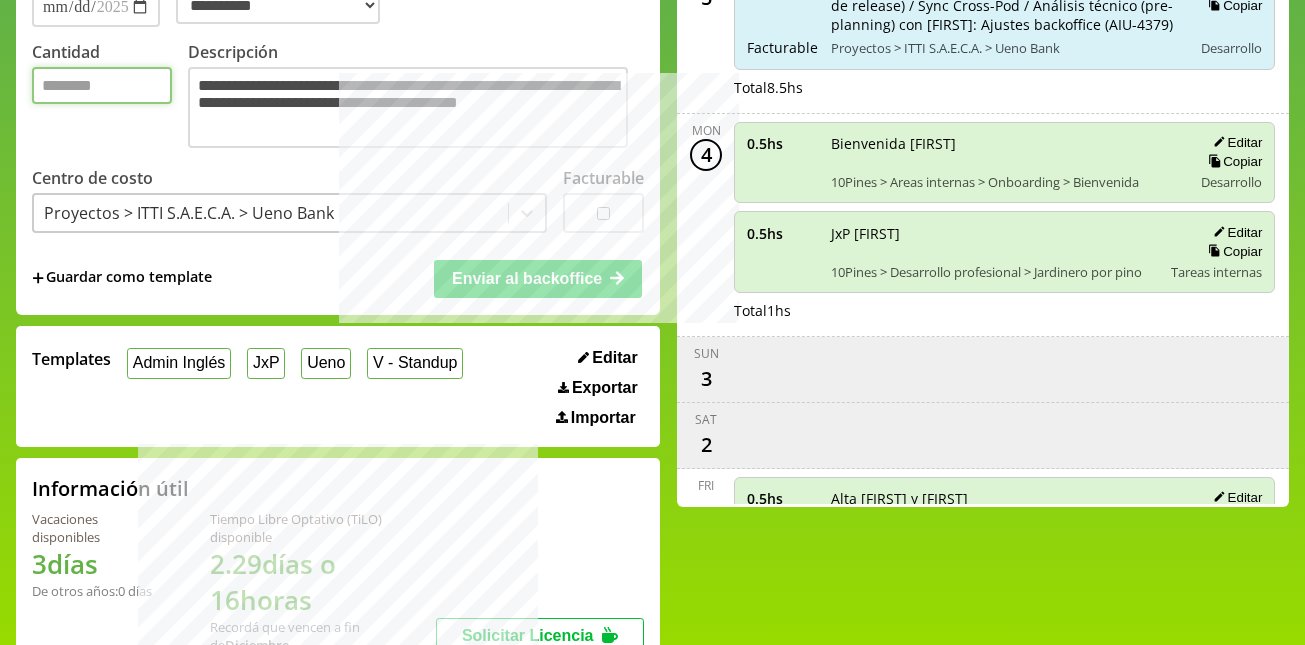type on "*" 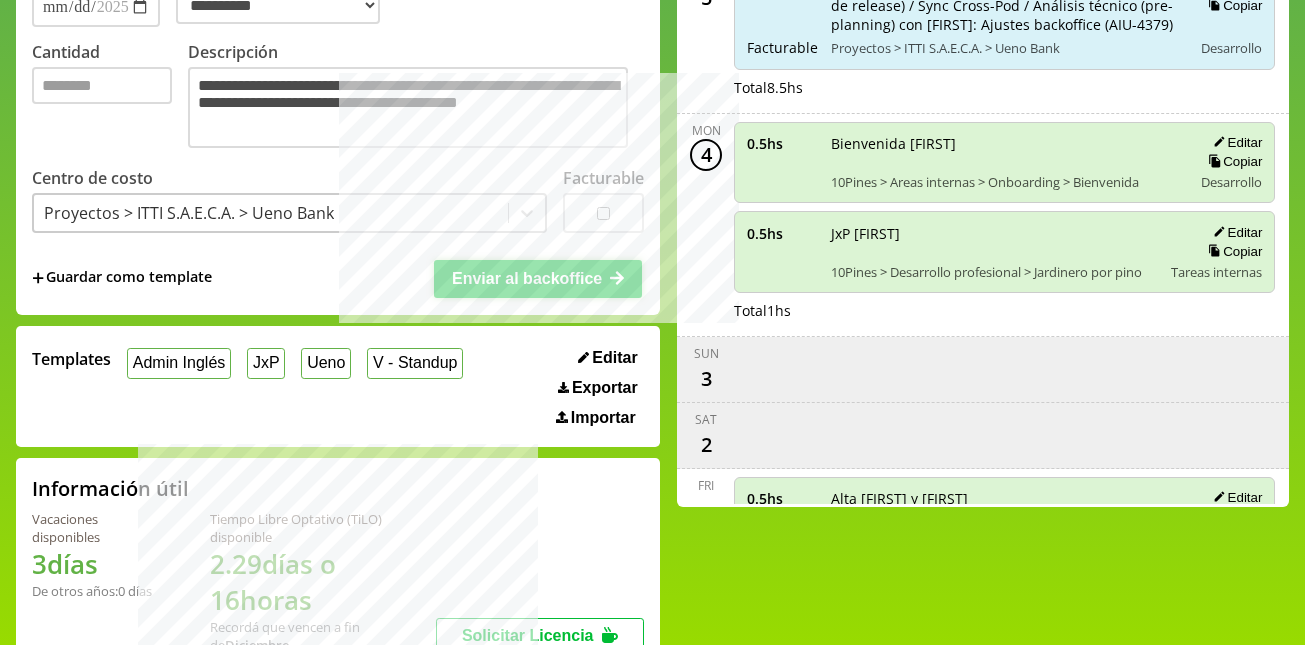 click on "Enviar al backoffice" at bounding box center (527, 278) 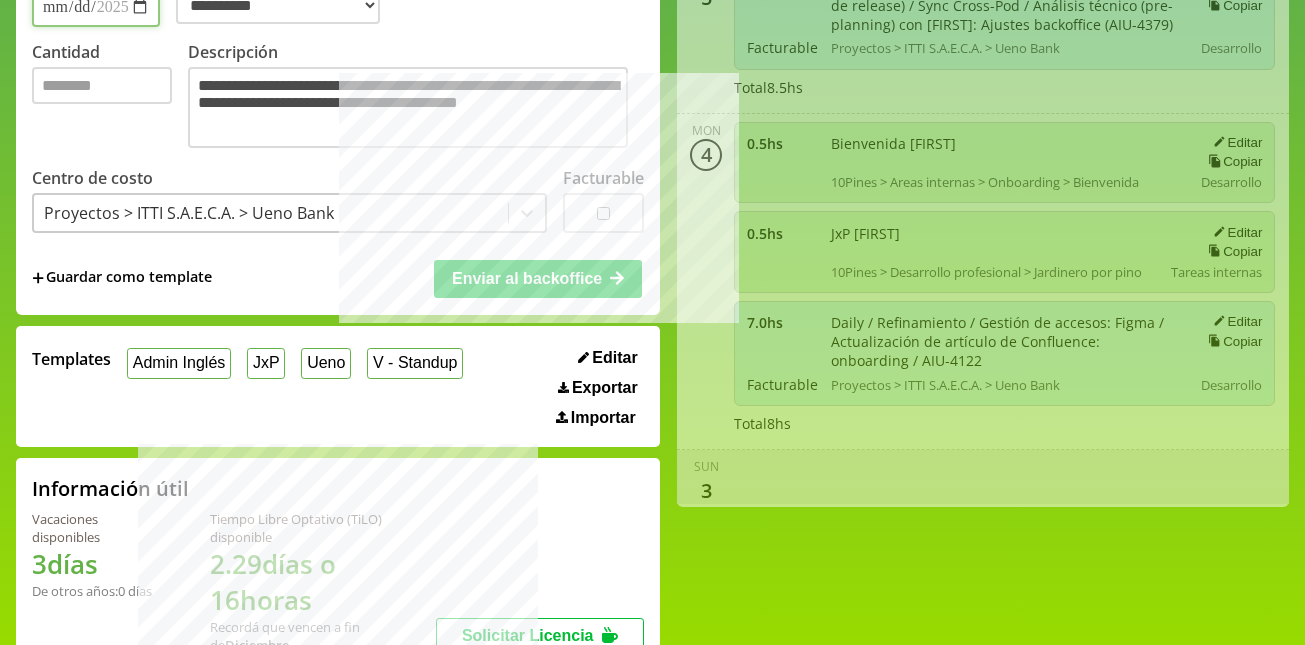 type 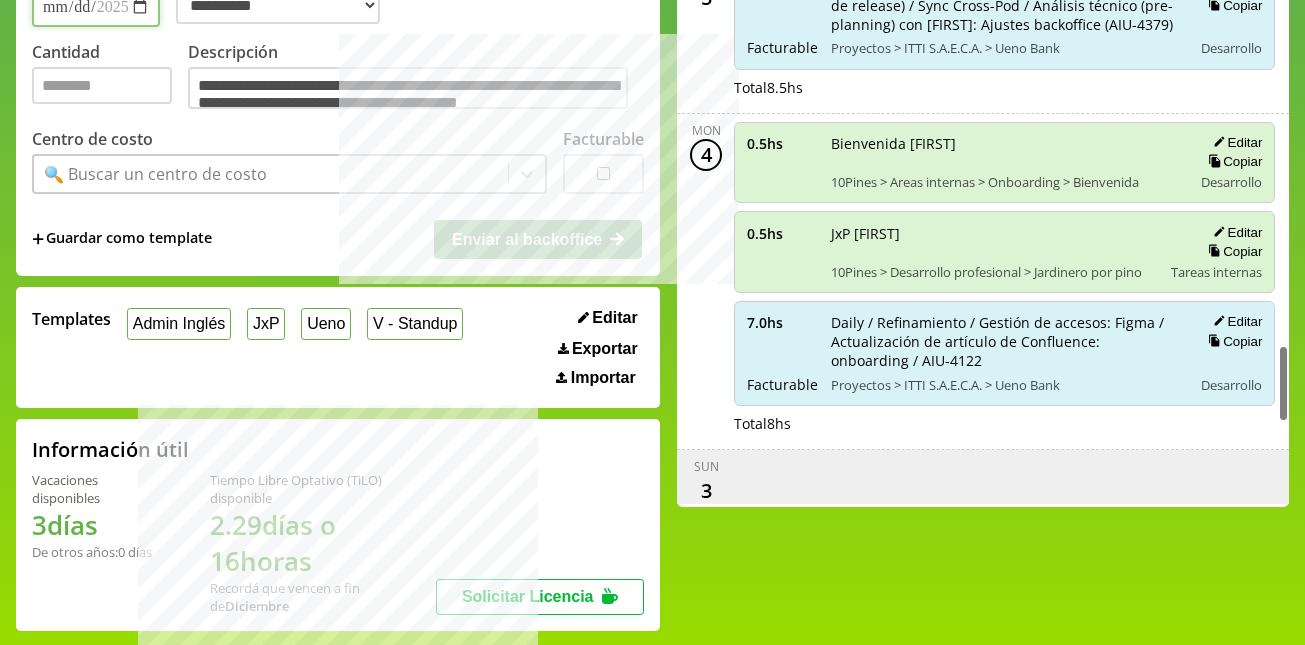 scroll, scrollTop: 136, scrollLeft: 0, axis: vertical 